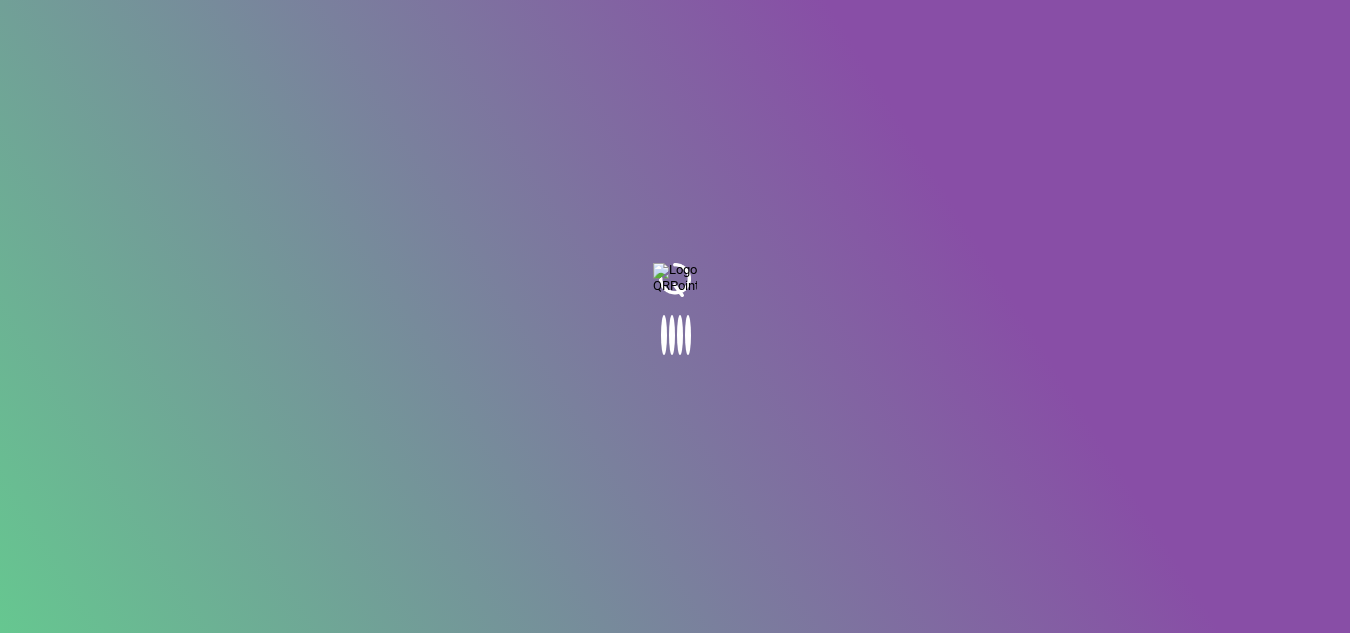 scroll, scrollTop: 0, scrollLeft: 0, axis: both 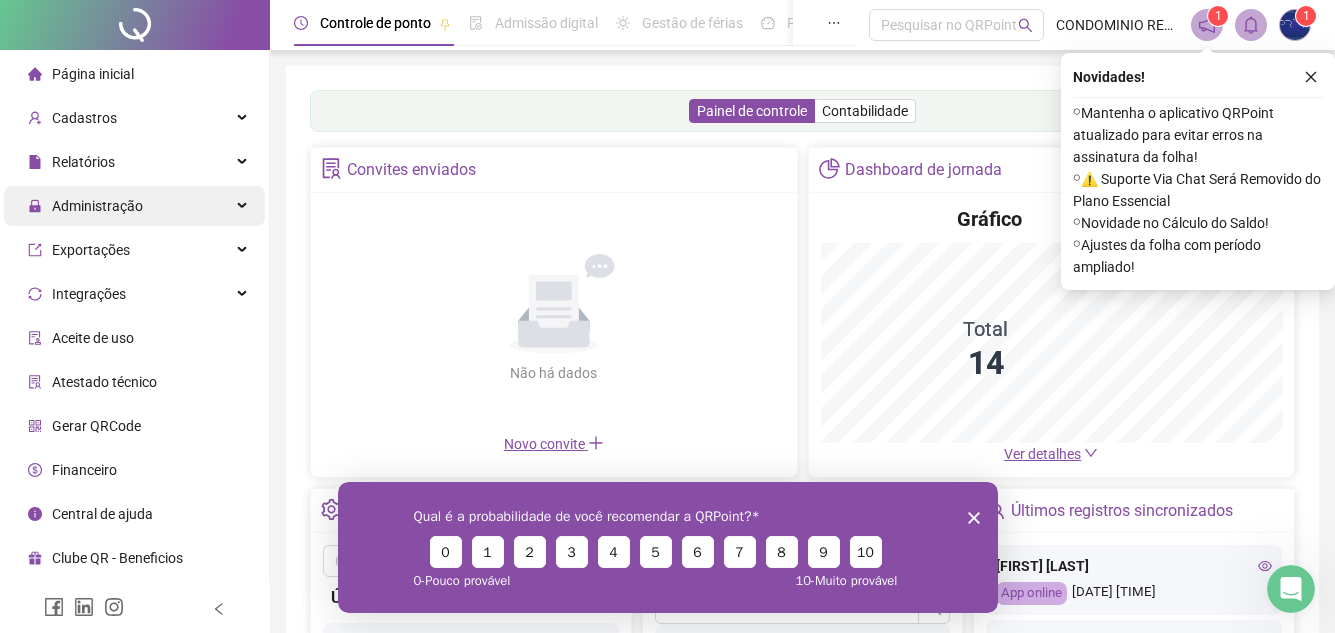 click on "Administração" at bounding box center (97, 206) 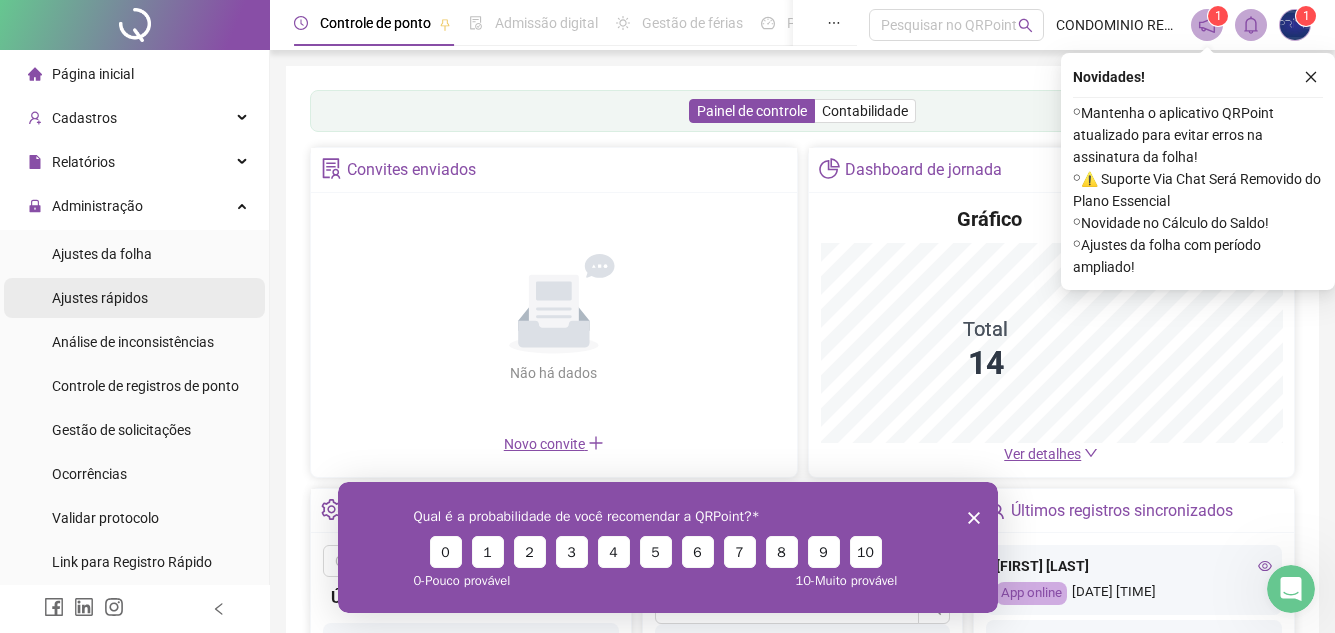click on "Ajustes rápidos" at bounding box center [100, 298] 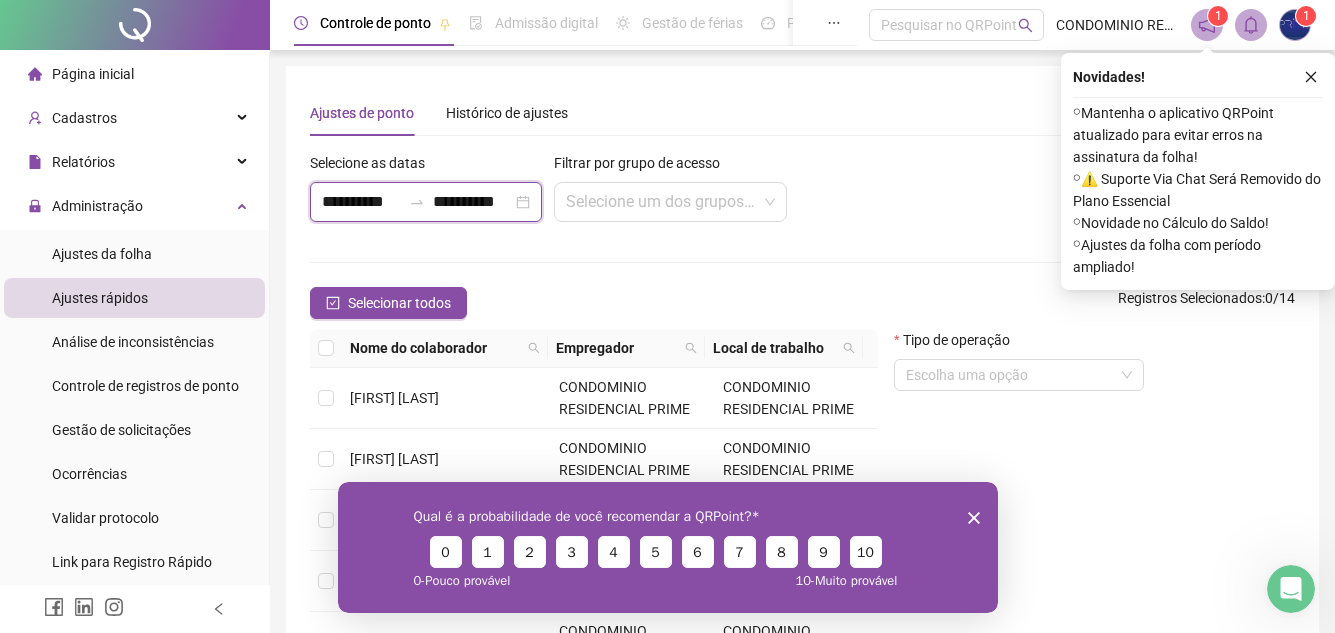 click on "**********" at bounding box center [361, 202] 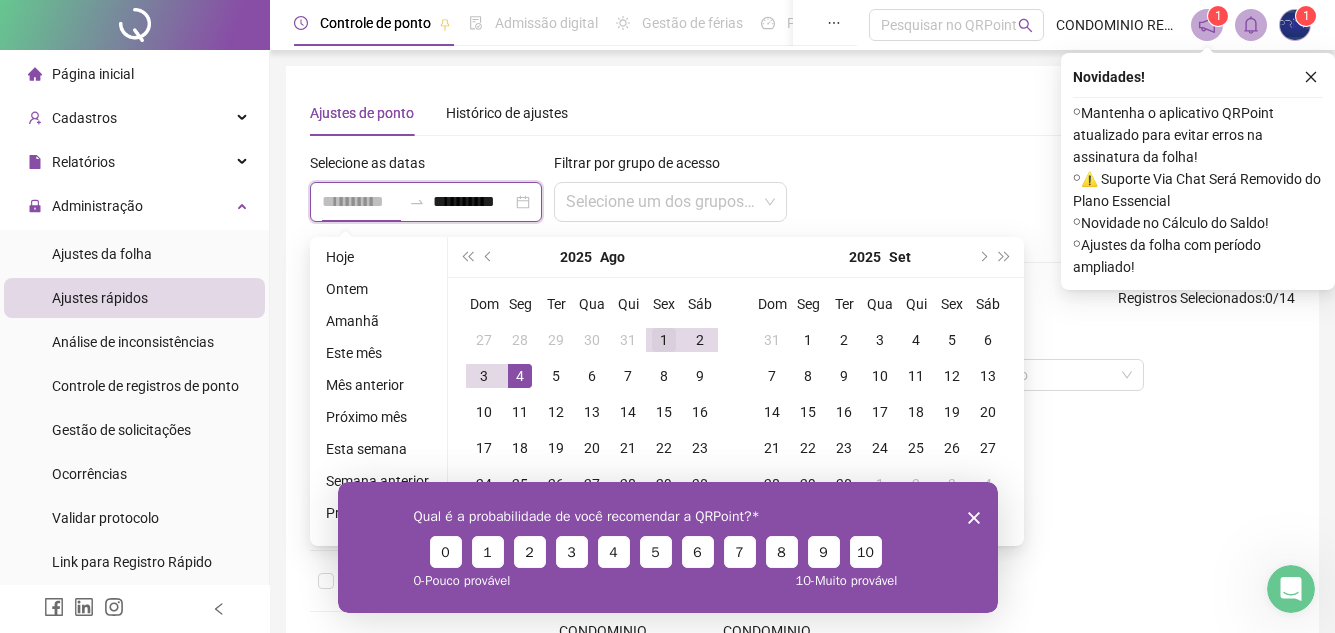 type on "**********" 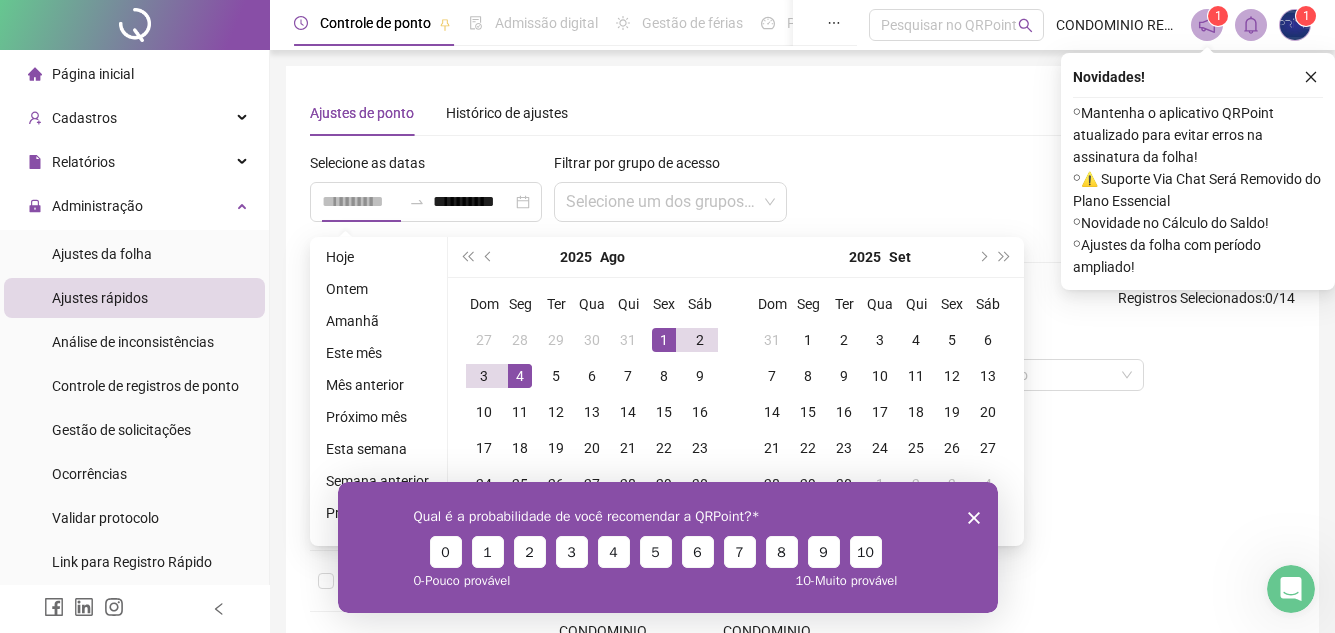 click on "1" at bounding box center [664, 340] 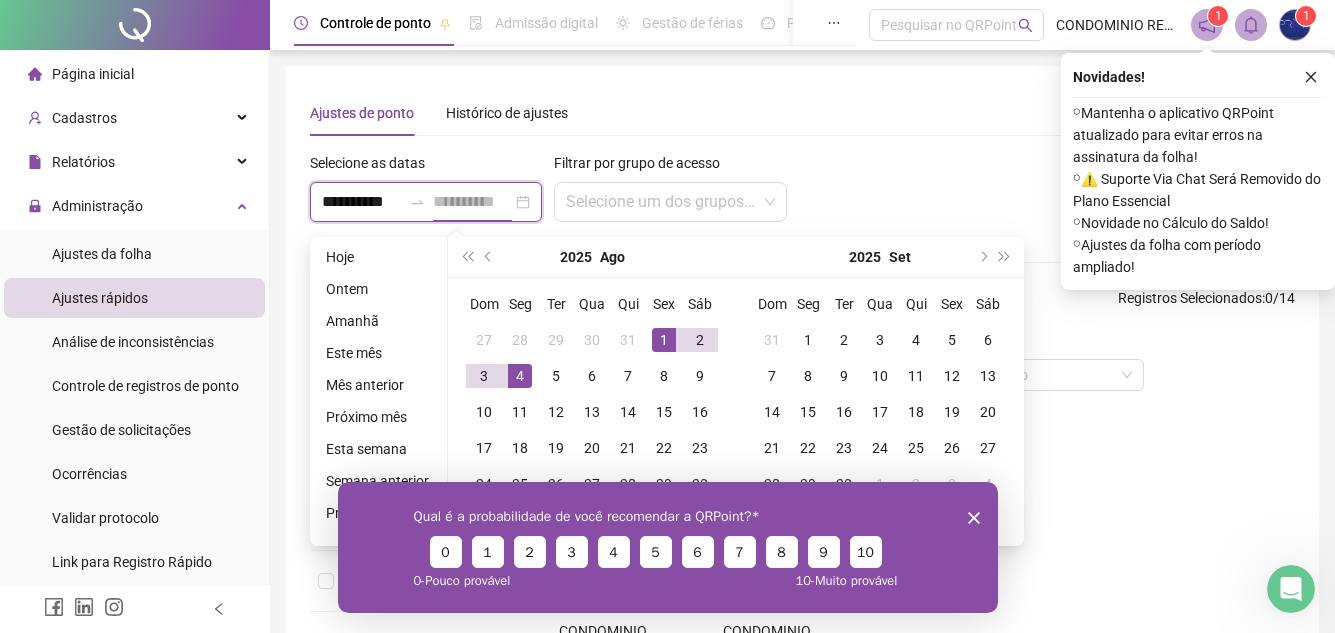 scroll, scrollTop: 0, scrollLeft: 2, axis: horizontal 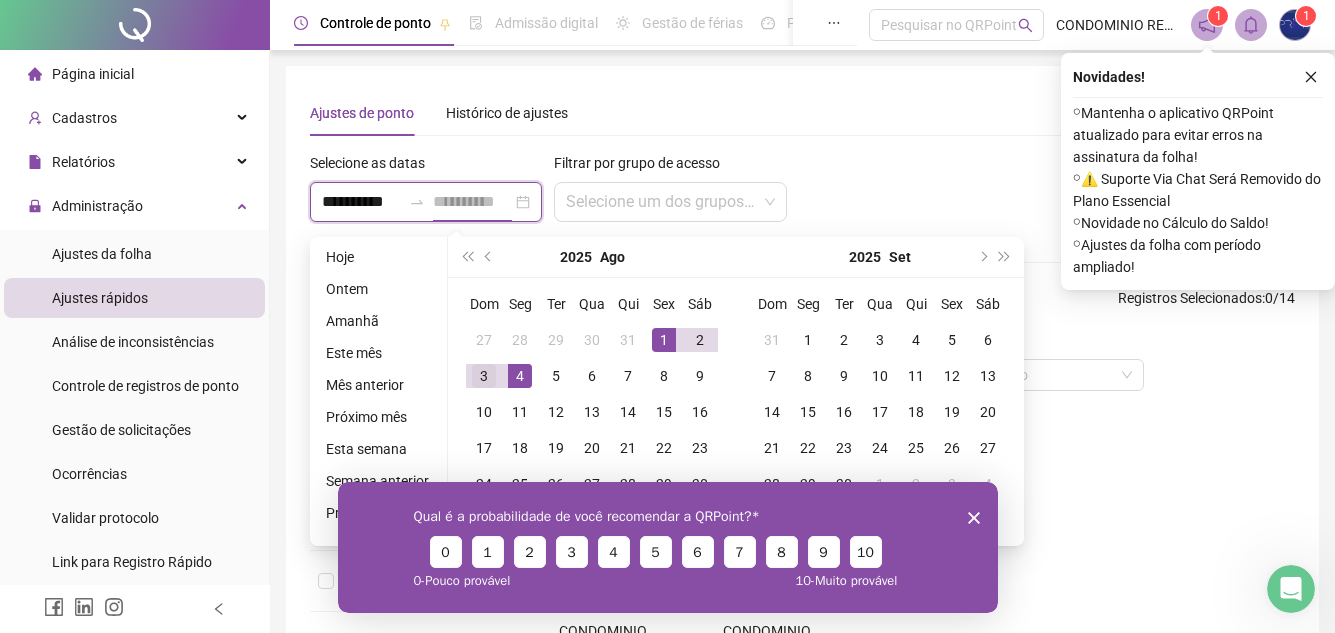 type on "**********" 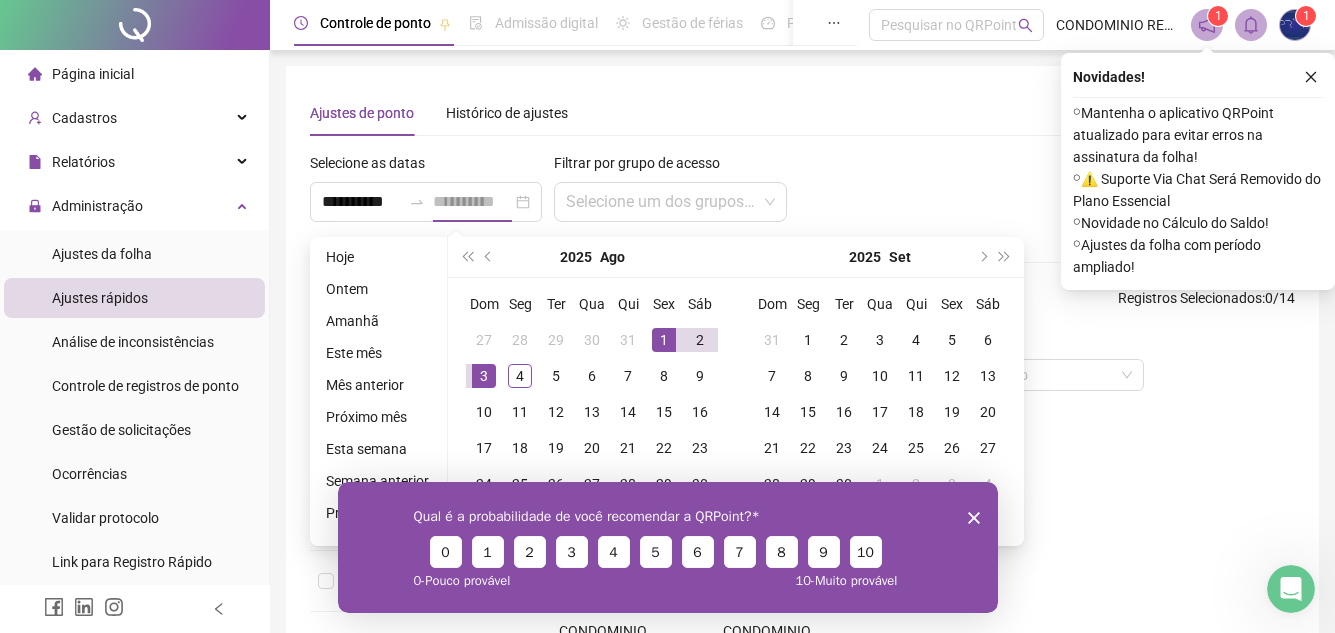 click on "3" at bounding box center (484, 376) 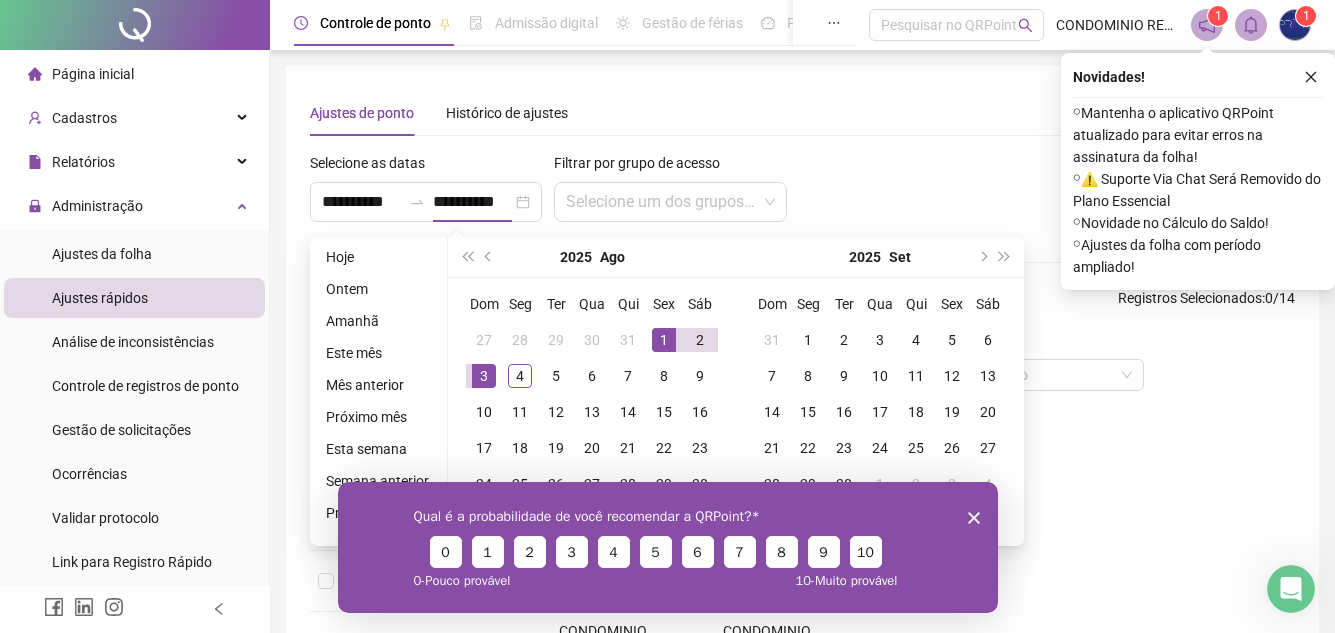 scroll, scrollTop: 0, scrollLeft: 0, axis: both 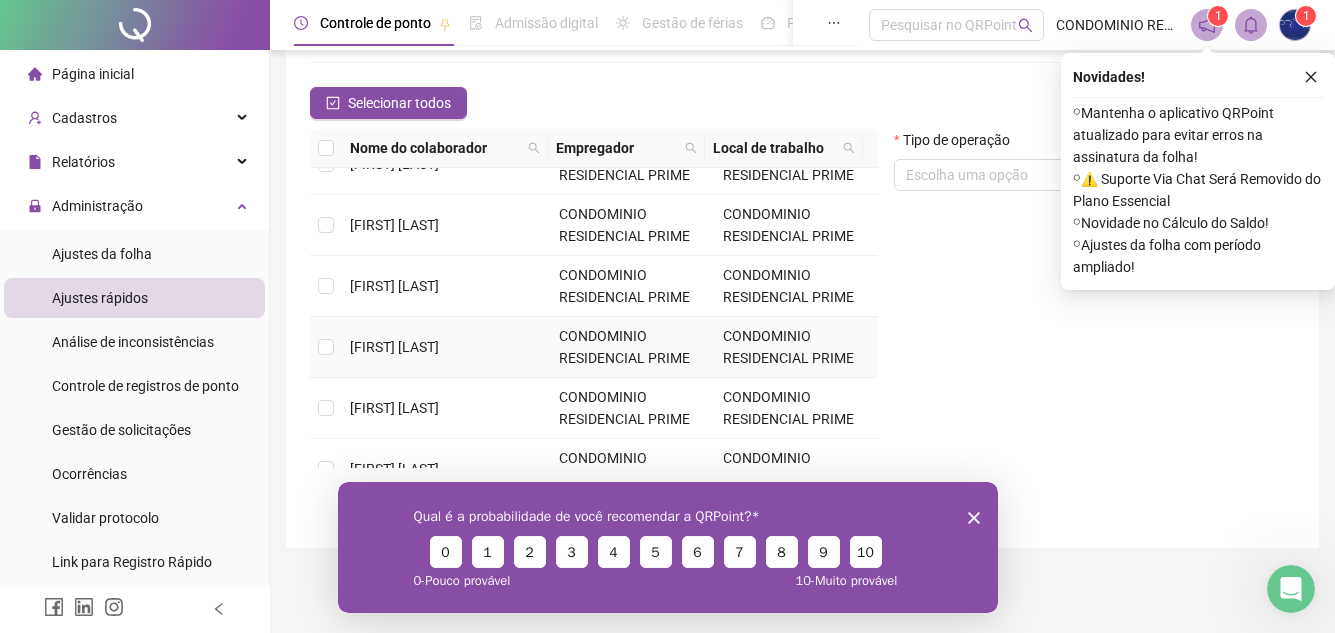 click at bounding box center (326, 347) 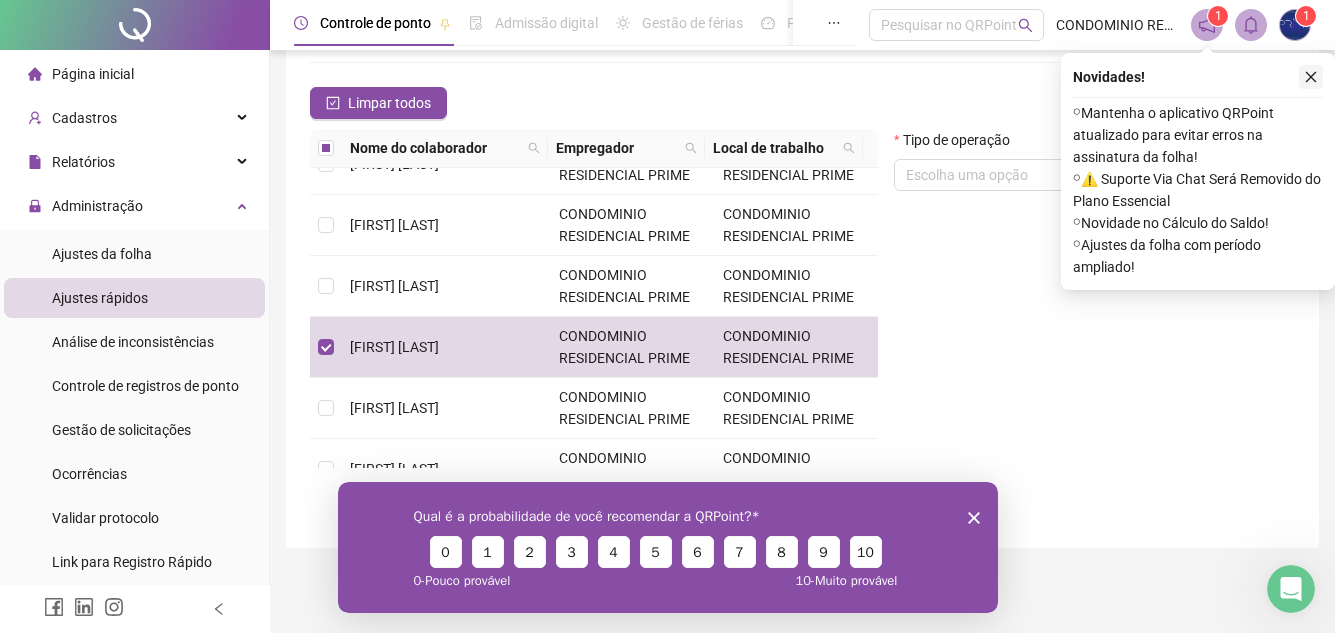 click at bounding box center (1311, 77) 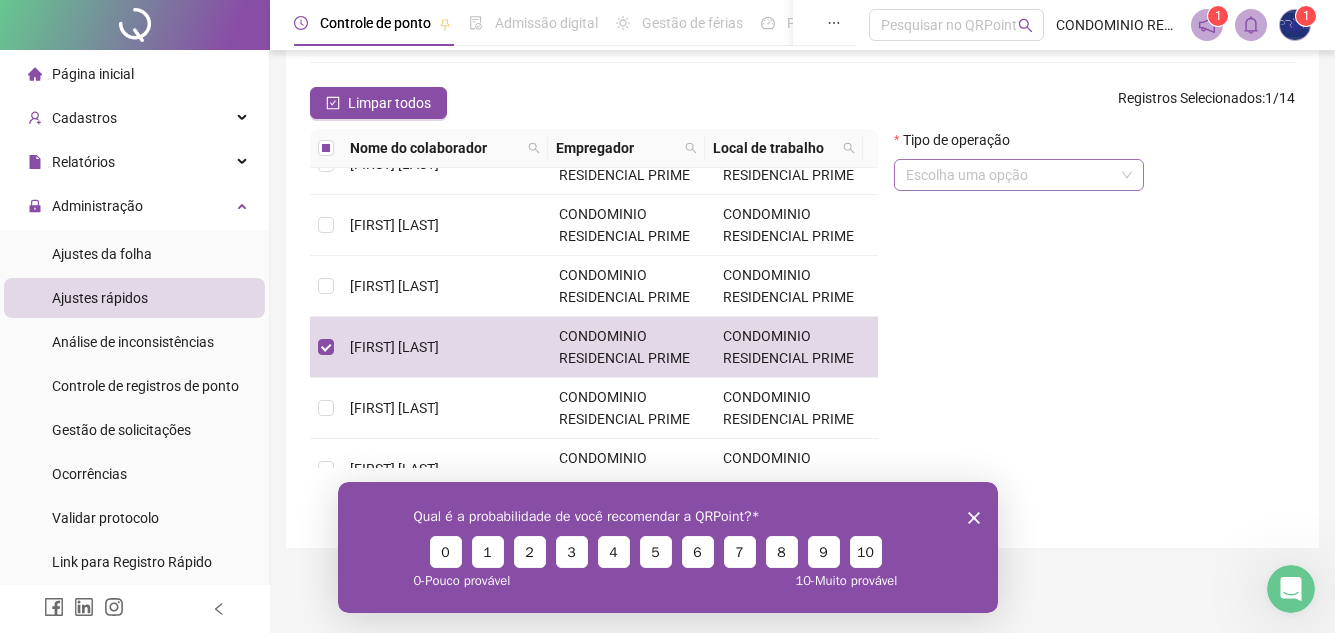 click at bounding box center (1010, 175) 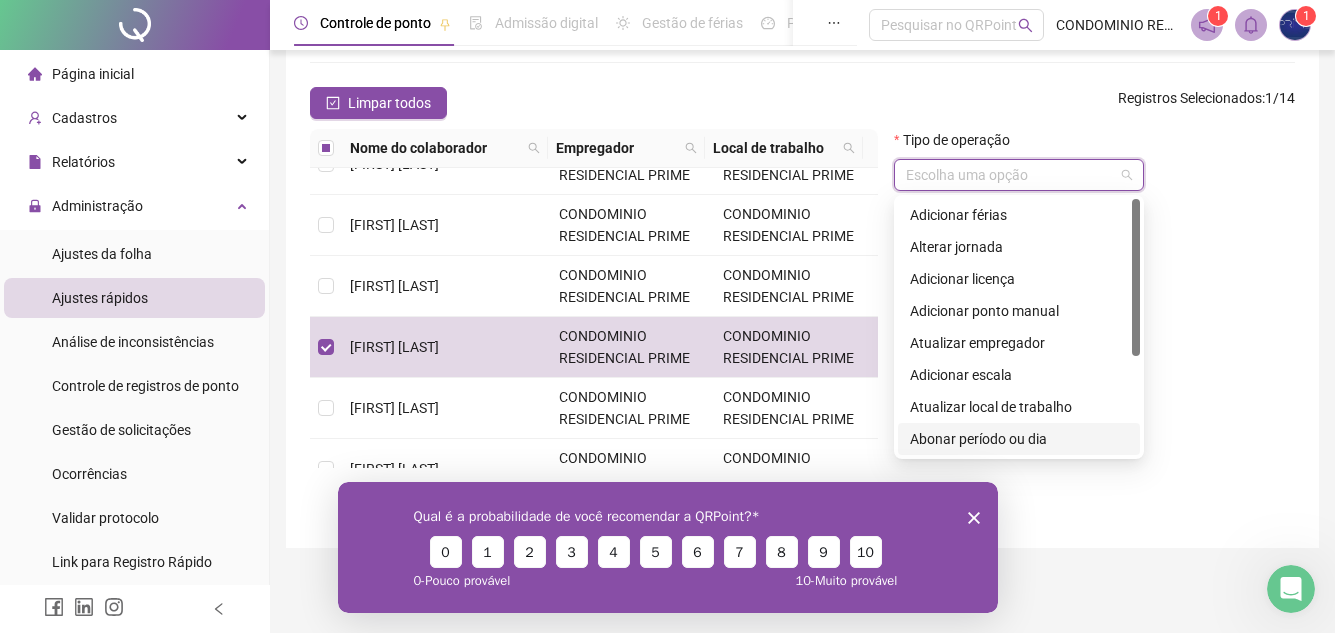 click on "Abonar período ou dia" at bounding box center [1019, 439] 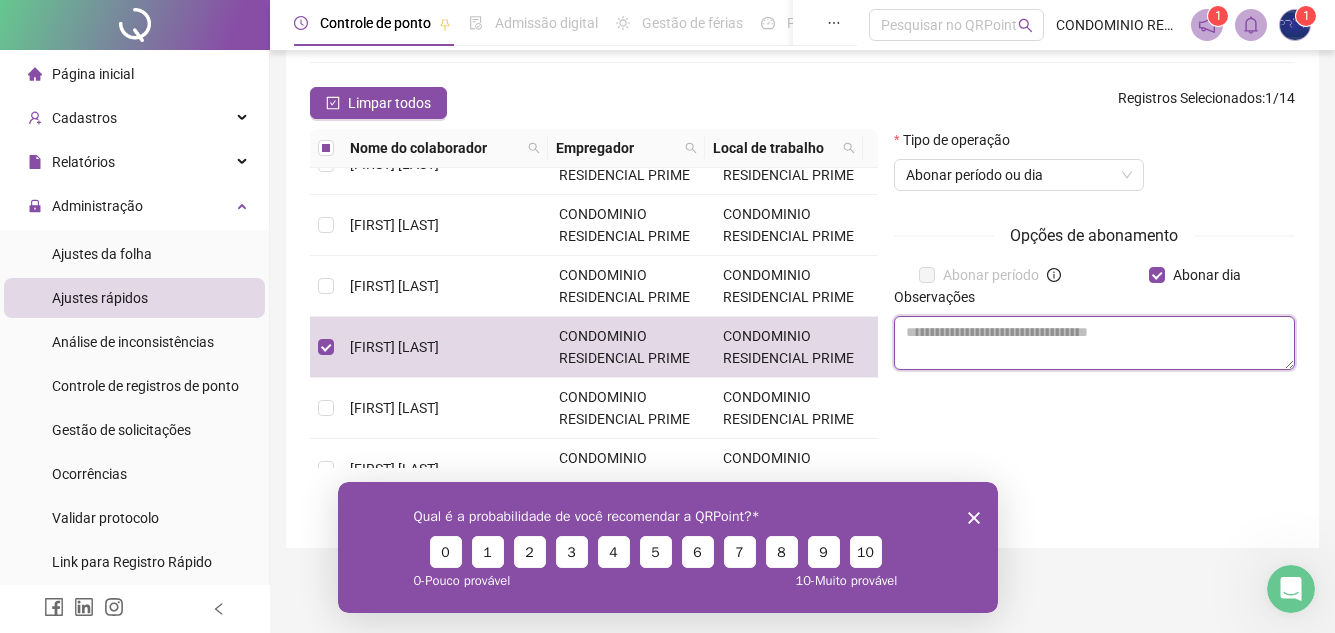 click at bounding box center (1094, 343) 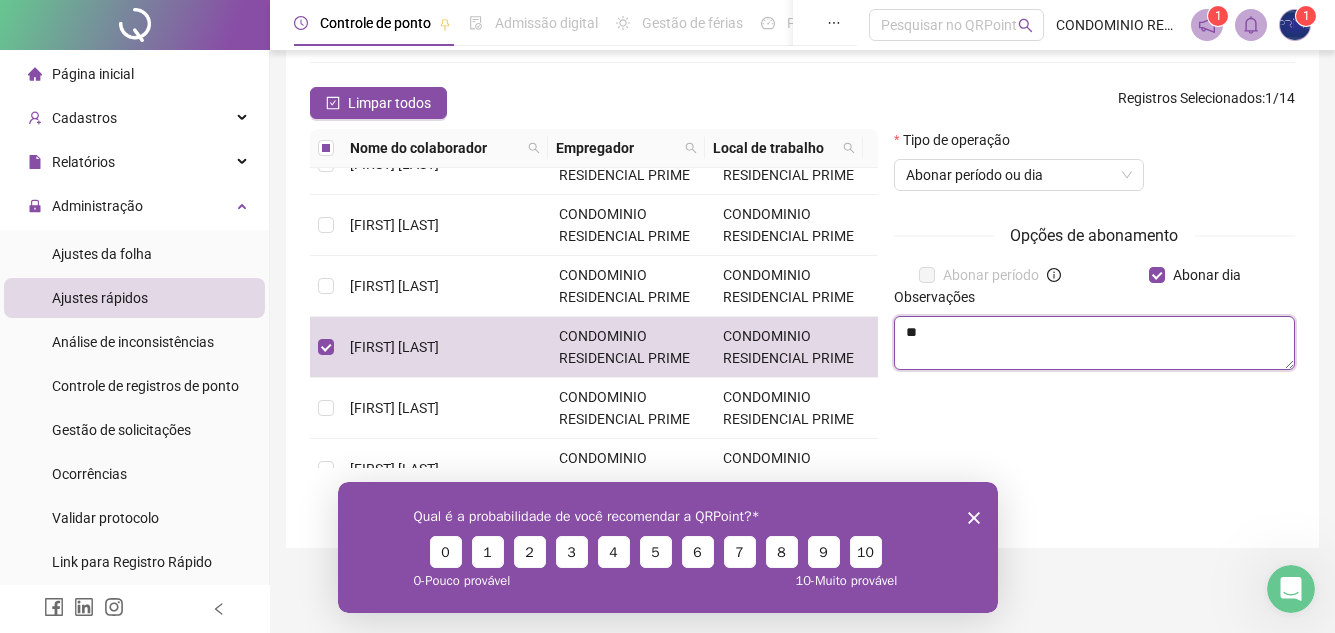 type on "*" 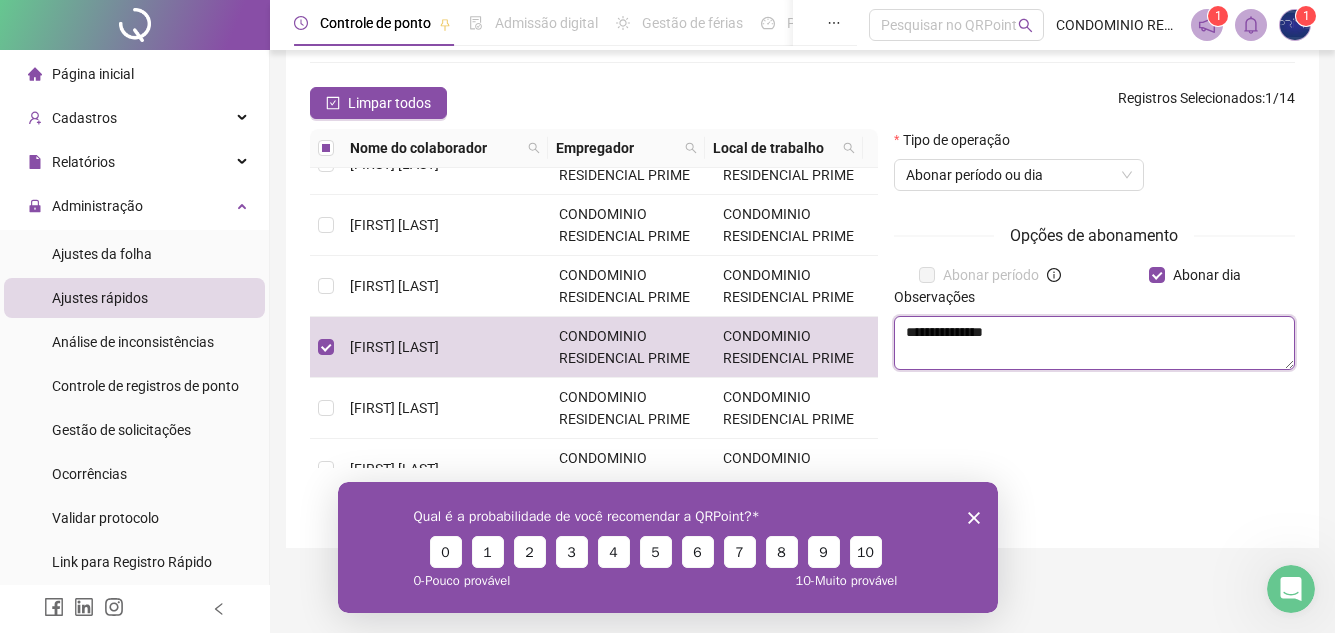 type on "**********" 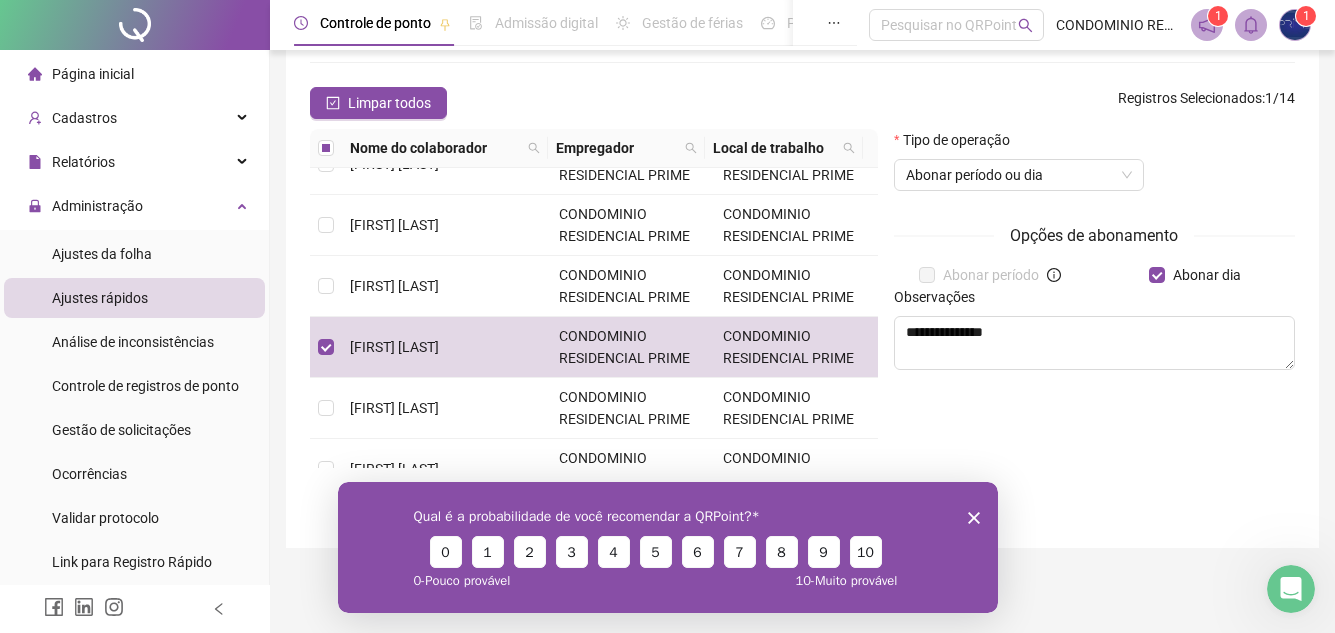 click on "**********" at bounding box center [1094, 326] 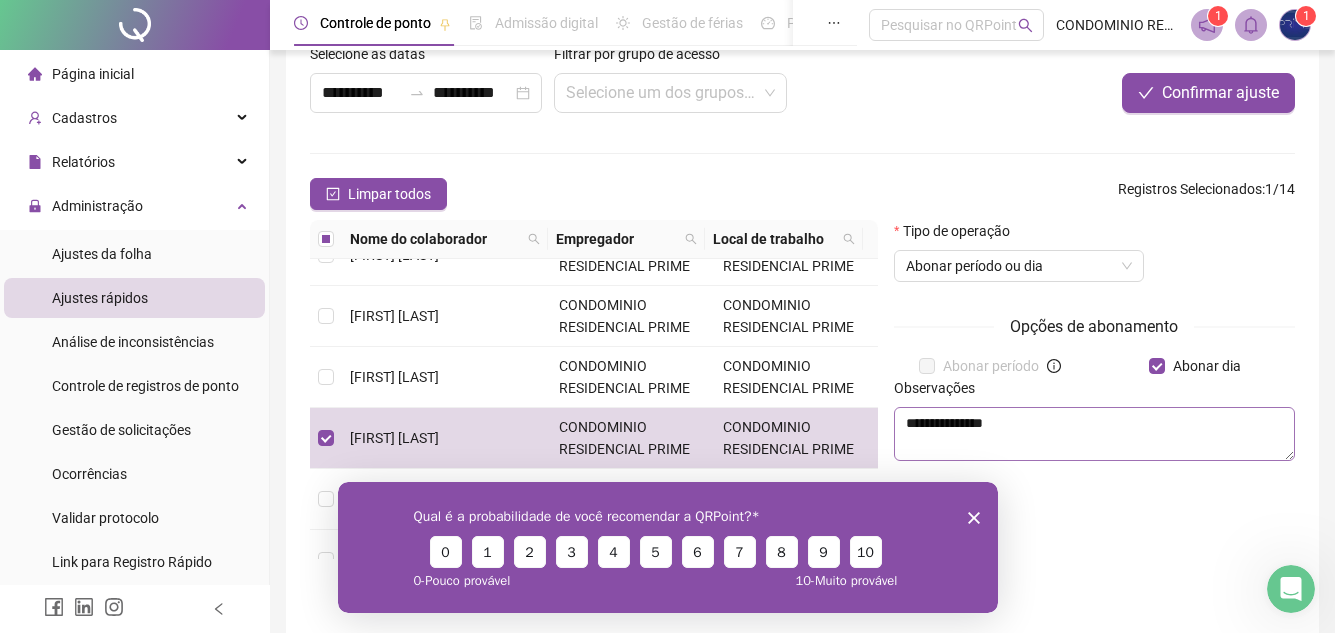 scroll, scrollTop: 0, scrollLeft: 0, axis: both 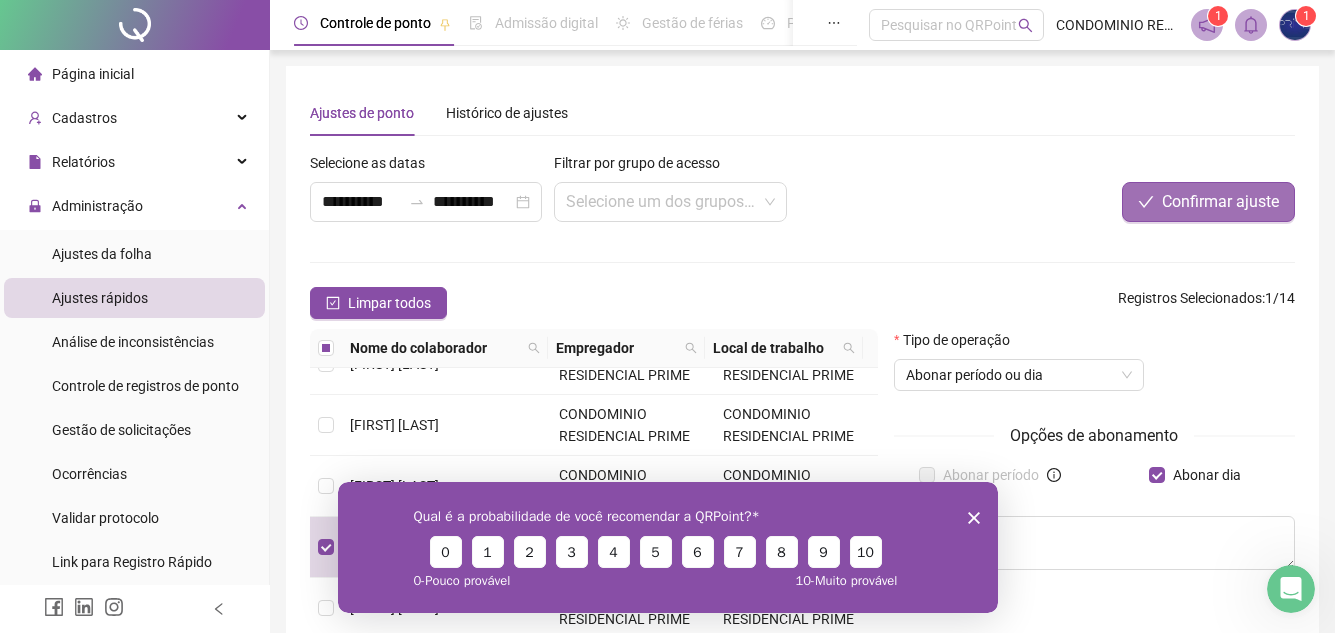 click on "Confirmar ajuste" at bounding box center [1220, 202] 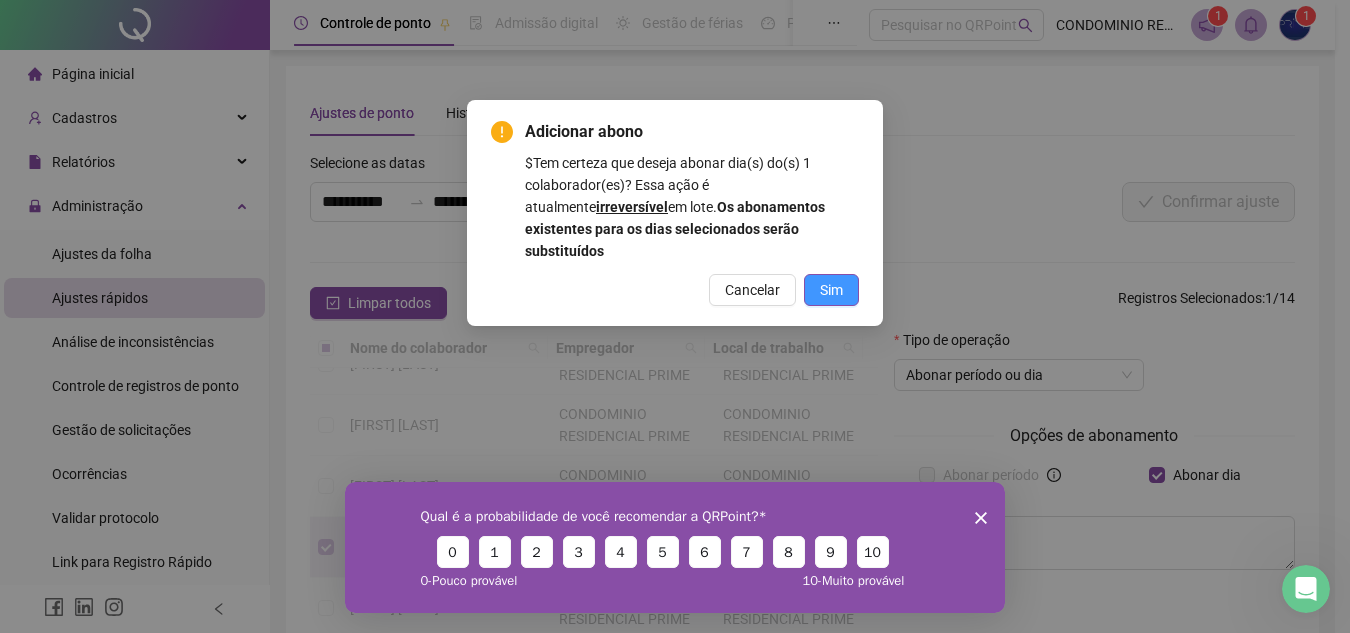 click on "Sim" at bounding box center (831, 290) 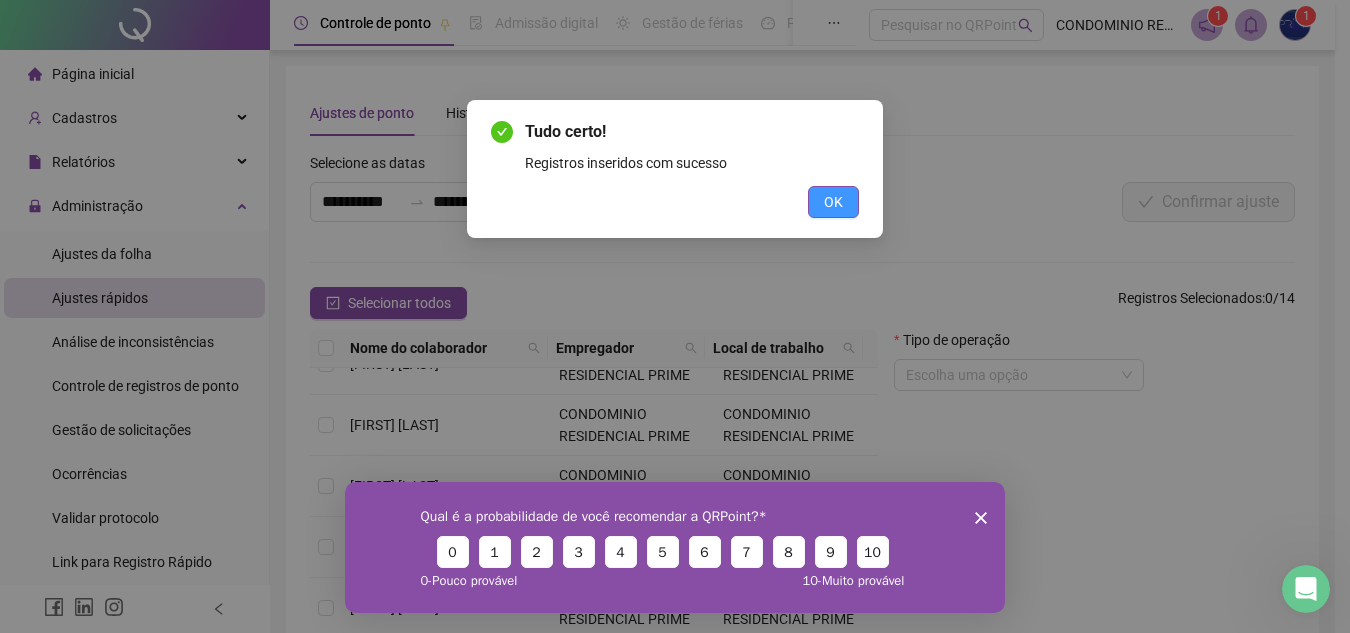 click on "OK" at bounding box center (833, 202) 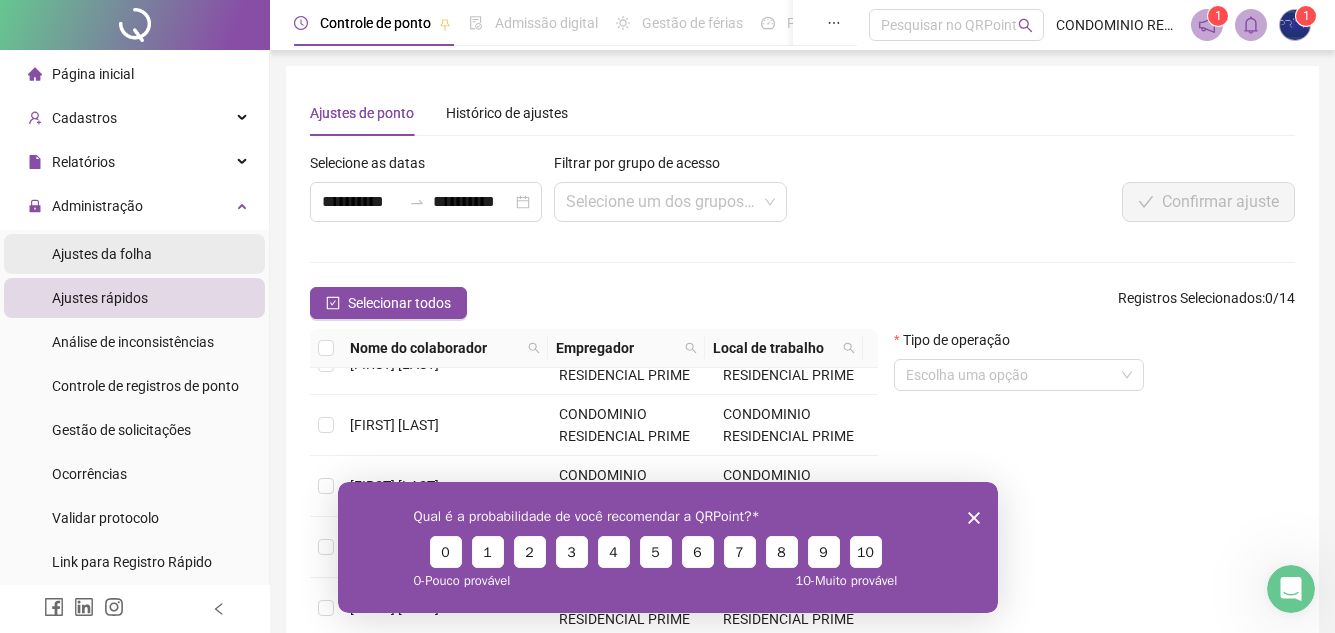 click on "Ajustes da folha" at bounding box center [102, 254] 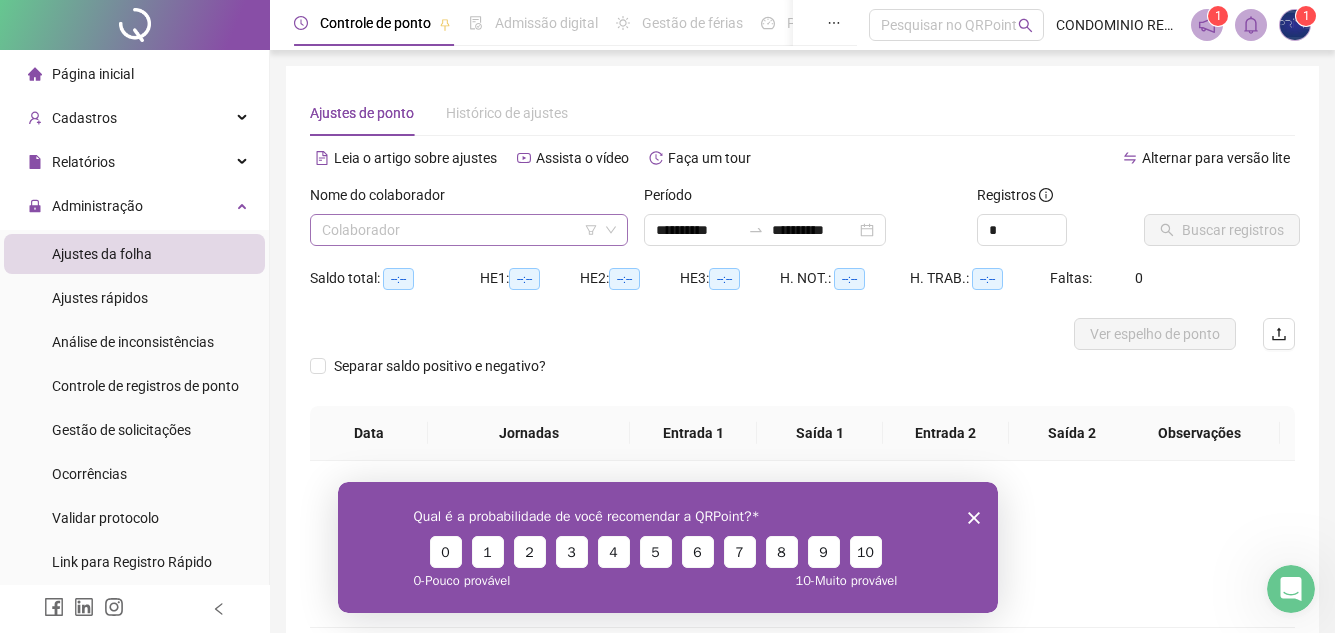 click at bounding box center (460, 230) 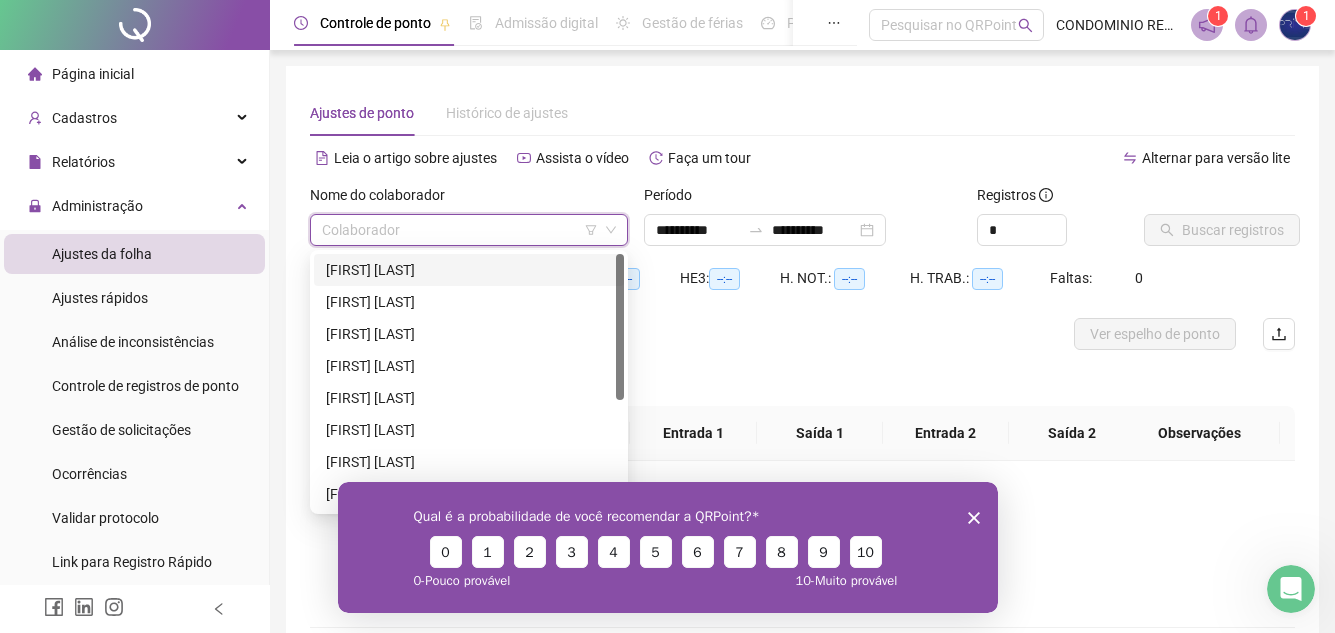 click on "[FIRST] [LAST]" at bounding box center (469, 270) 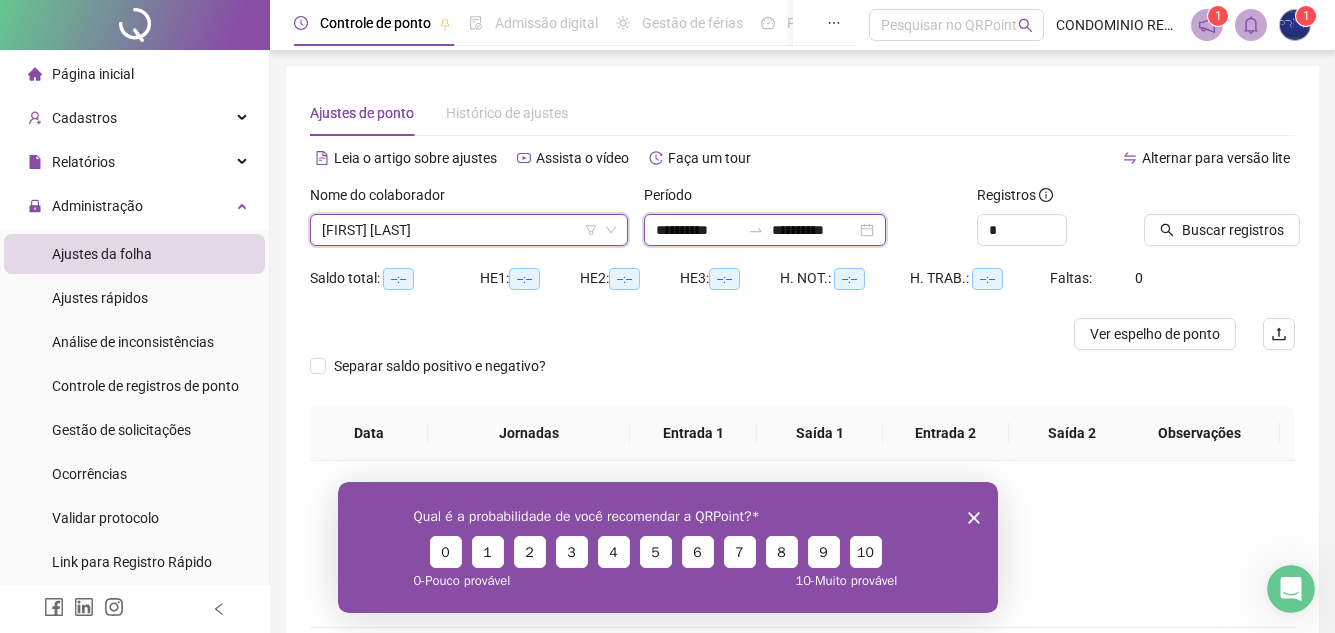 click on "**********" at bounding box center [698, 230] 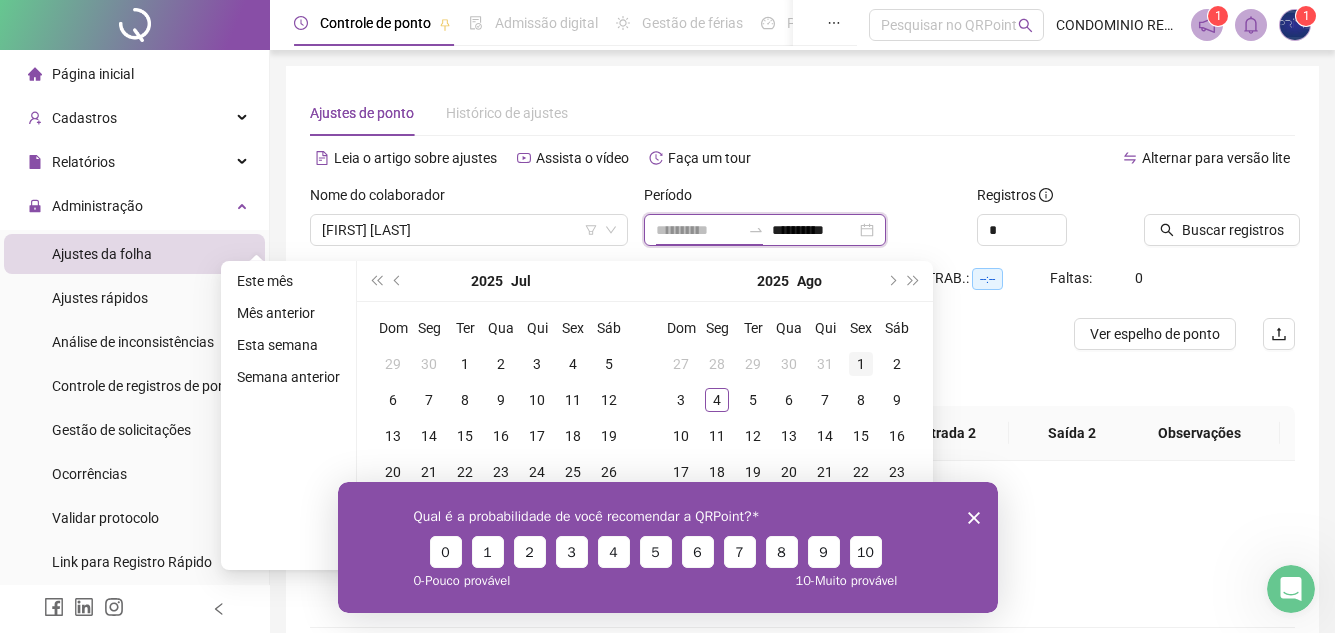 type on "**********" 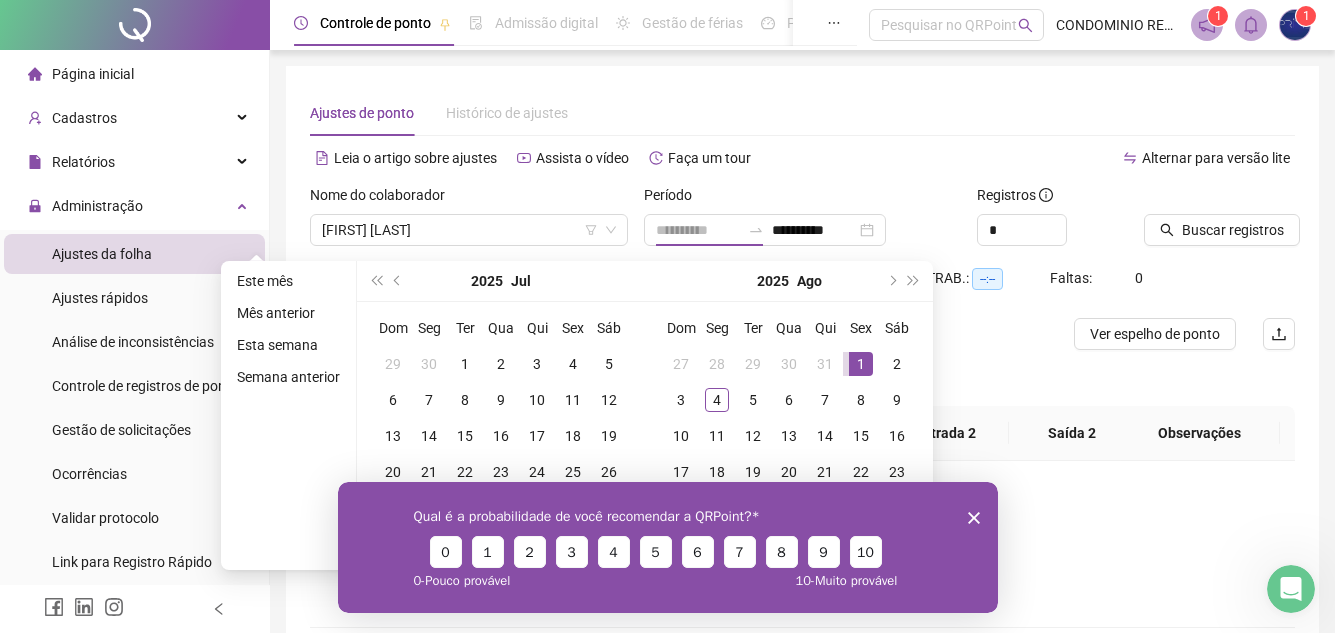 click on "1" at bounding box center (861, 364) 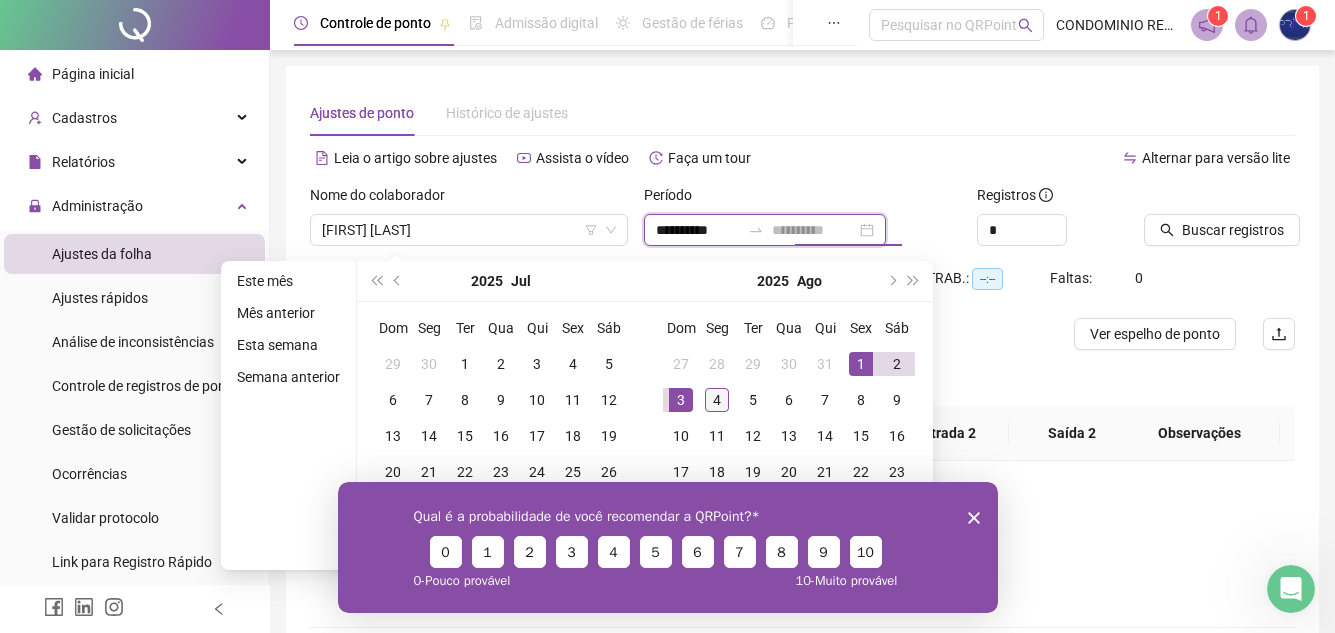 type on "**********" 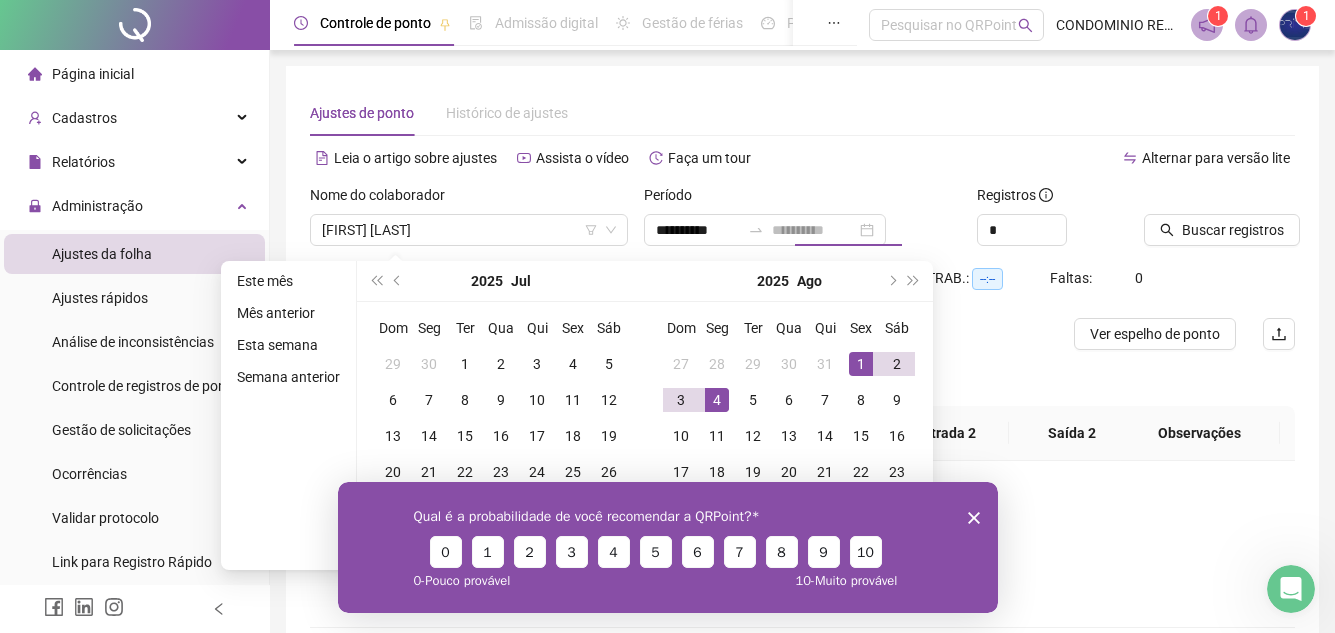click on "4" at bounding box center [717, 400] 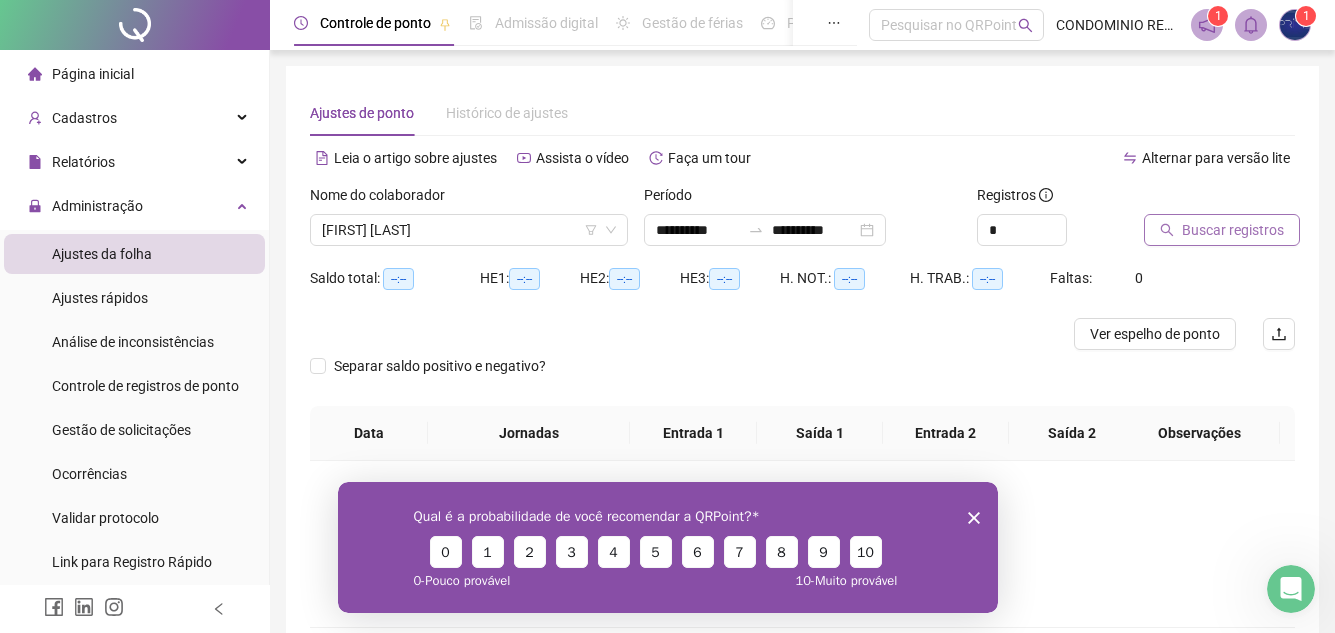 click on "Buscar registros" at bounding box center [1233, 230] 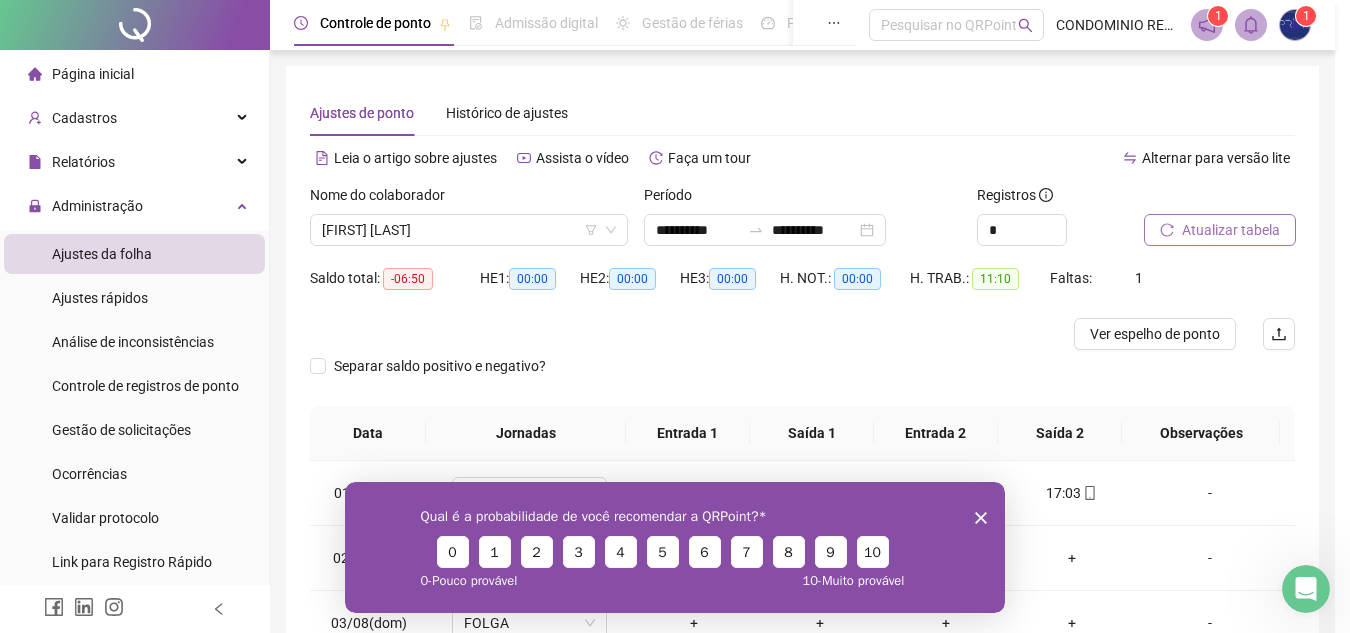 click 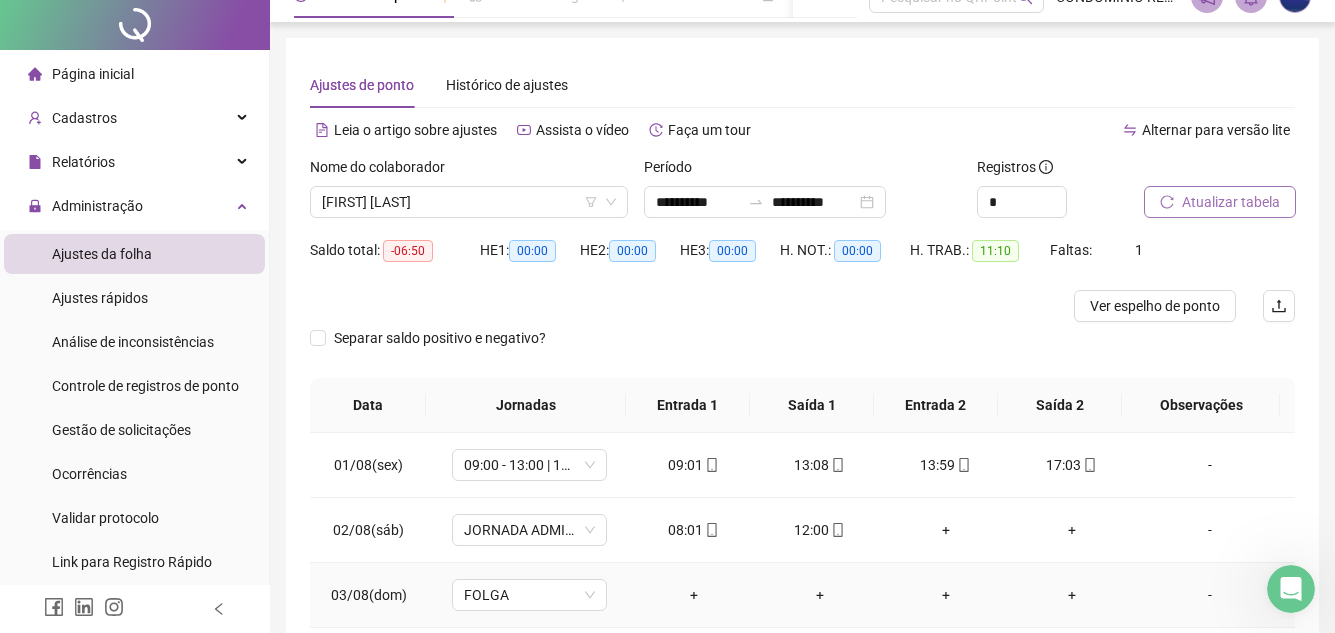 scroll, scrollTop: 0, scrollLeft: 0, axis: both 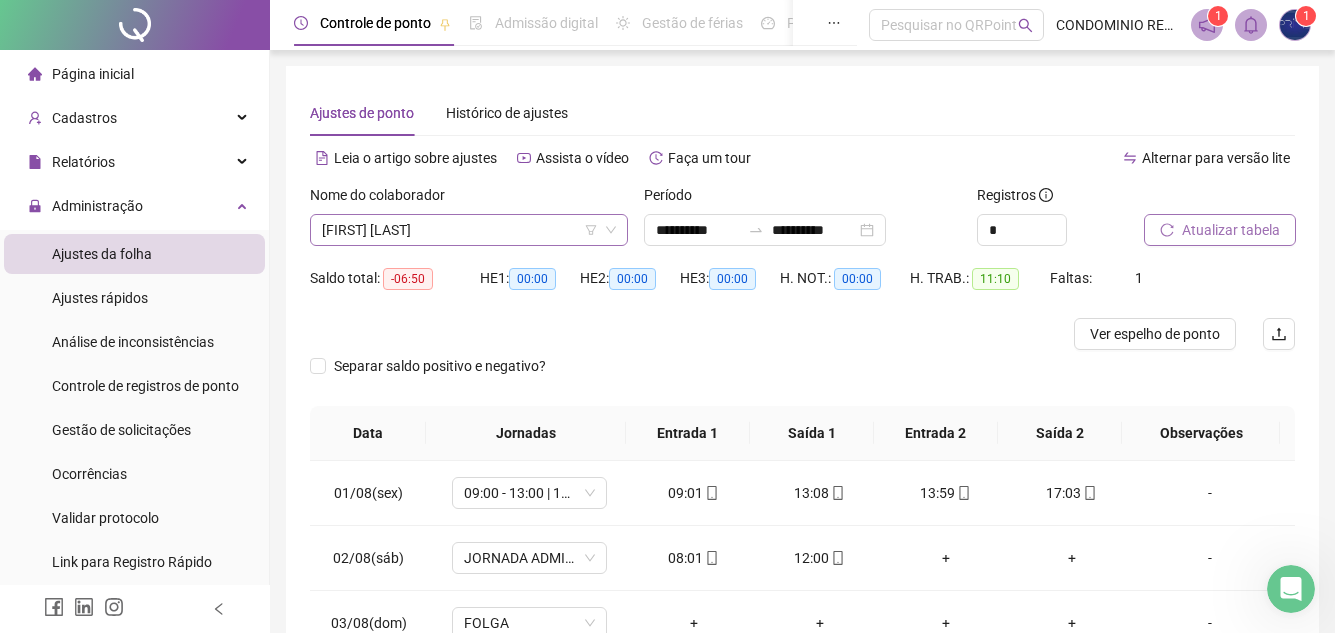 click on "[FIRST] [LAST]" at bounding box center [469, 230] 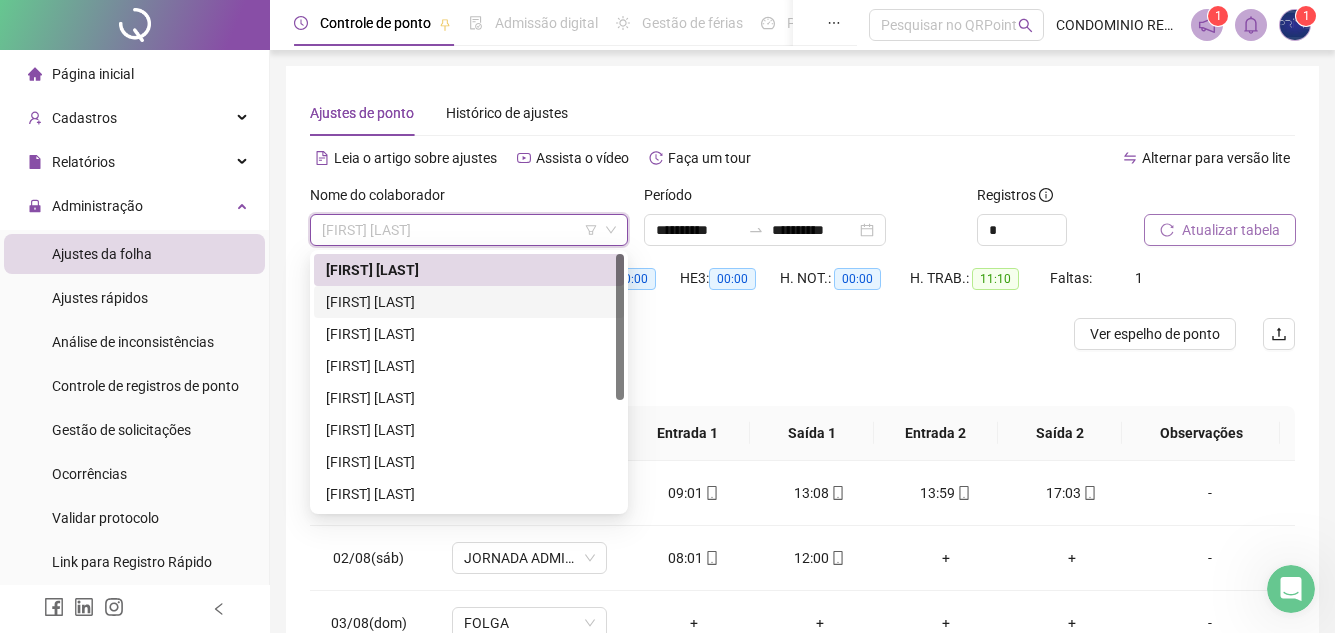 click on "[FIRST] [LAST]" at bounding box center [469, 302] 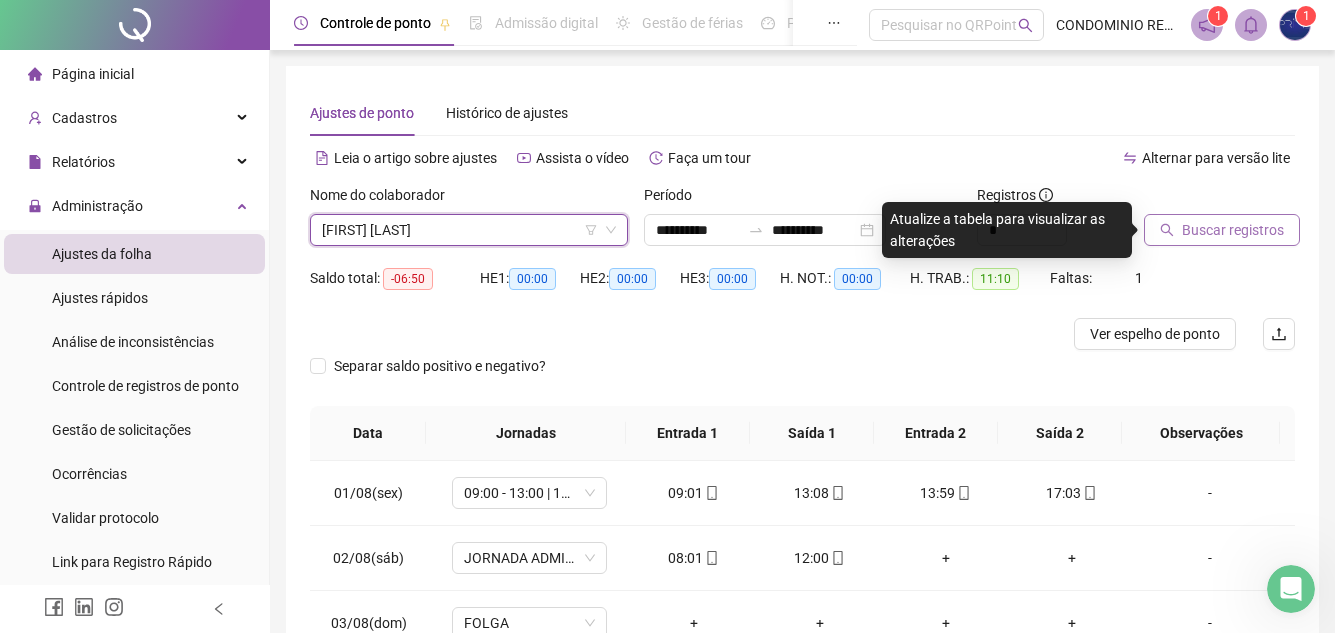 click on "[FIRST] [LAST]" at bounding box center [469, 230] 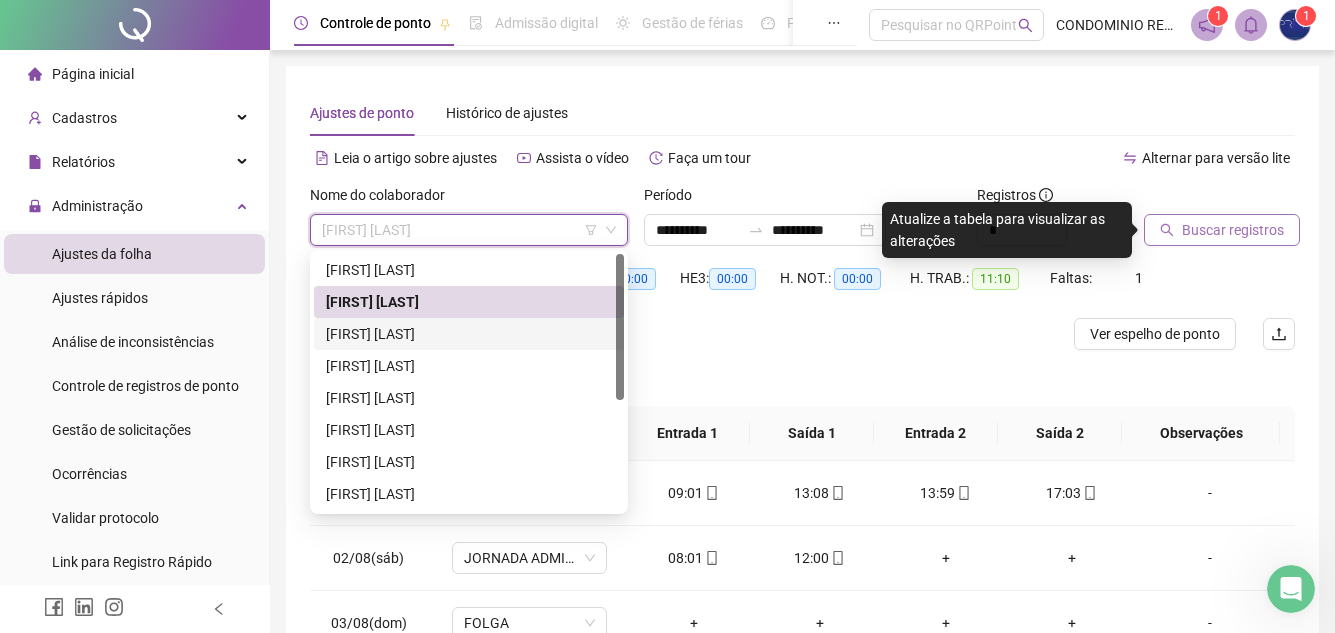 click on "[FIRST] [LAST]" at bounding box center (469, 334) 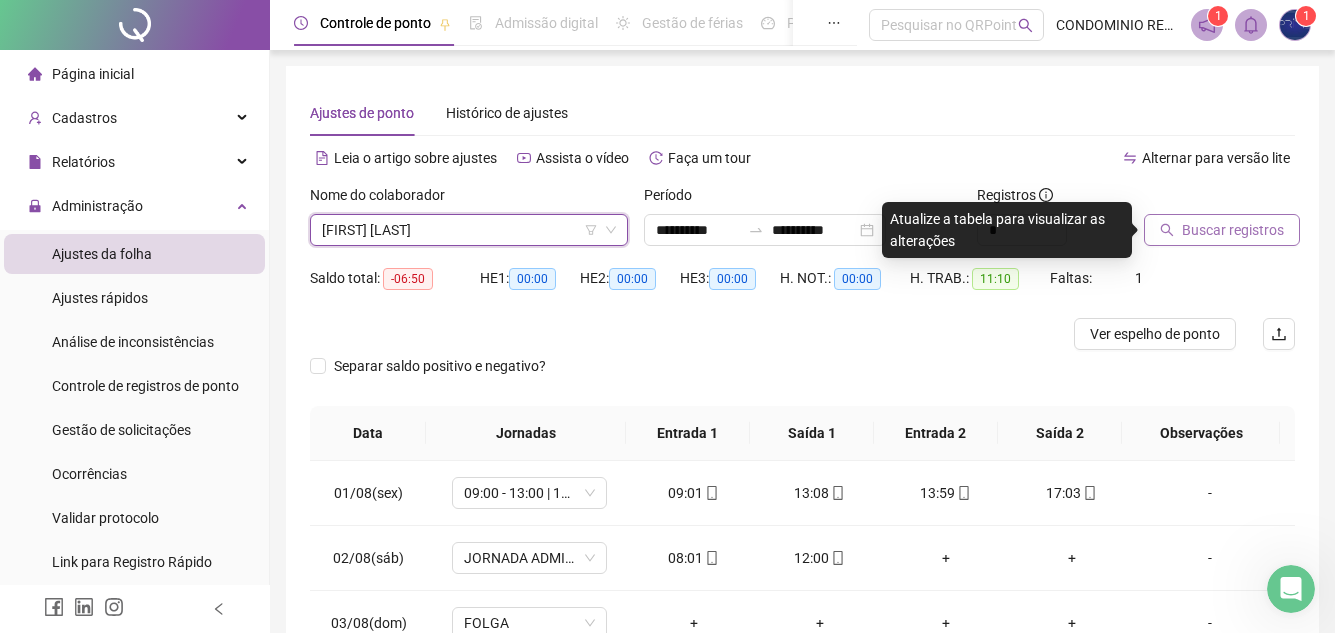 click on "Buscar registros" at bounding box center [1219, 223] 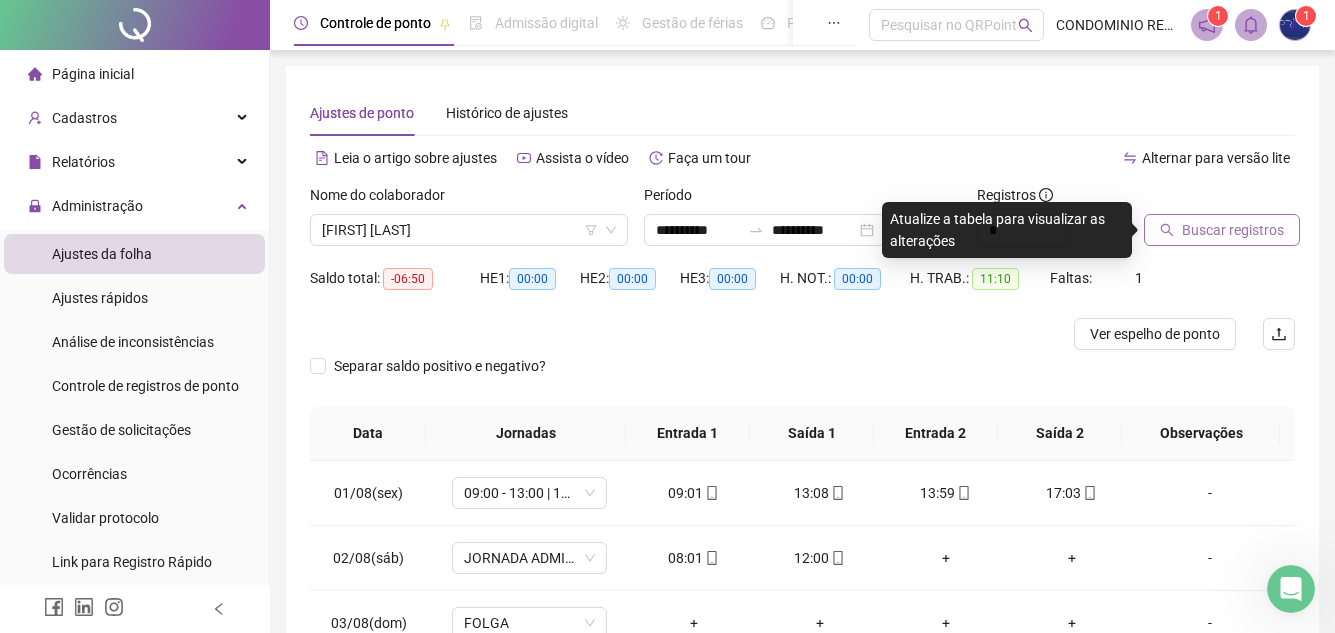 click on "Buscar registros" at bounding box center (1233, 230) 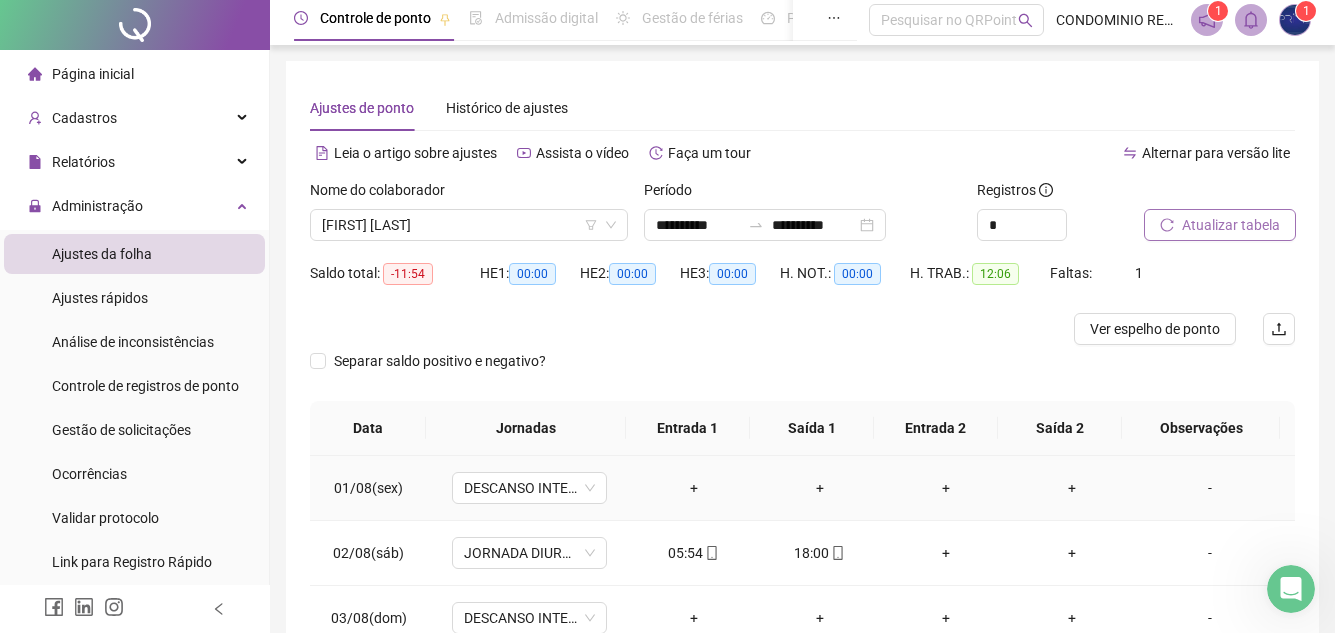 scroll, scrollTop: 0, scrollLeft: 0, axis: both 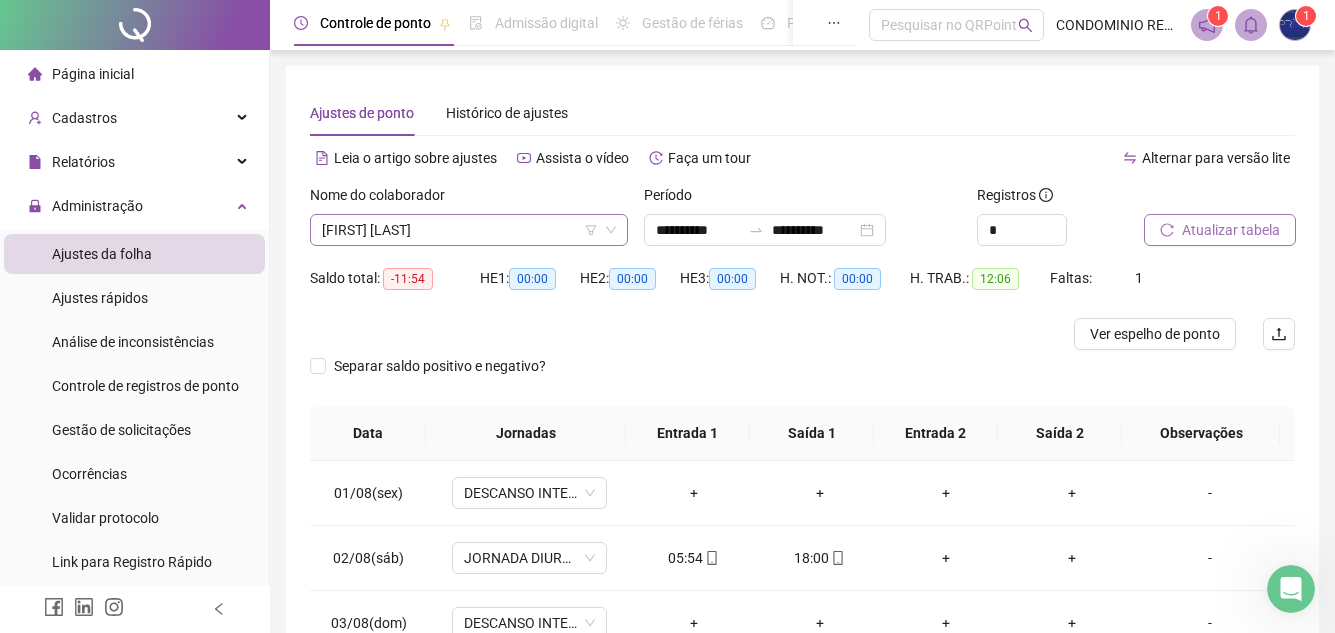 click on "[FIRST] [LAST]" at bounding box center [469, 230] 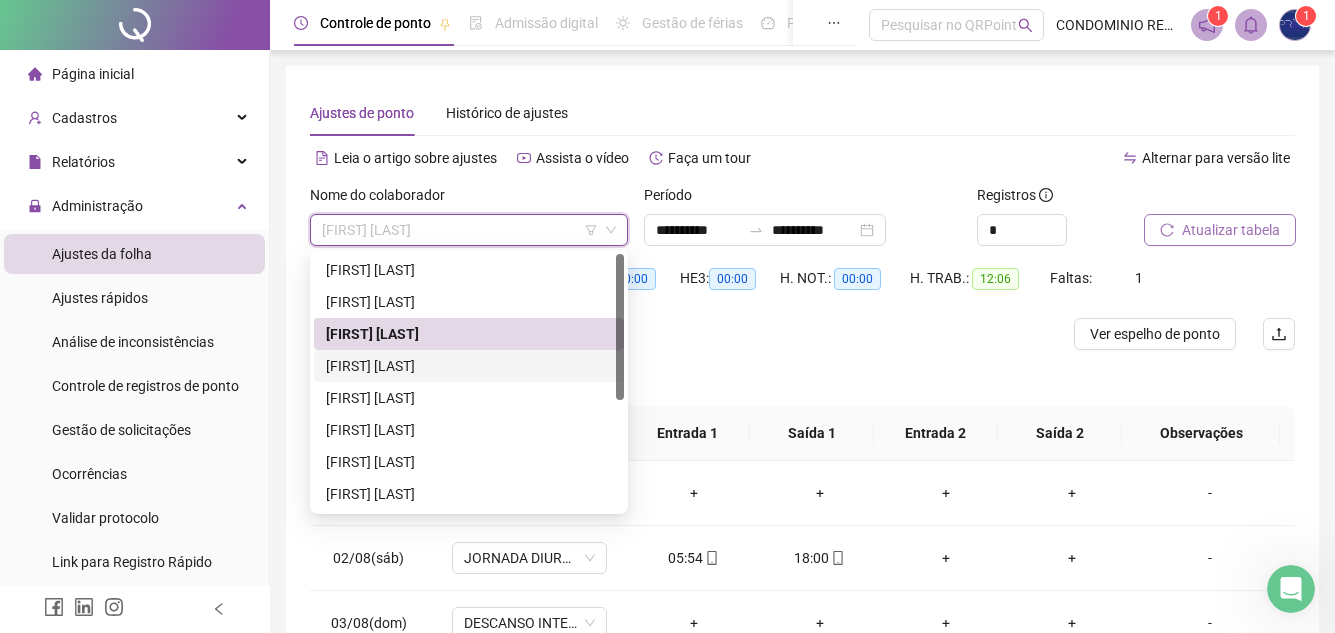 click on "[FIRST] [LAST]" at bounding box center (469, 366) 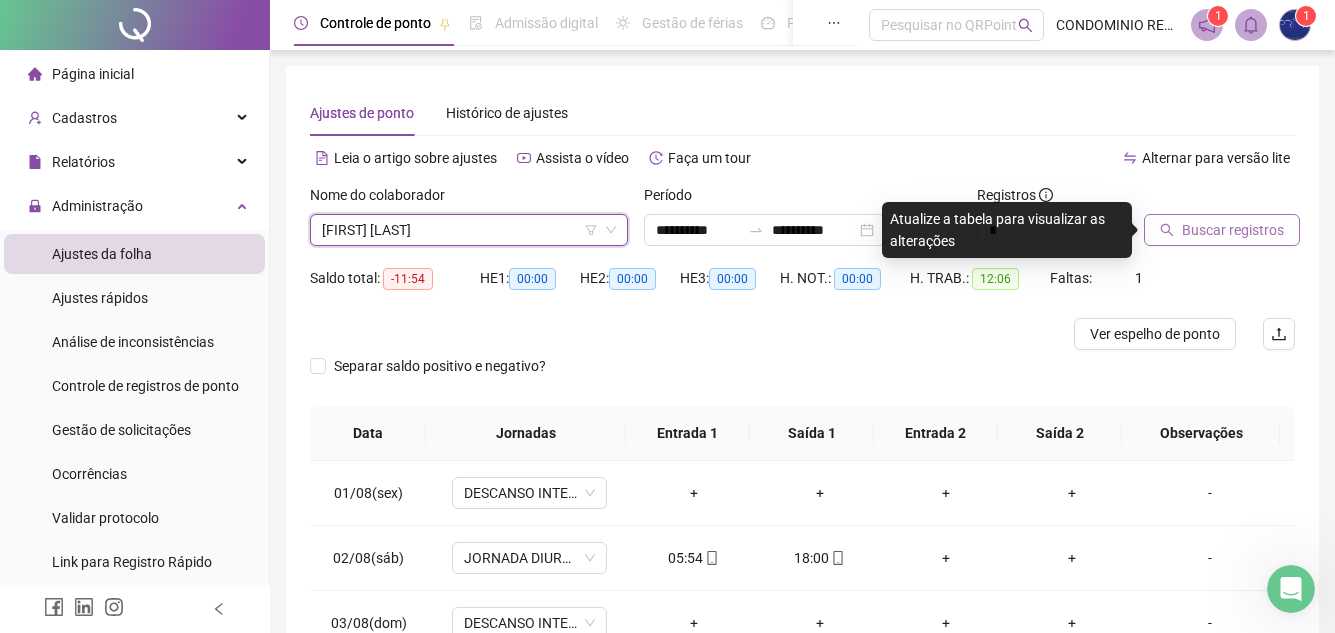 click on "Buscar registros" at bounding box center [1233, 230] 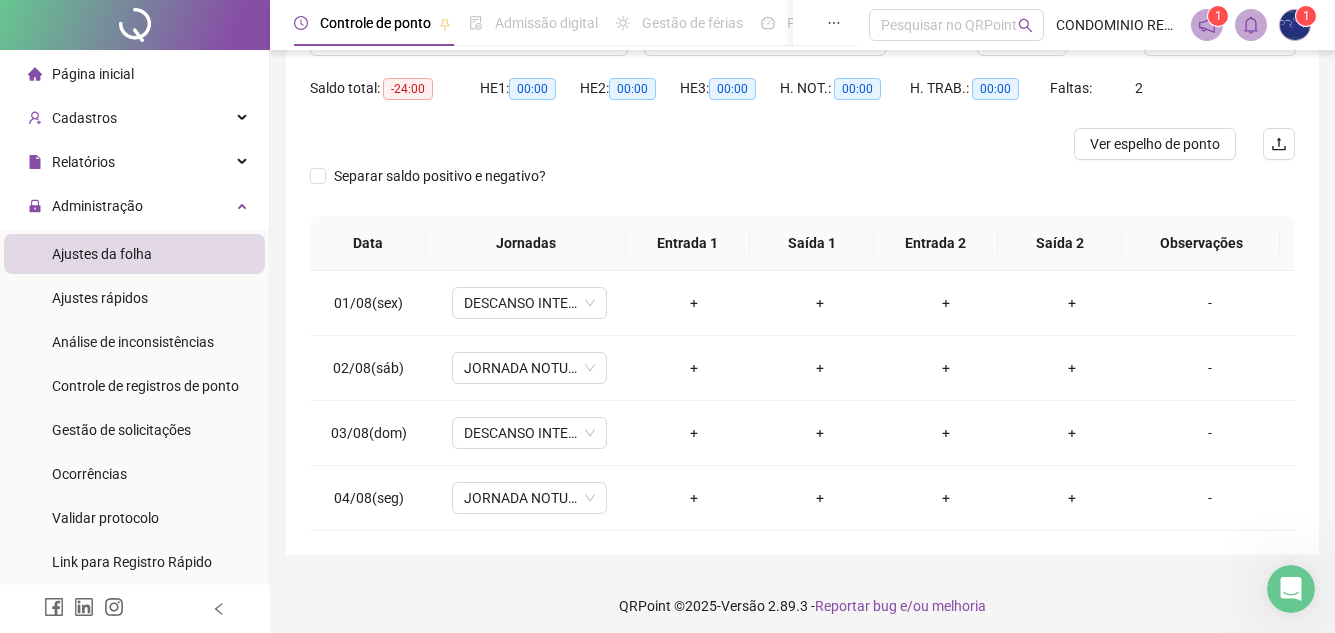 scroll, scrollTop: 198, scrollLeft: 0, axis: vertical 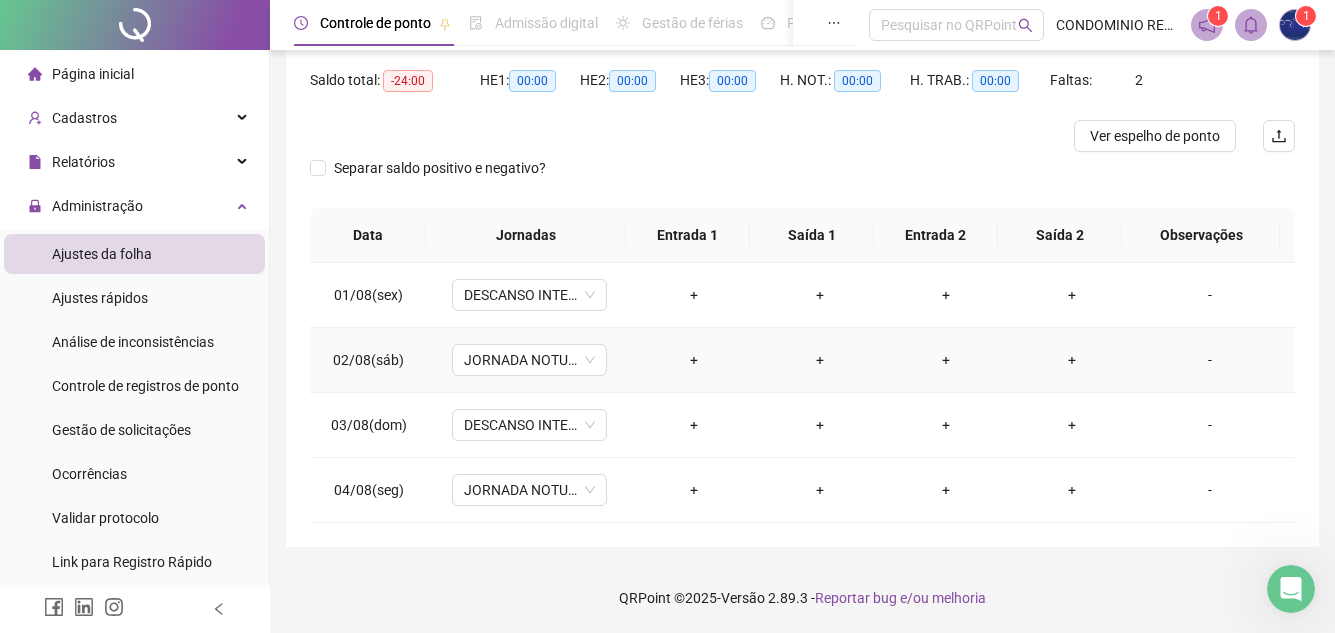 click on "+" at bounding box center [693, 360] 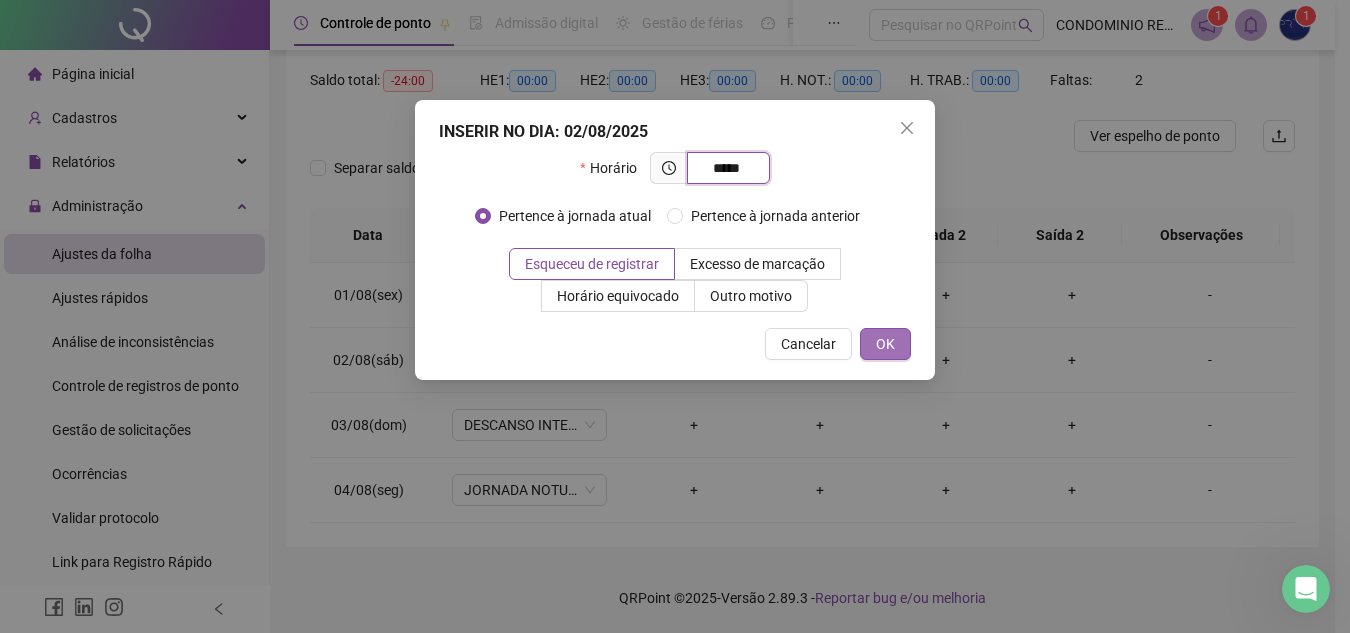 type on "*****" 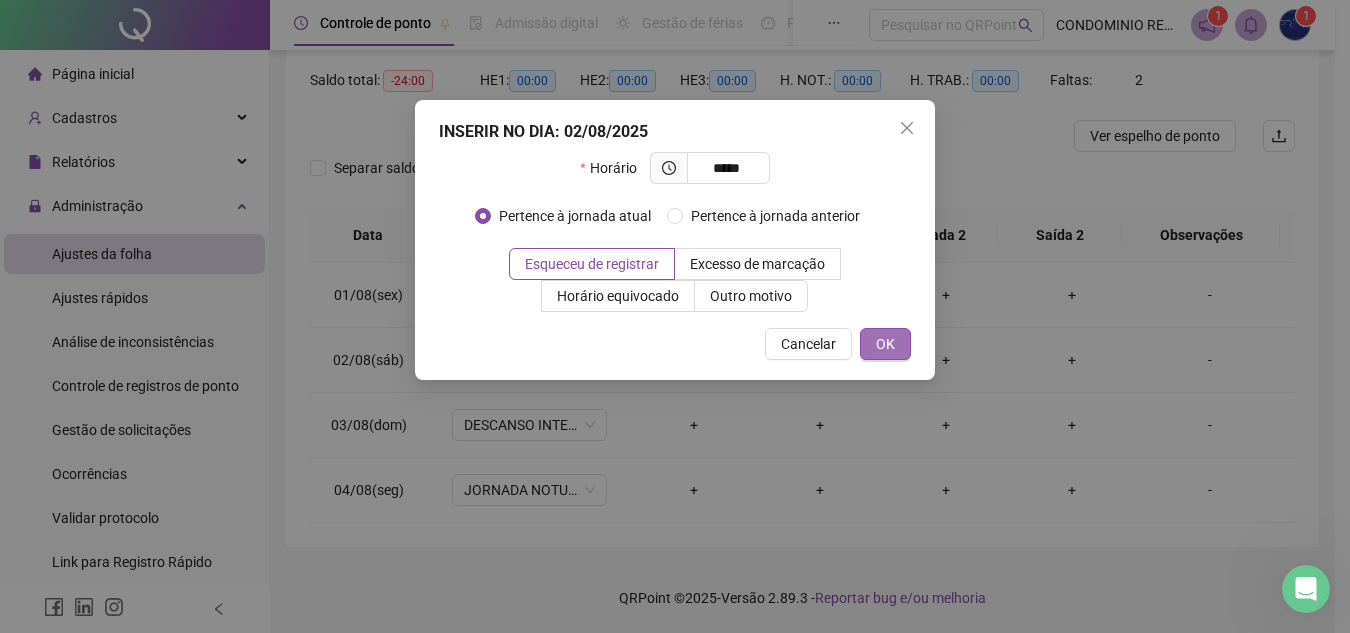 click on "OK" at bounding box center (885, 344) 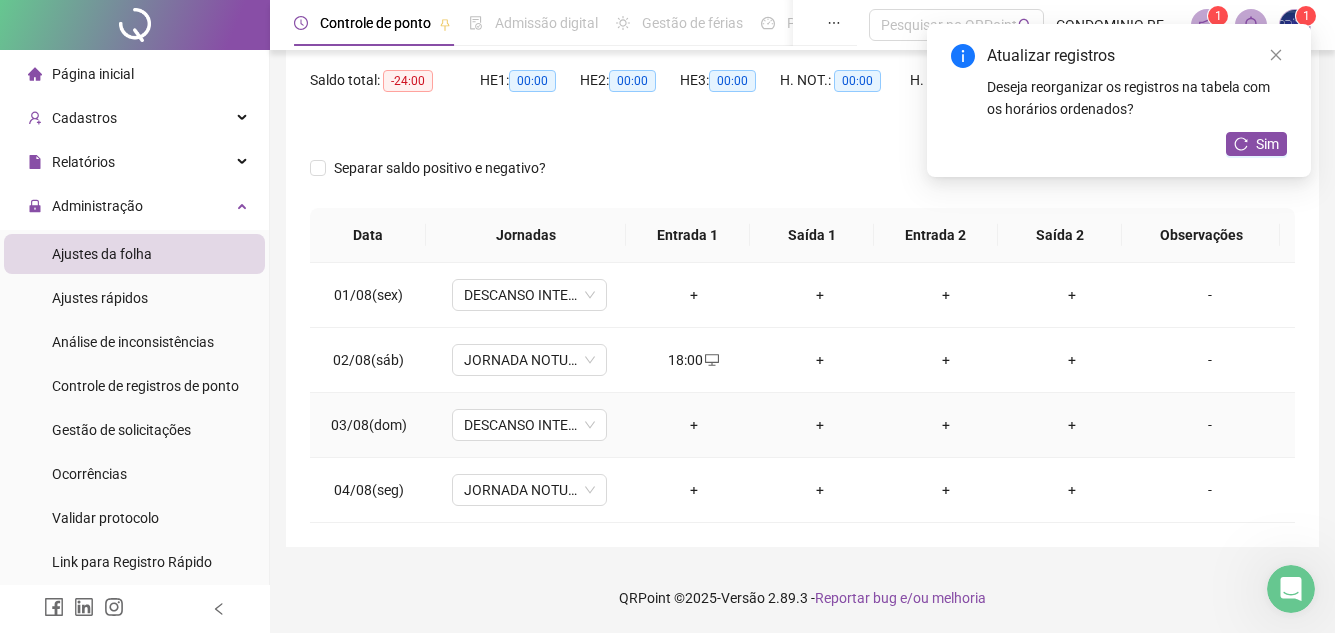 click on "+" at bounding box center [693, 425] 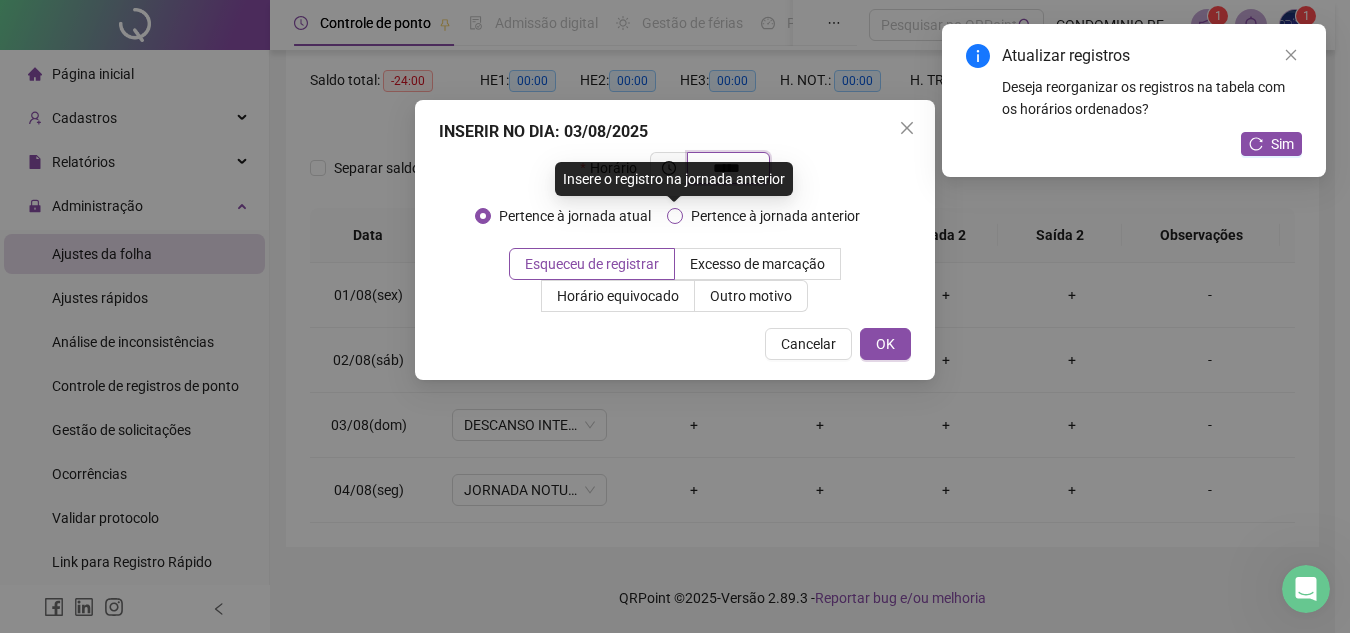 type on "*****" 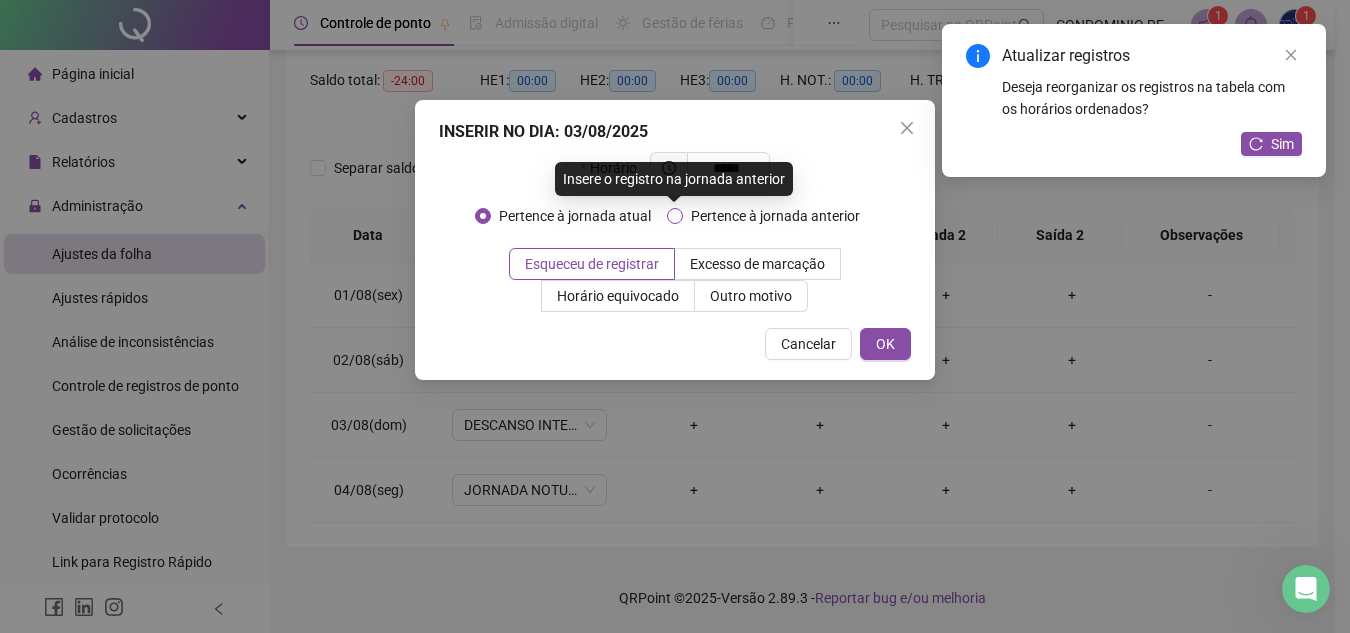 click on "Pertence à jornada anterior" at bounding box center (775, 216) 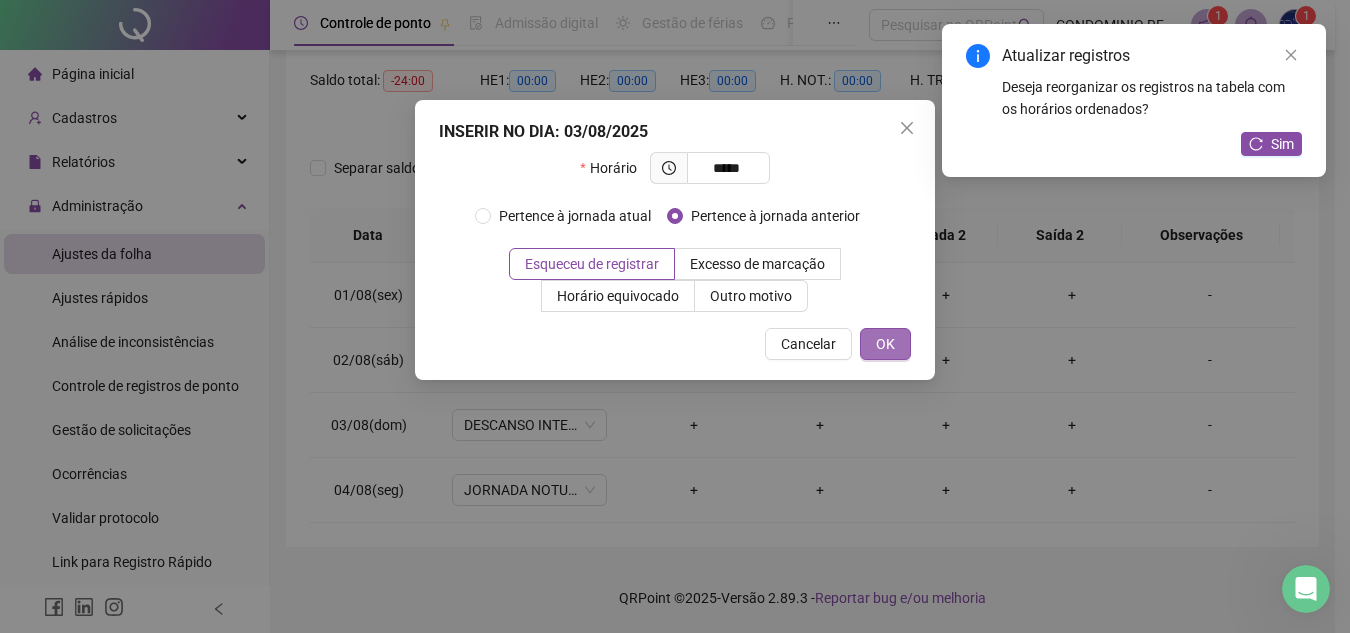 click on "OK" at bounding box center [885, 344] 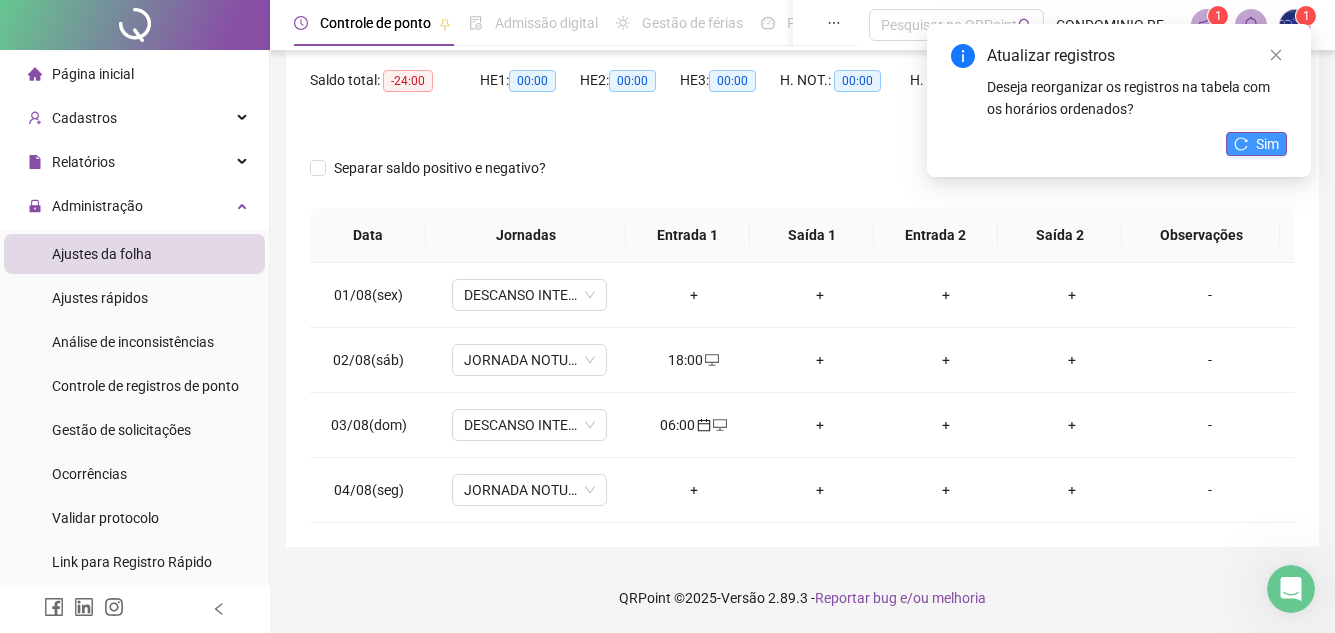 click on "Sim" at bounding box center (1267, 144) 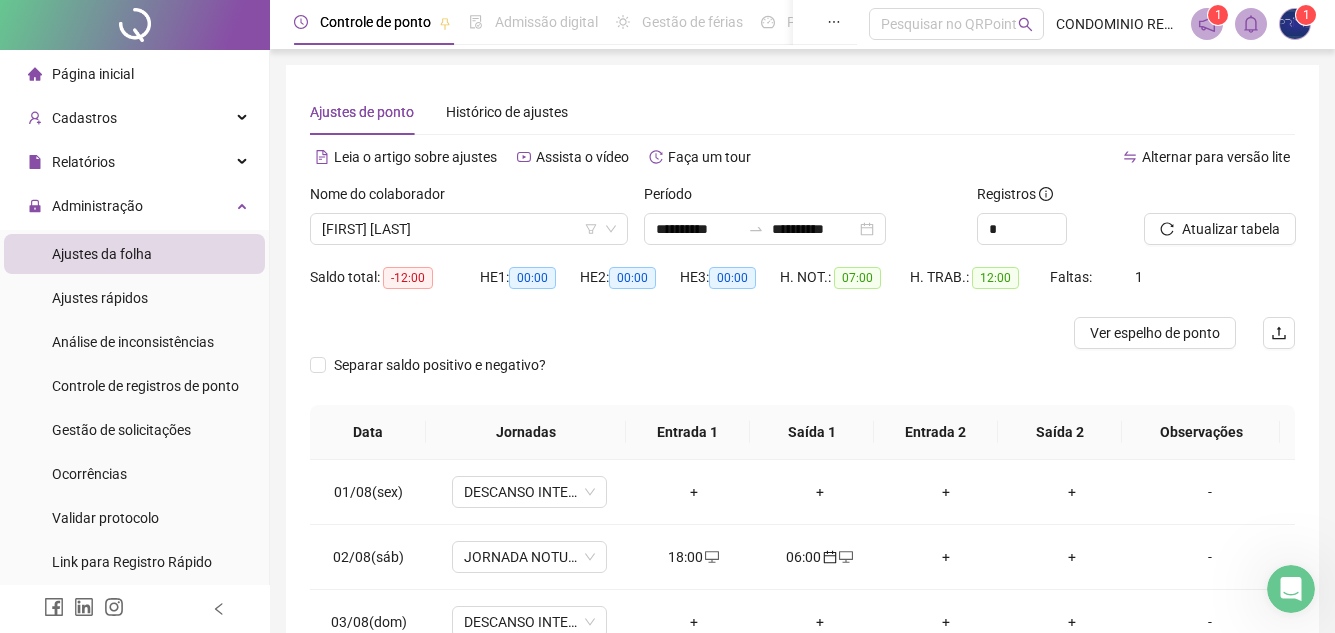 scroll, scrollTop: 0, scrollLeft: 0, axis: both 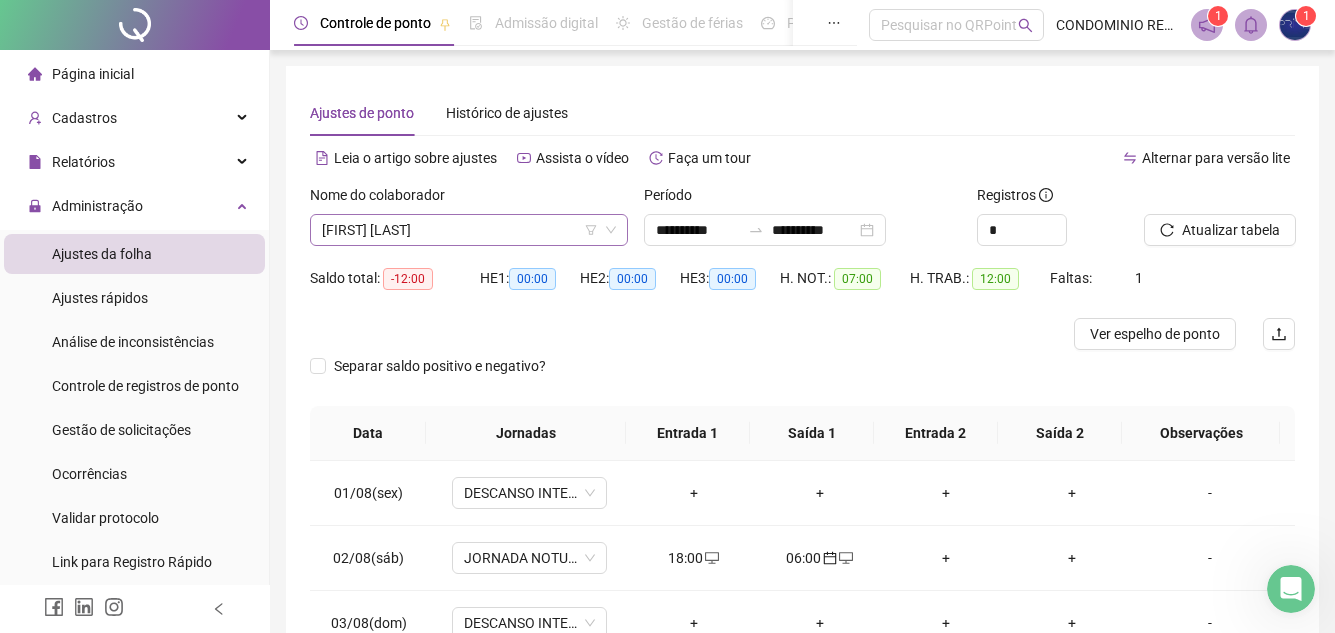 click on "[FIRST] [LAST]" at bounding box center [469, 230] 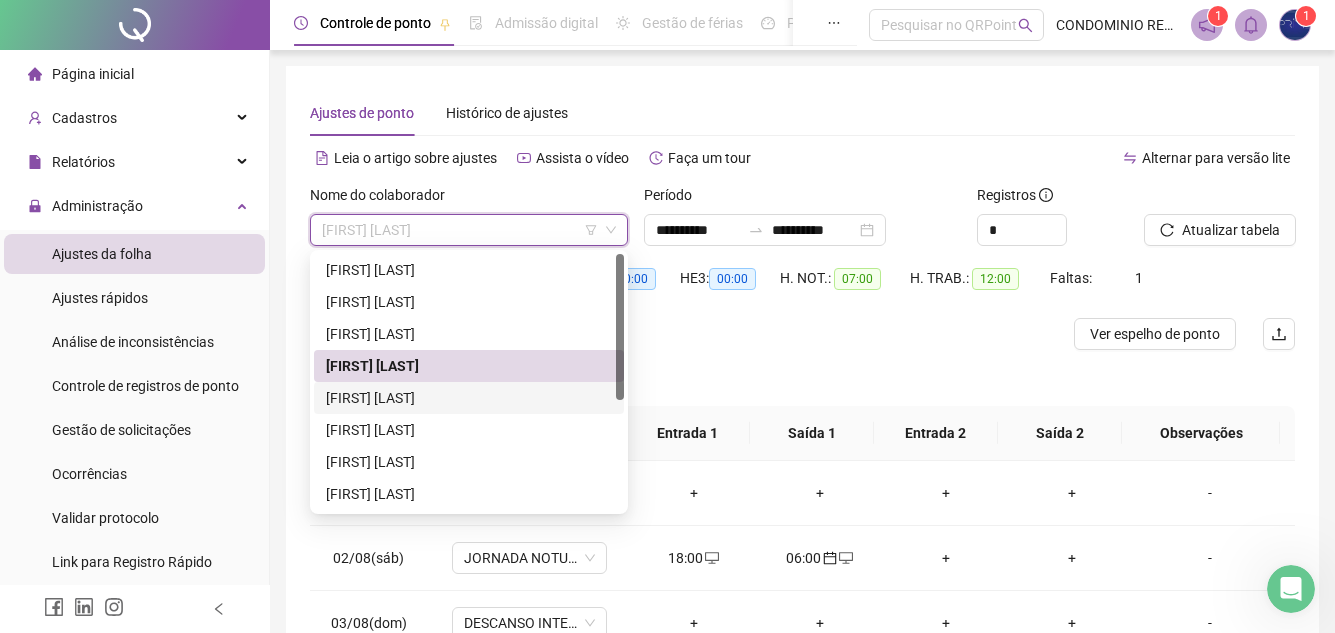 click on "[FIRST] [LAST]" at bounding box center (469, 398) 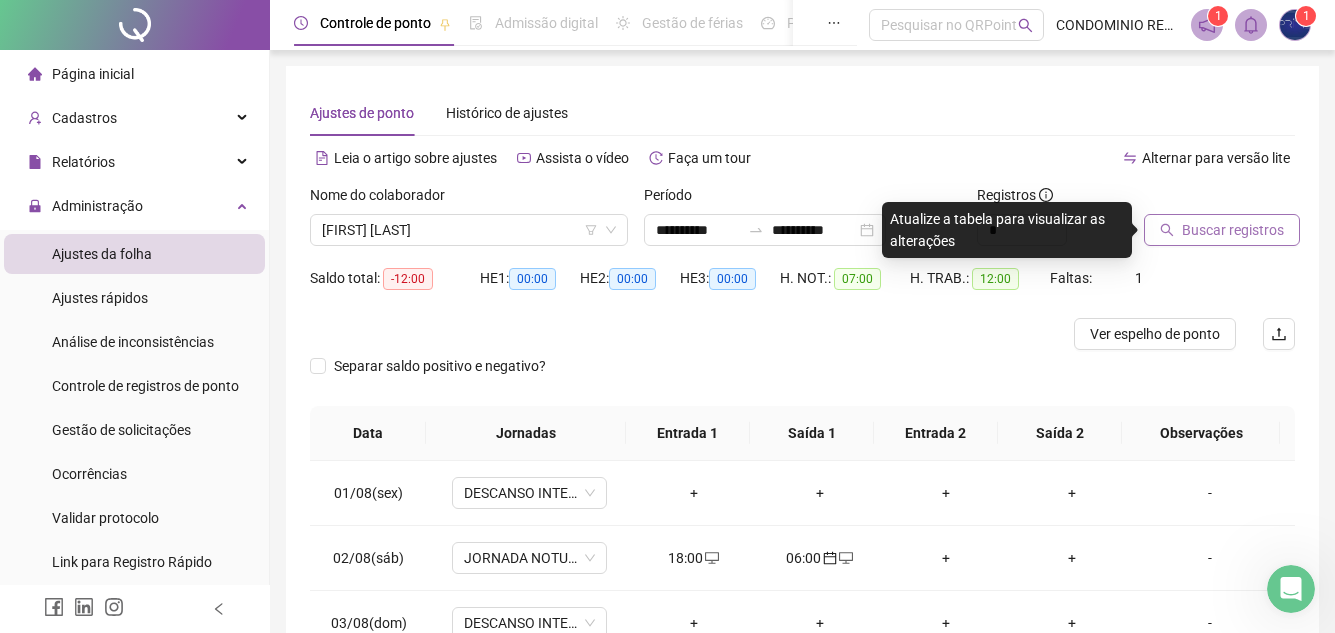 click on "Buscar registros" at bounding box center (1233, 230) 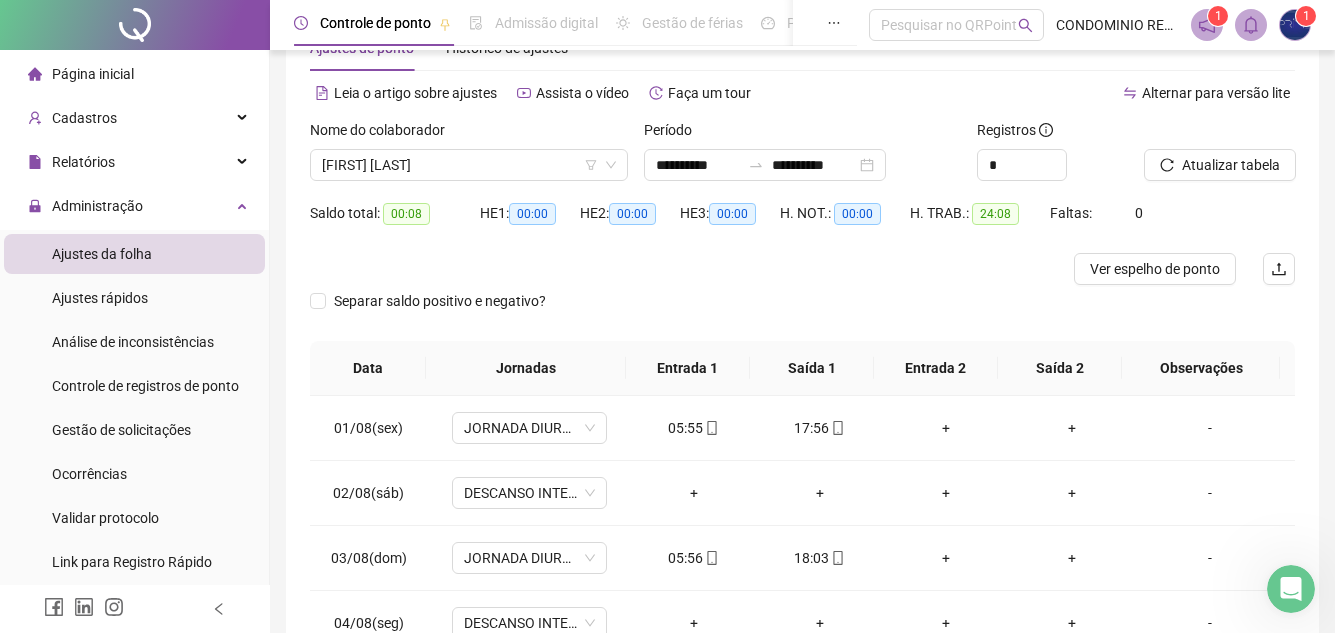 scroll, scrollTop: 198, scrollLeft: 0, axis: vertical 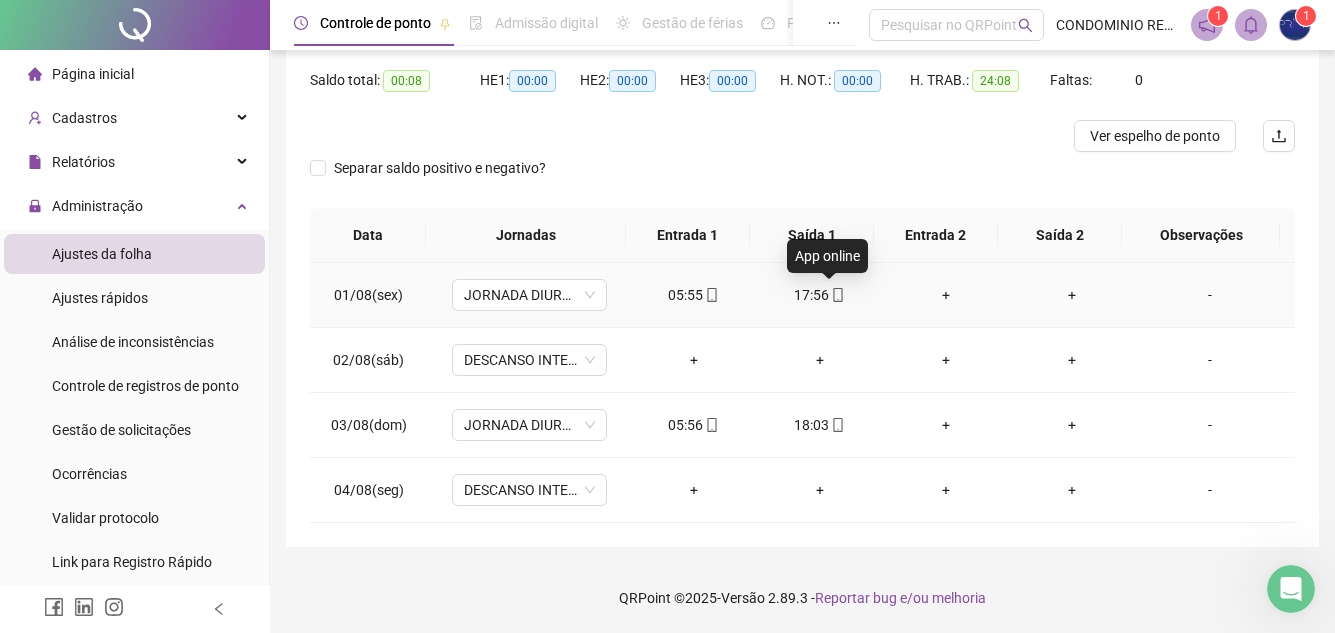 click 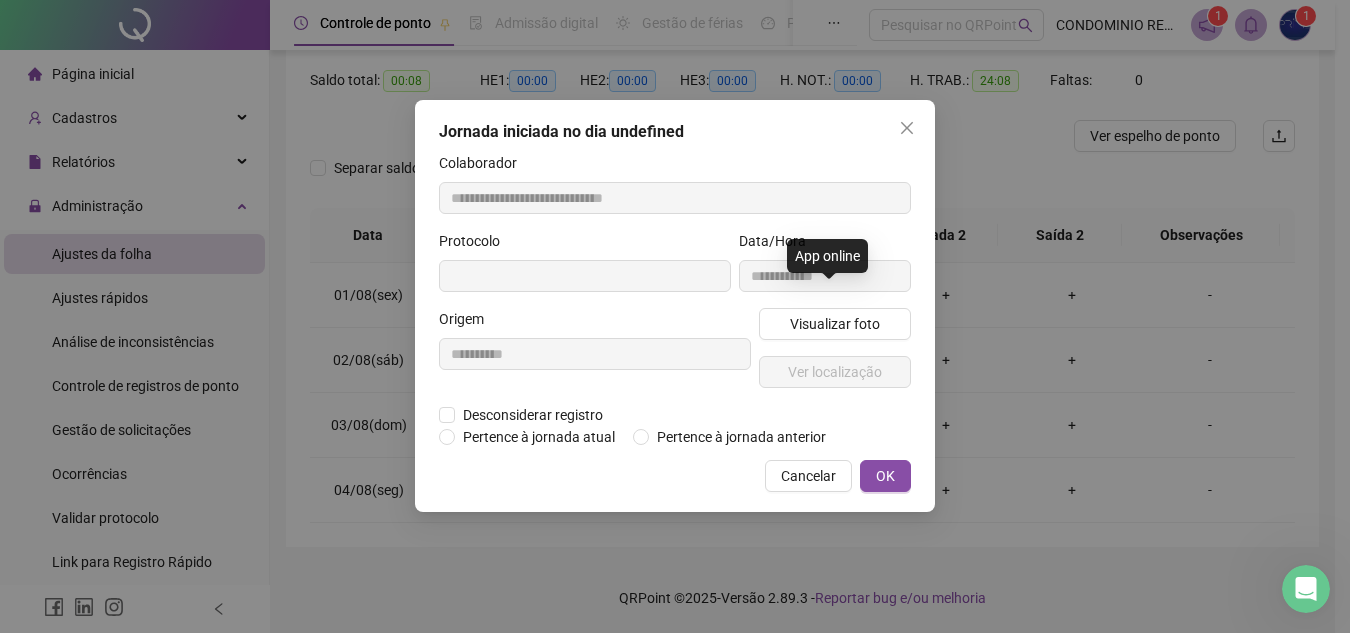 type on "**********" 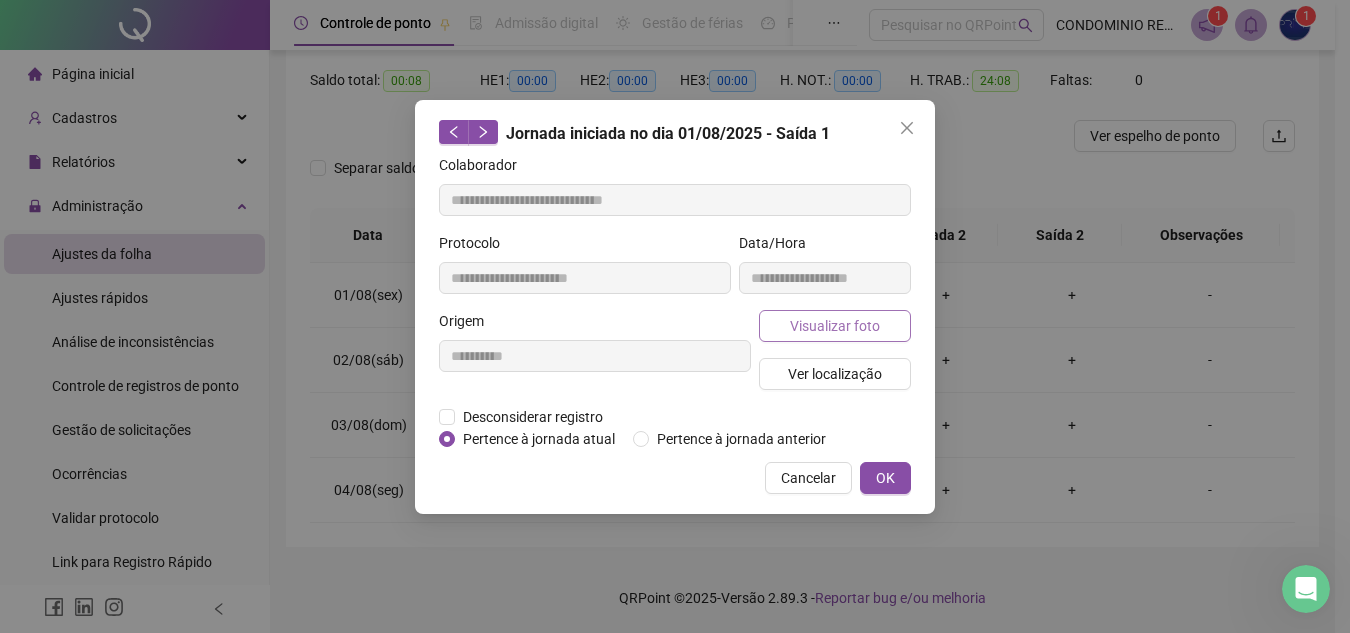 click on "Visualizar foto" at bounding box center [835, 326] 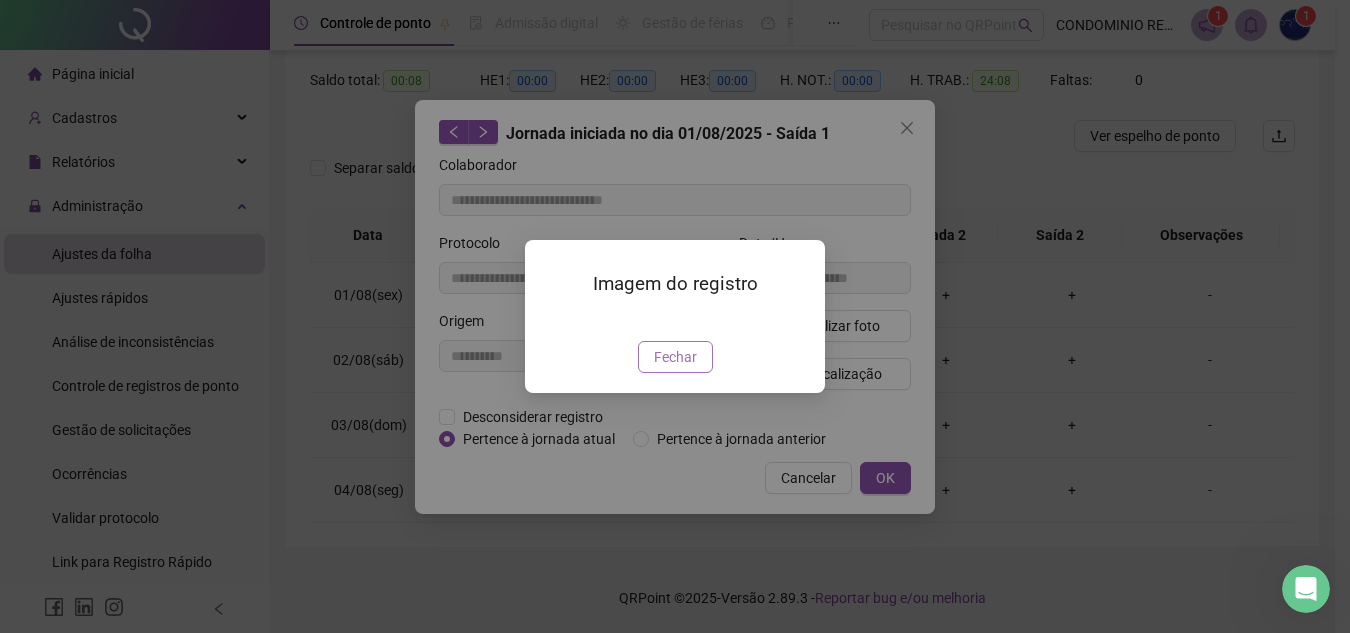 click on "Fechar" at bounding box center [675, 357] 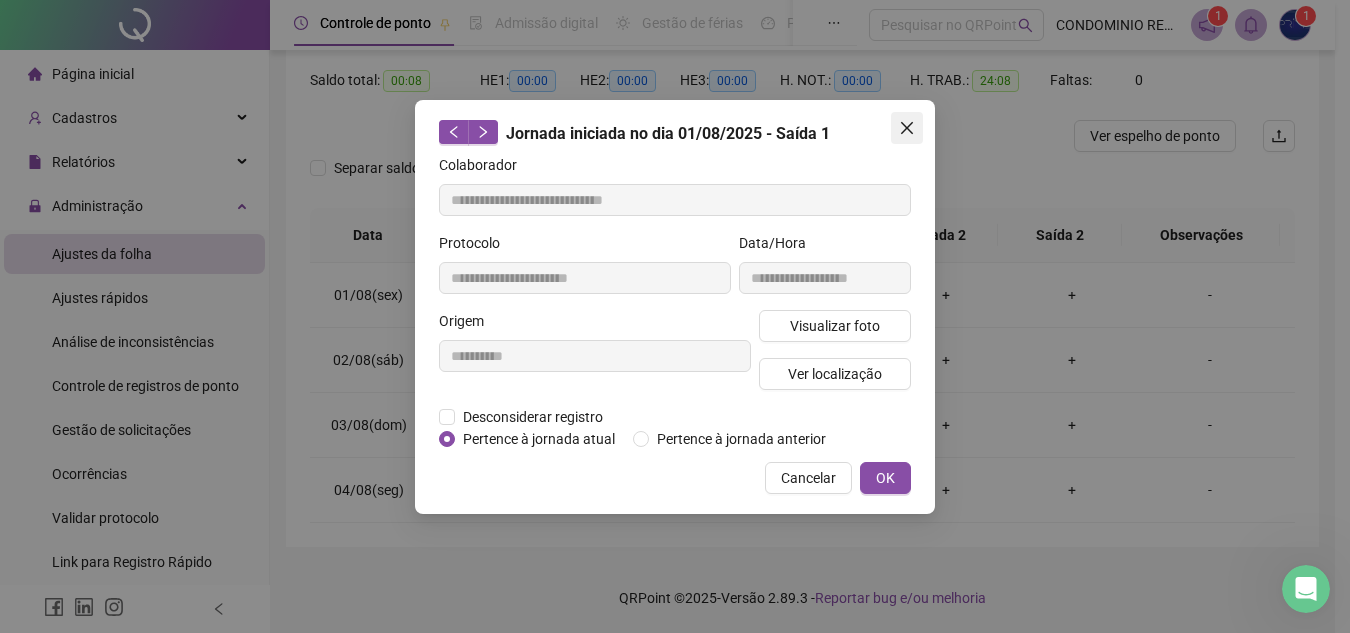 click 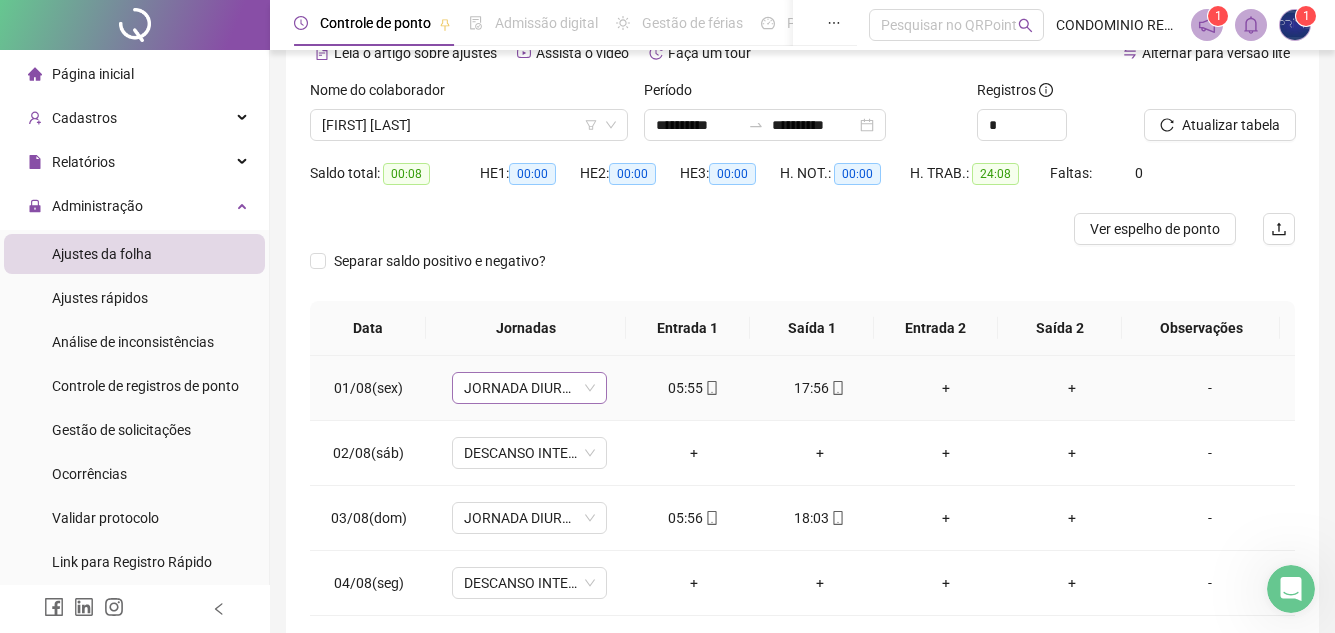 scroll, scrollTop: 0, scrollLeft: 0, axis: both 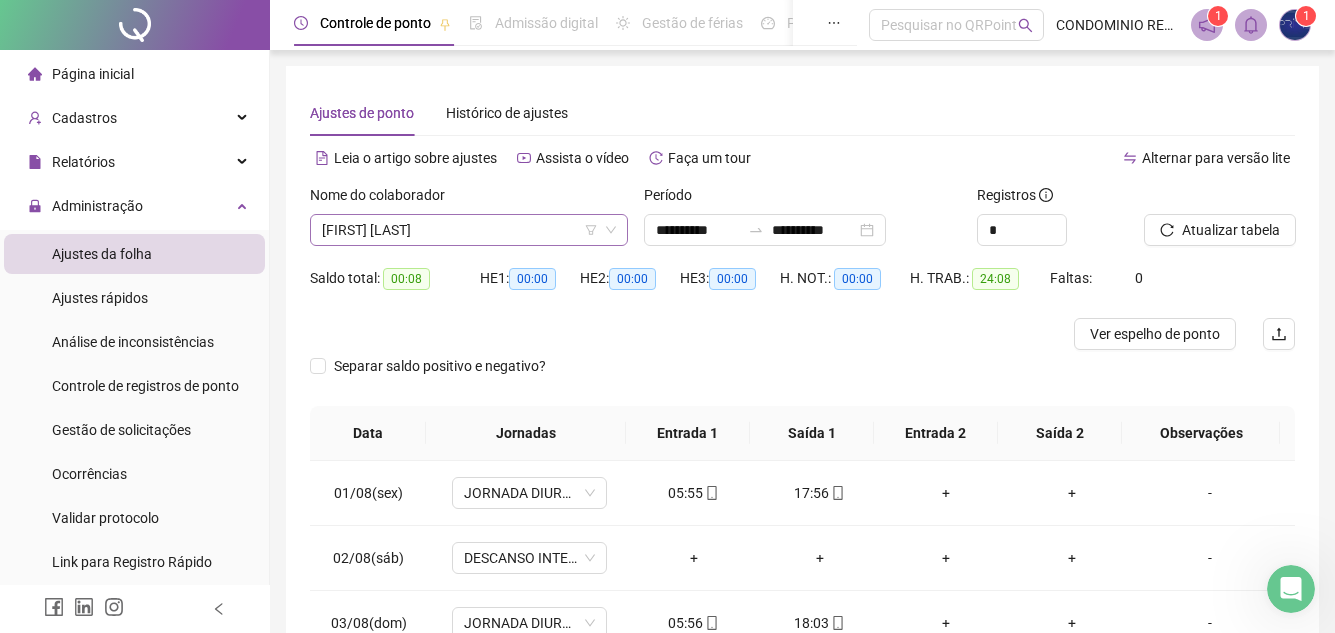 click on "[FIRST] [LAST]" at bounding box center [469, 230] 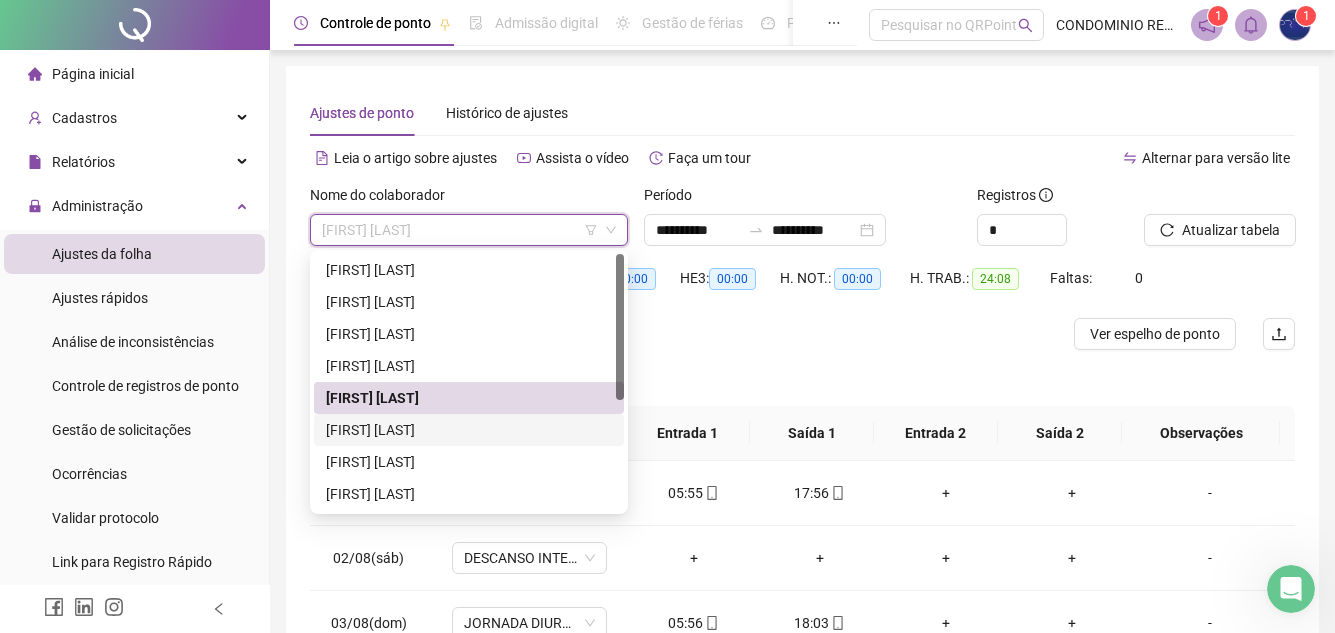 click on "[FIRST] [LAST]" at bounding box center (469, 430) 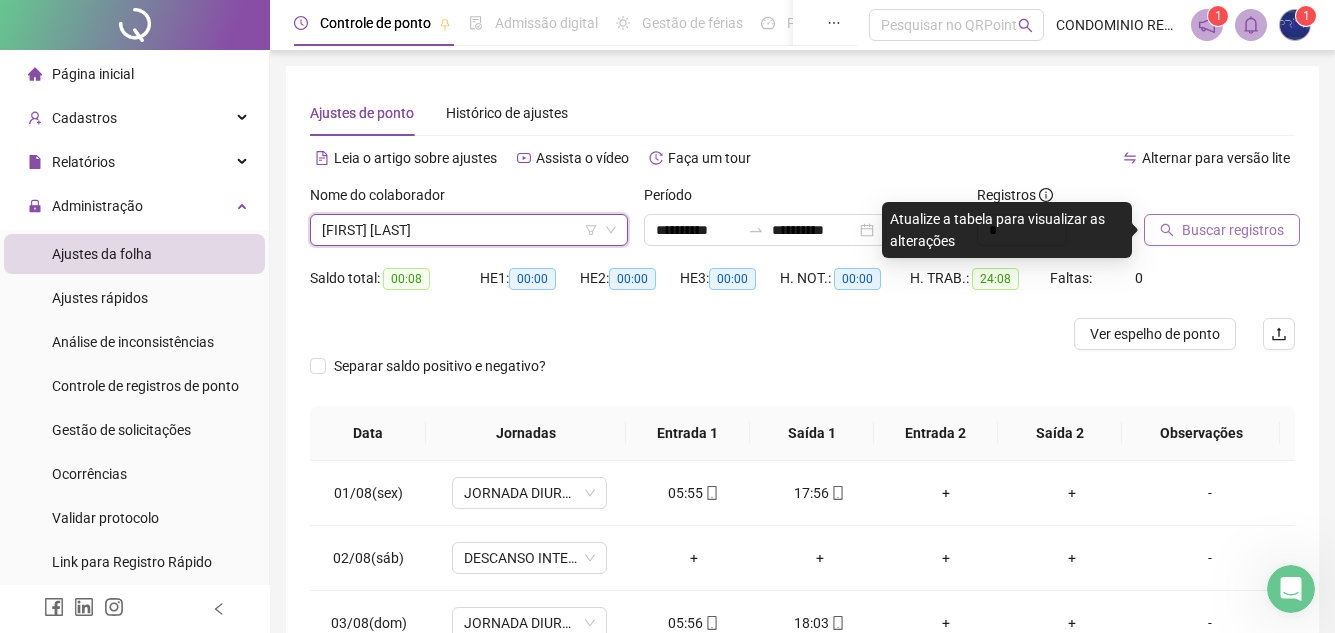 click on "Buscar registros" at bounding box center [1233, 230] 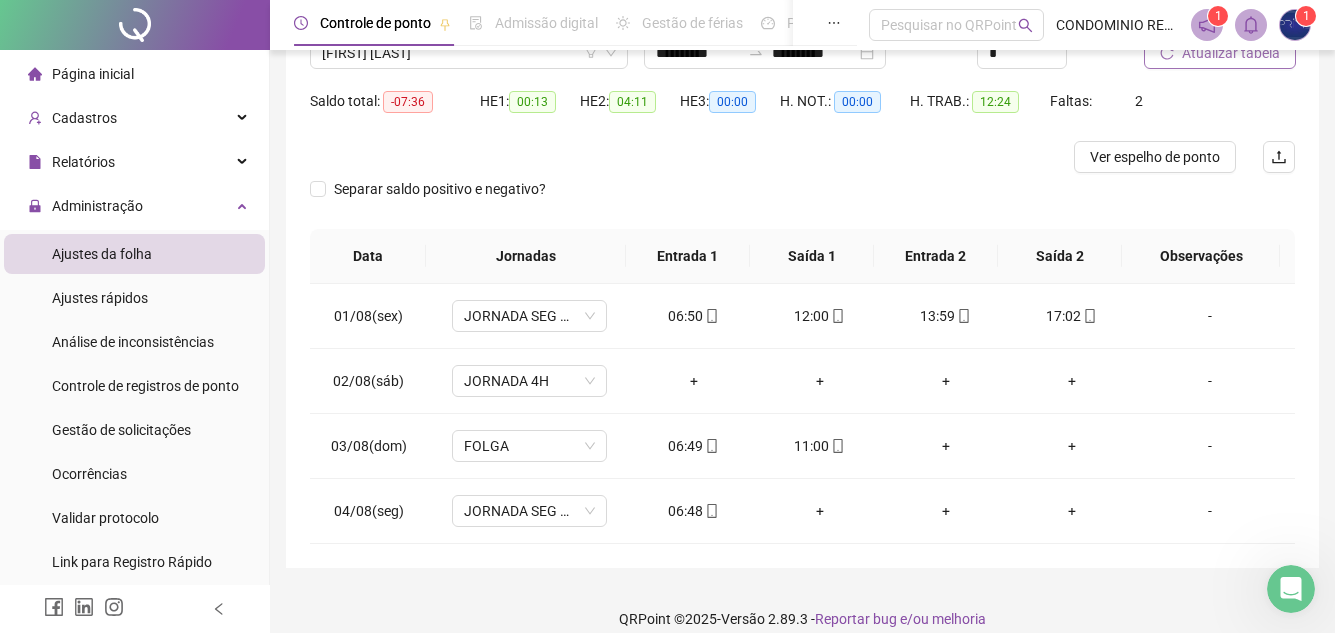 scroll, scrollTop: 198, scrollLeft: 0, axis: vertical 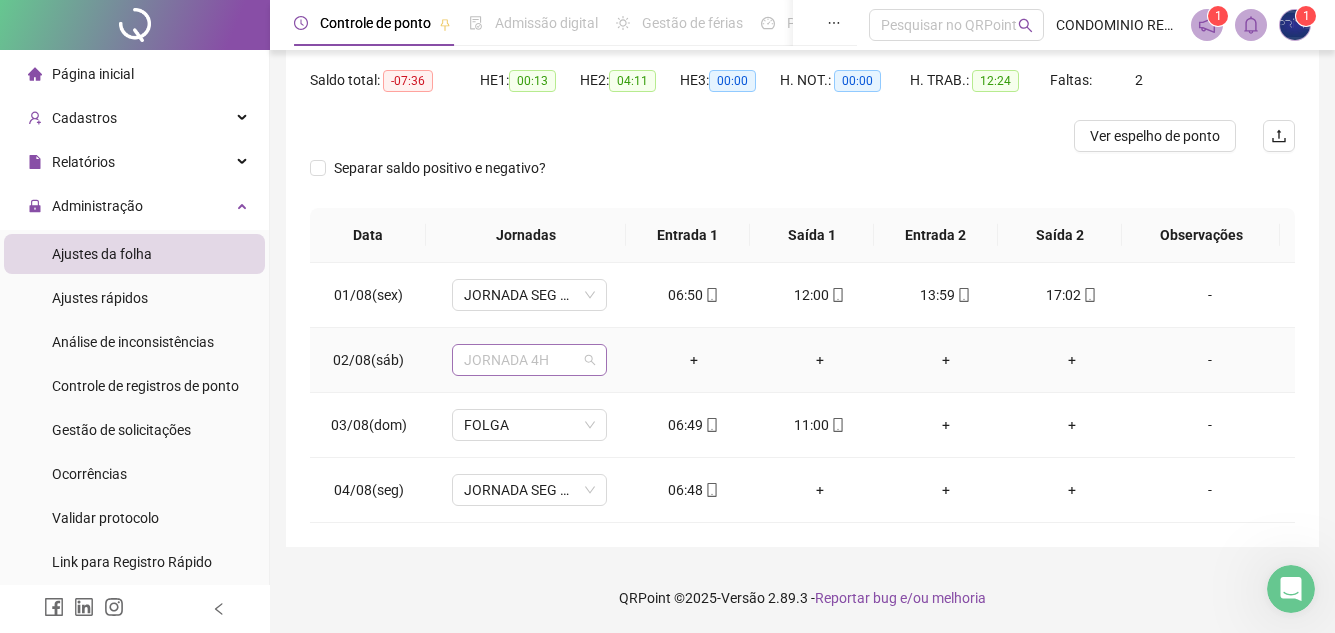 click on "JORNADA 4H" at bounding box center [529, 360] 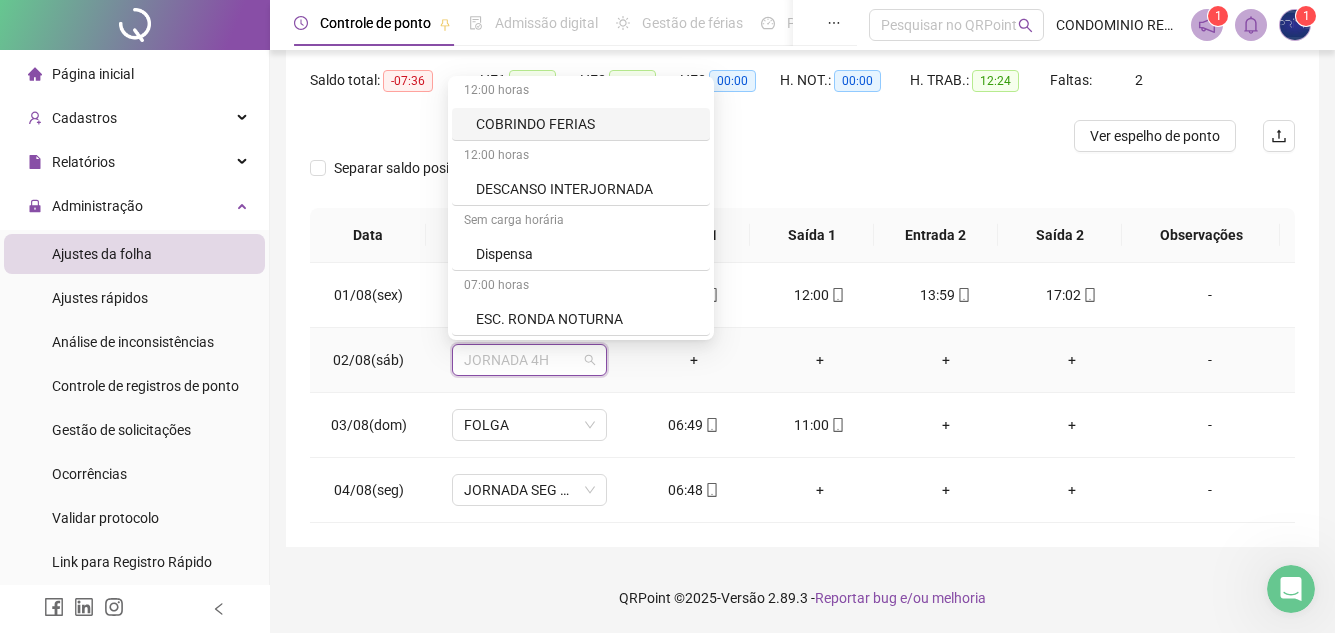 scroll, scrollTop: 300, scrollLeft: 0, axis: vertical 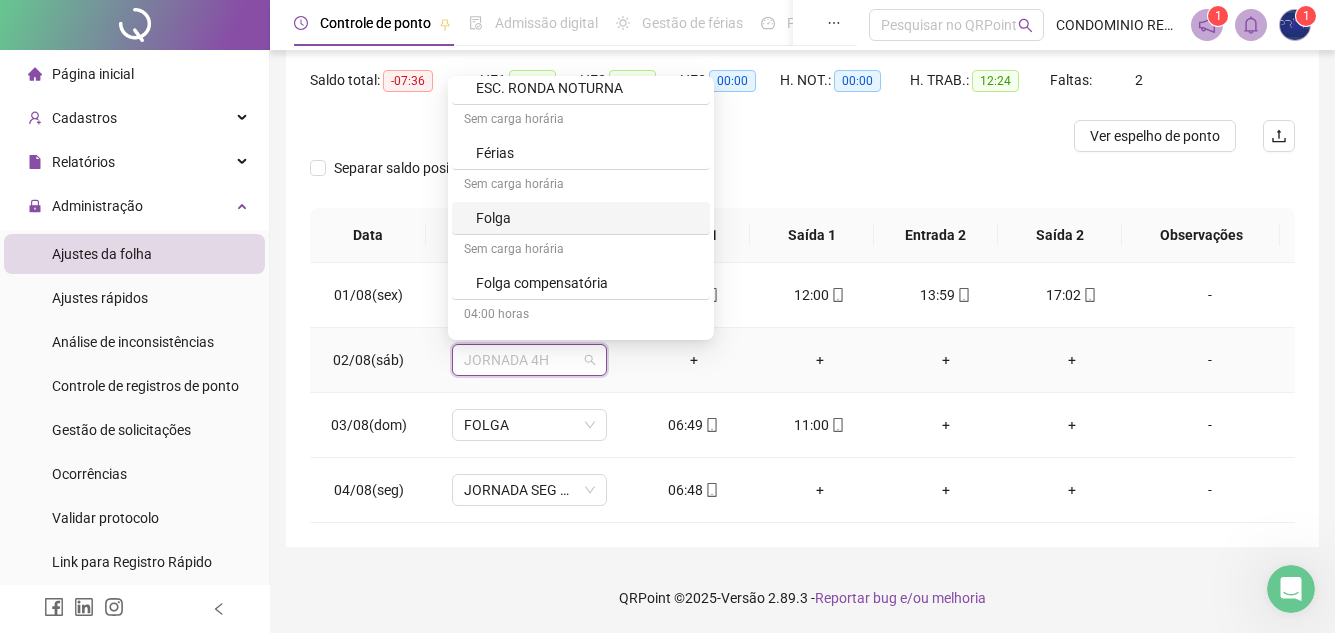 click on "Folga" at bounding box center [587, 218] 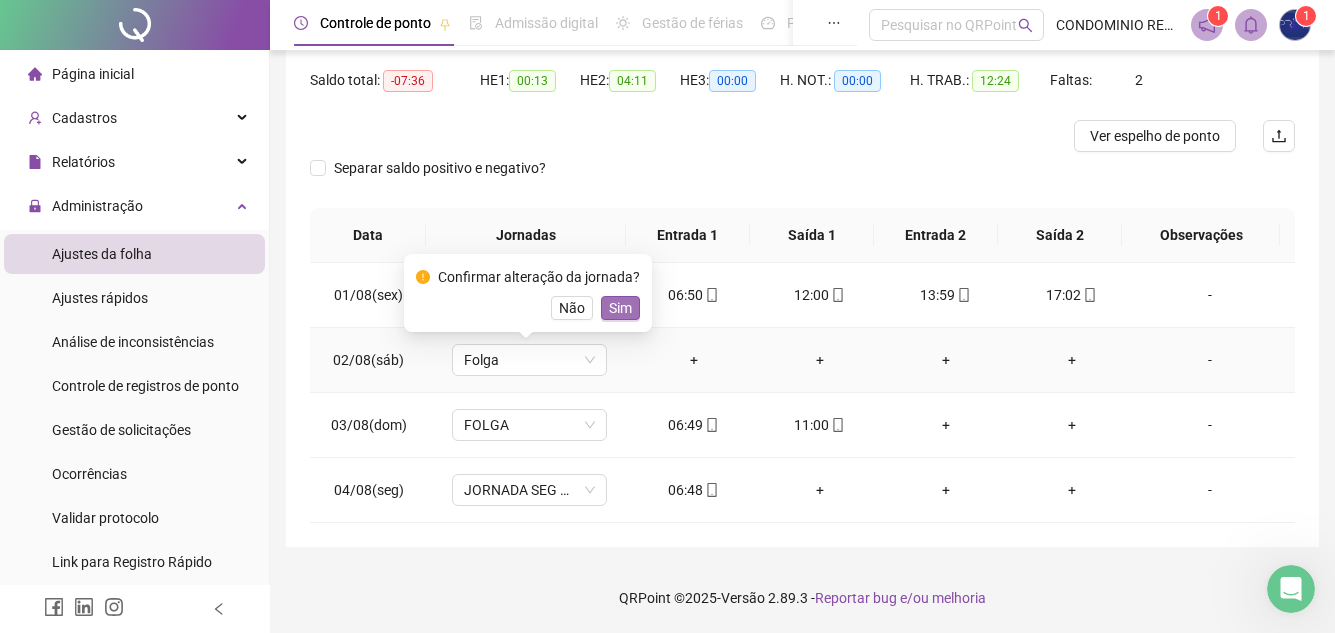 click on "Sim" at bounding box center (620, 308) 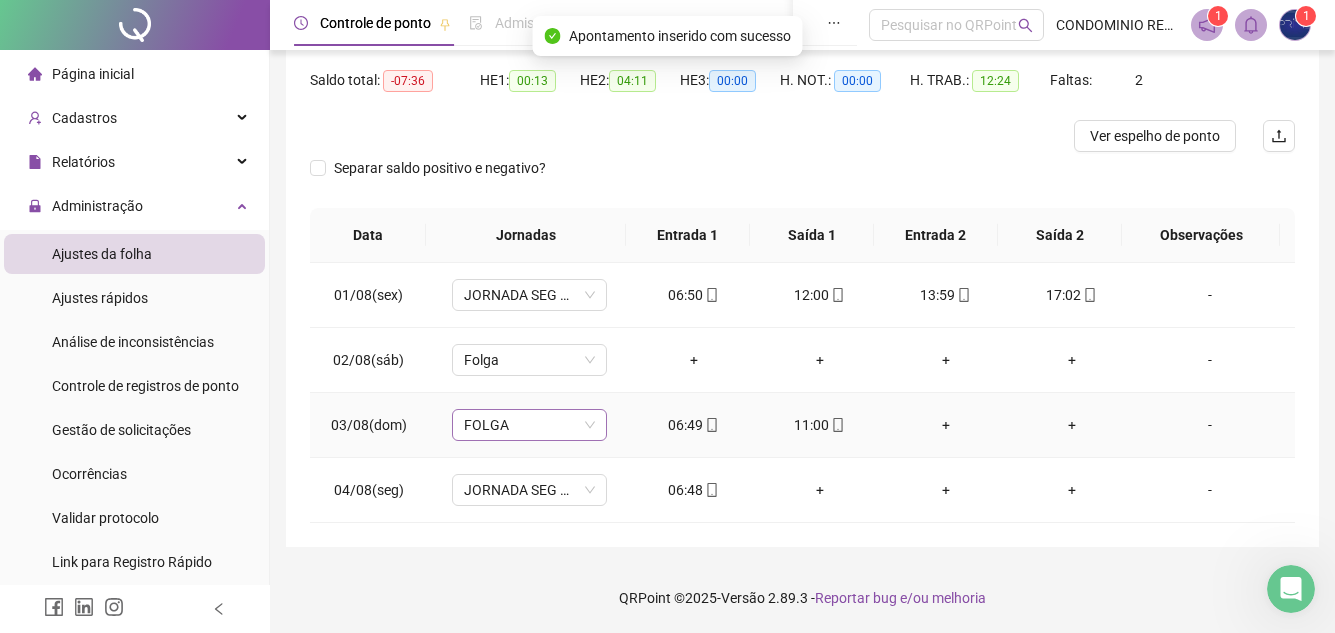 click on "FOLGA" at bounding box center [529, 425] 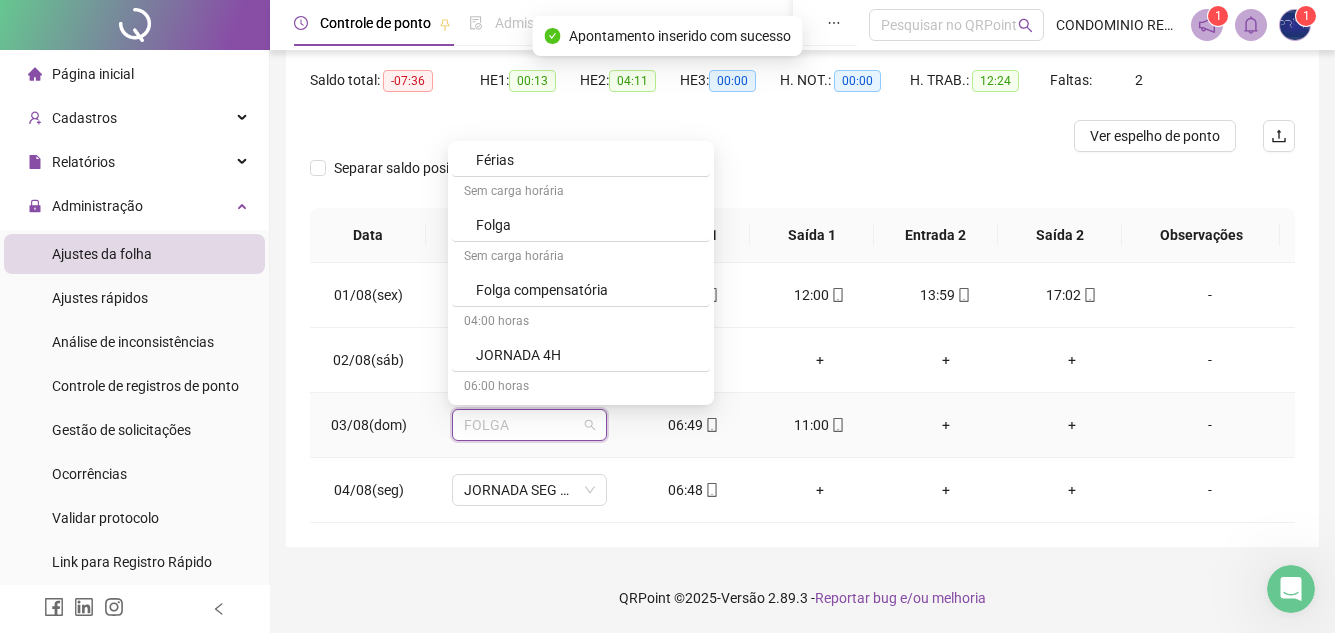 scroll, scrollTop: 400, scrollLeft: 0, axis: vertical 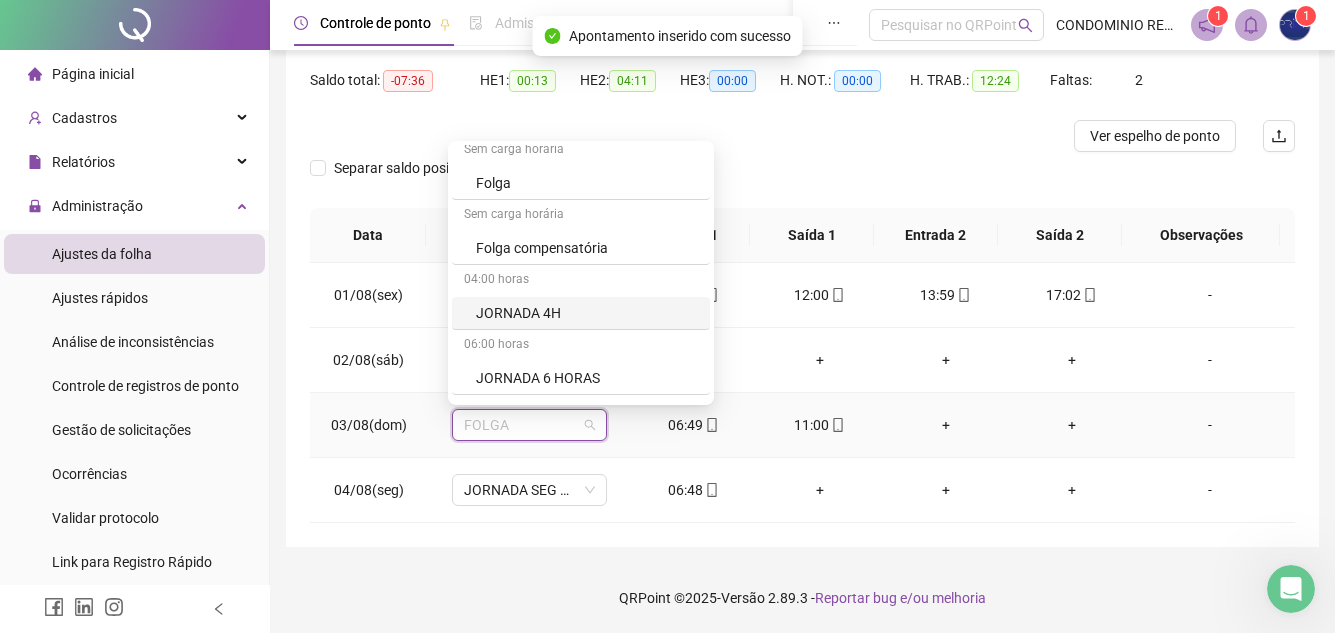 click on "JORNADA 4H" at bounding box center [587, 313] 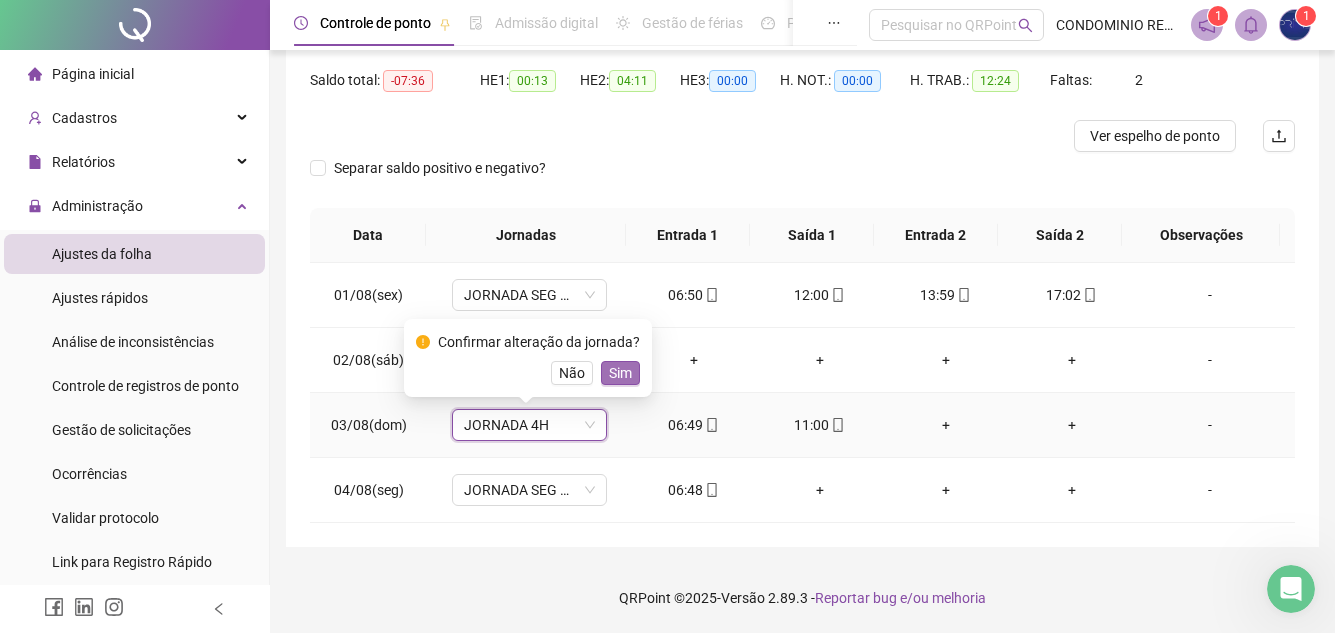 click on "Sim" at bounding box center (620, 373) 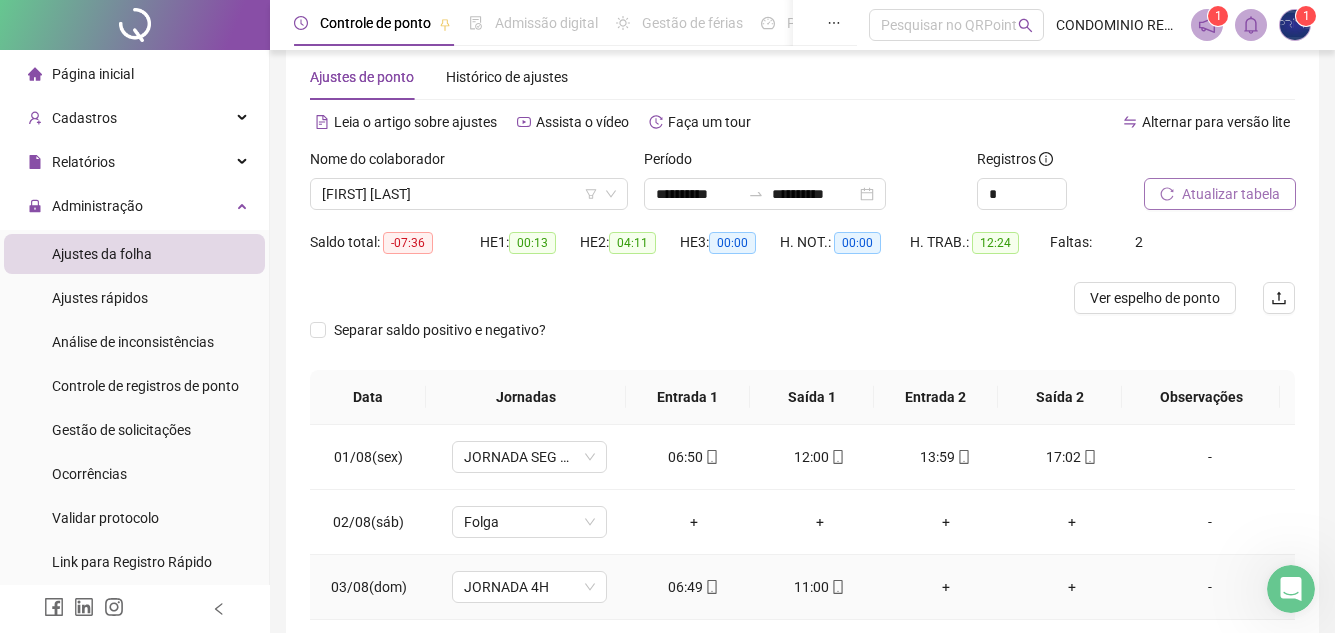 scroll, scrollTop: 0, scrollLeft: 0, axis: both 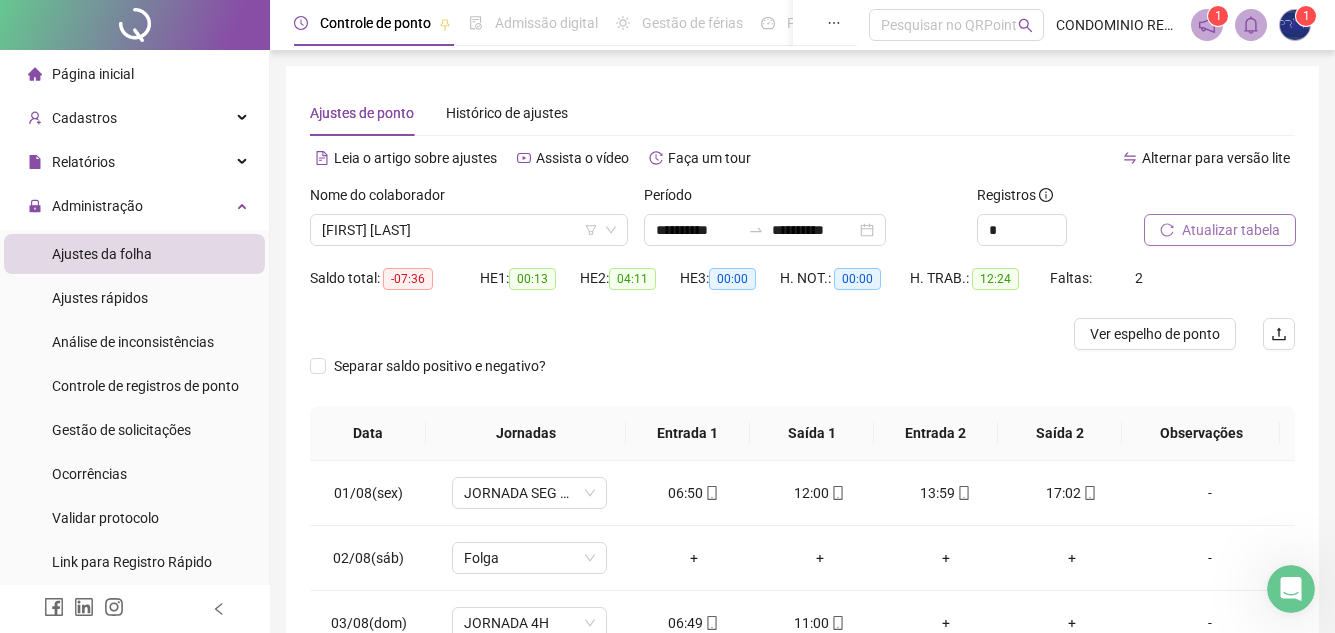 click on "Atualizar tabela" at bounding box center (1231, 230) 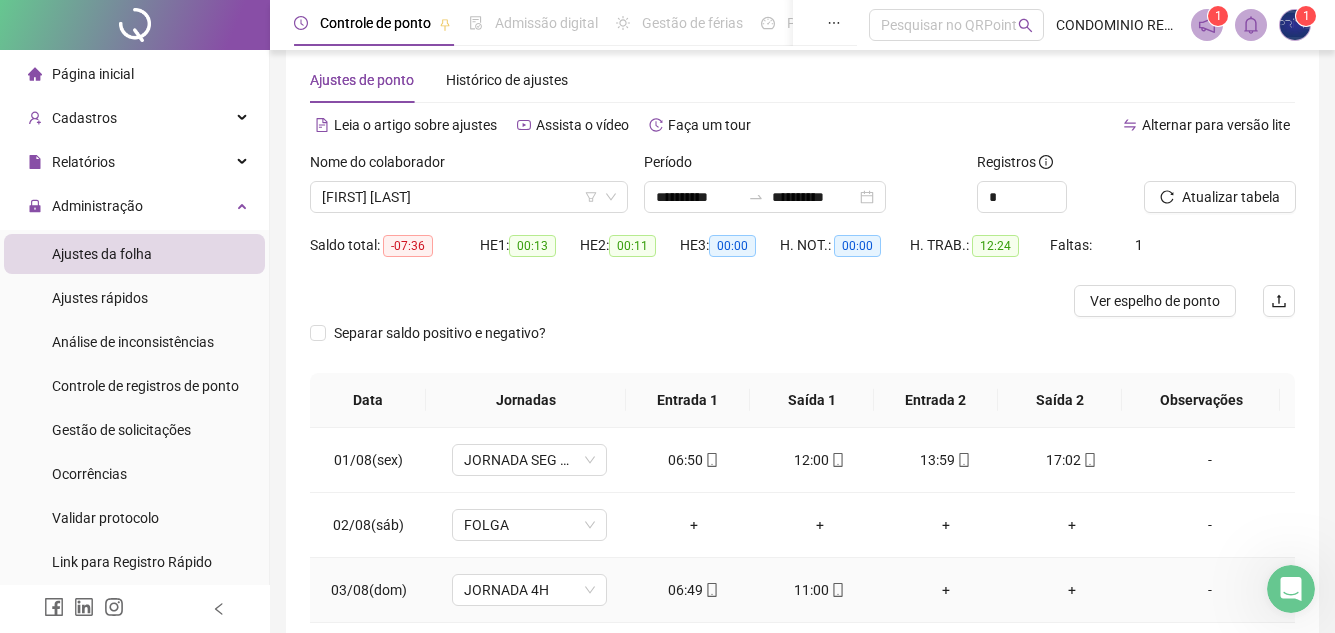 scroll, scrollTop: 0, scrollLeft: 0, axis: both 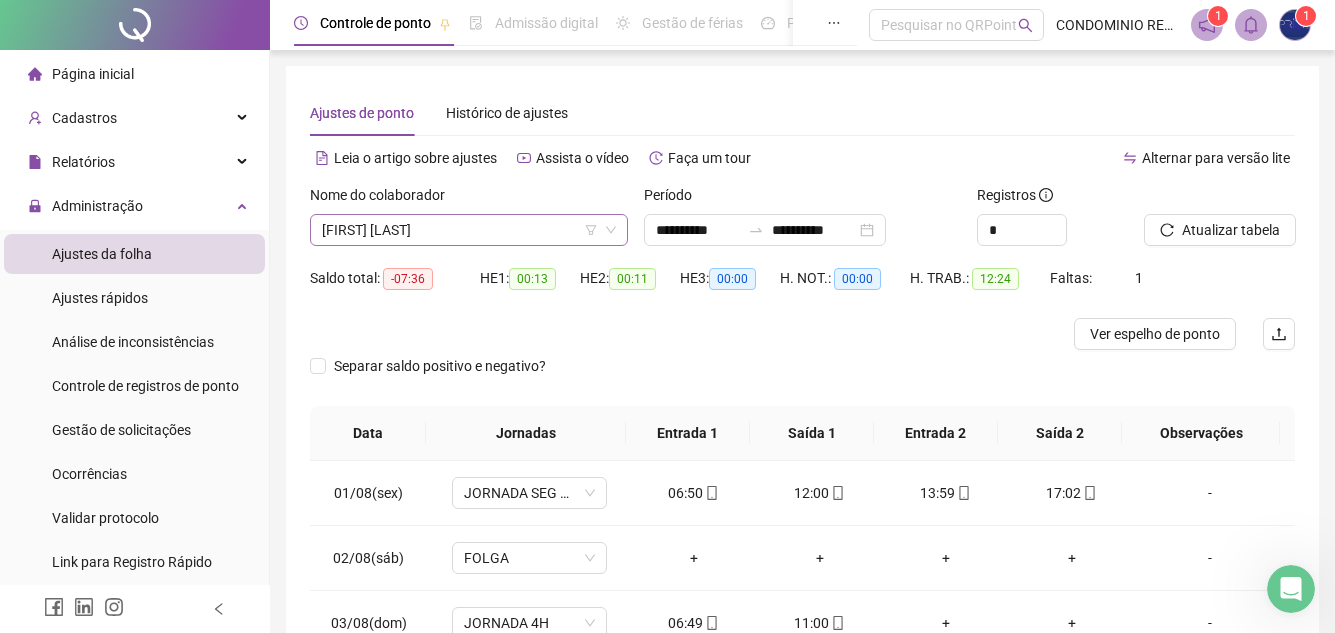 click on "[FIRST] [LAST]" at bounding box center (469, 230) 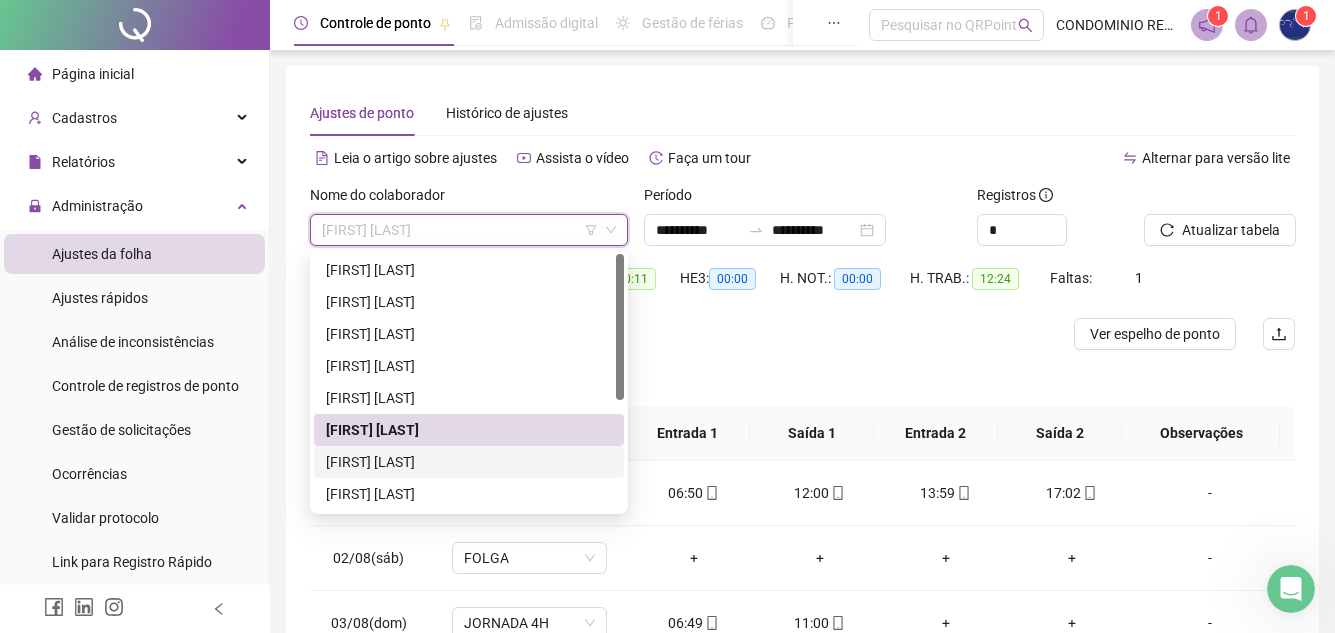 click on "[FIRST] [LAST]" at bounding box center [469, 462] 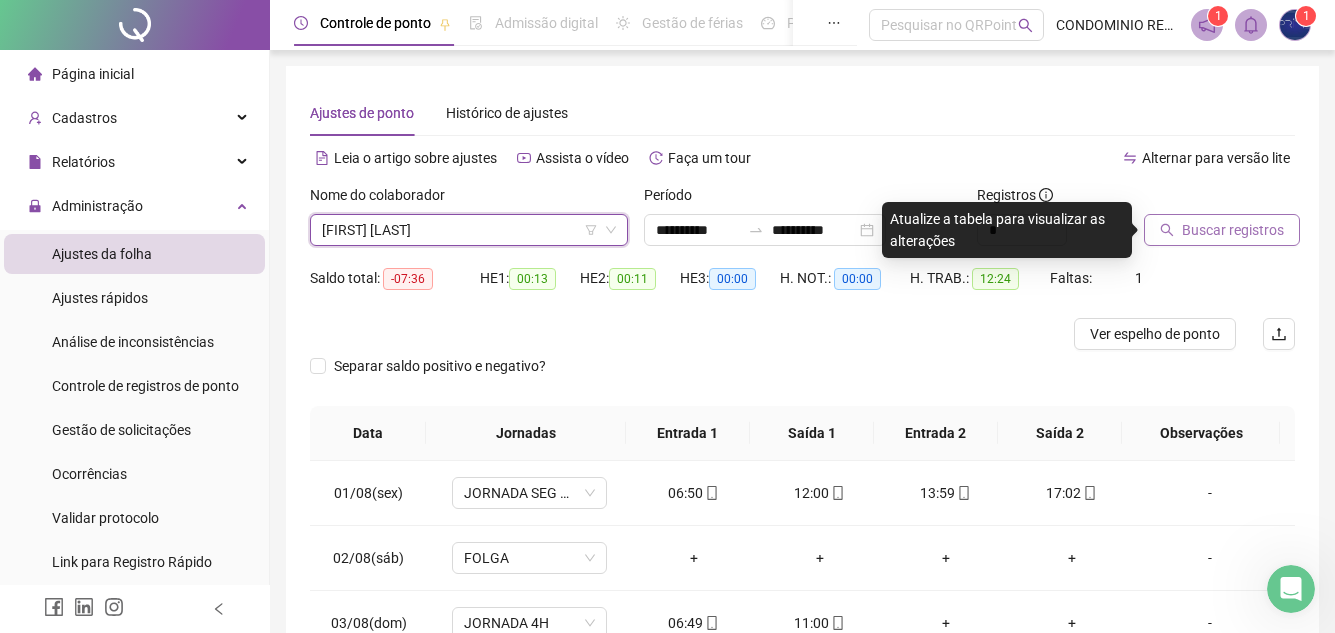 click on "Buscar registros" at bounding box center [1233, 230] 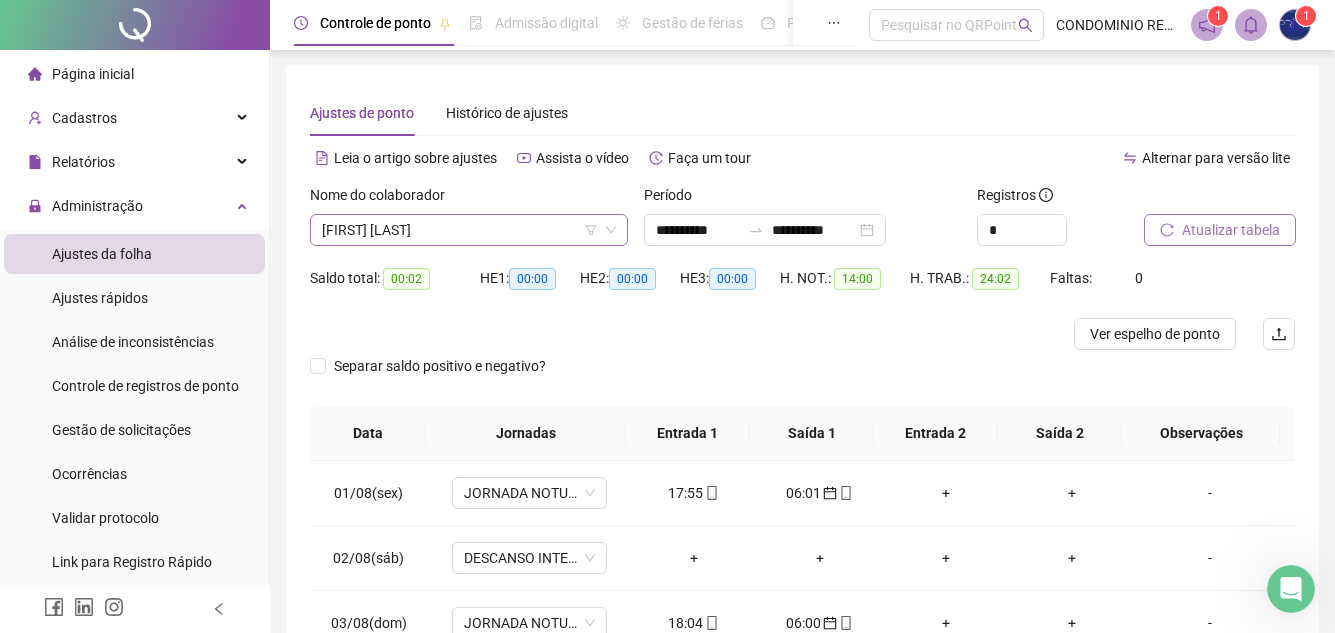 click on "[FIRST] [LAST]" at bounding box center (469, 230) 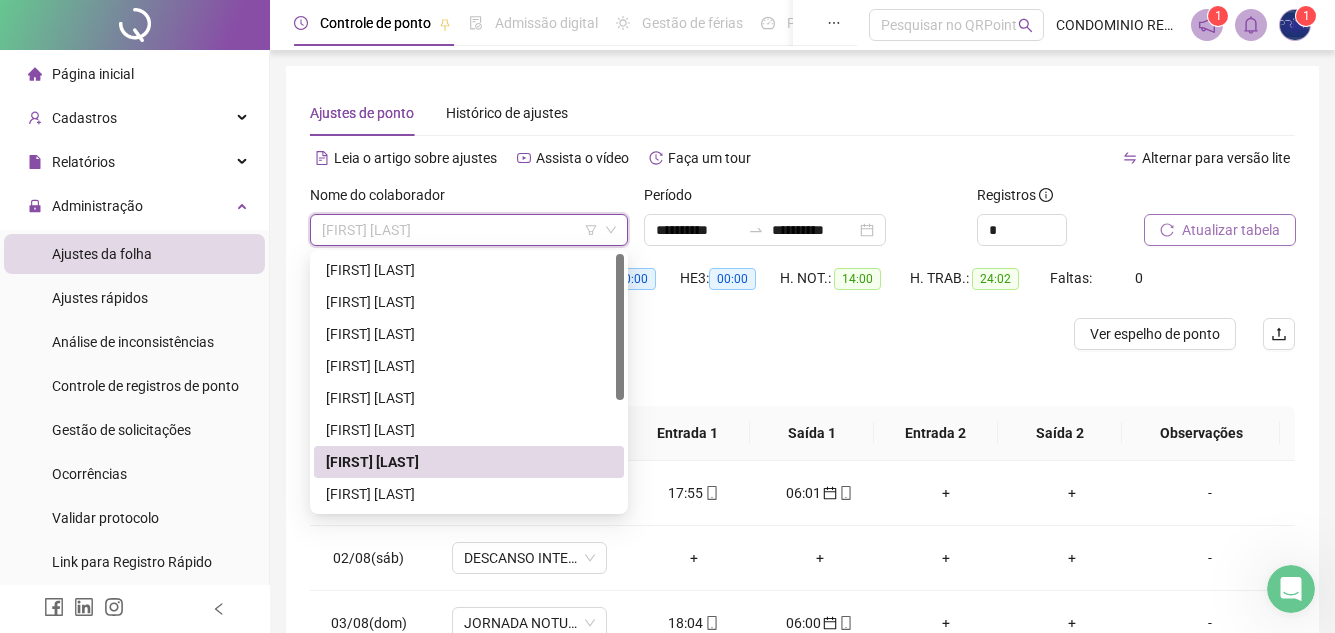 click on "Atualizar tabela" at bounding box center [1231, 230] 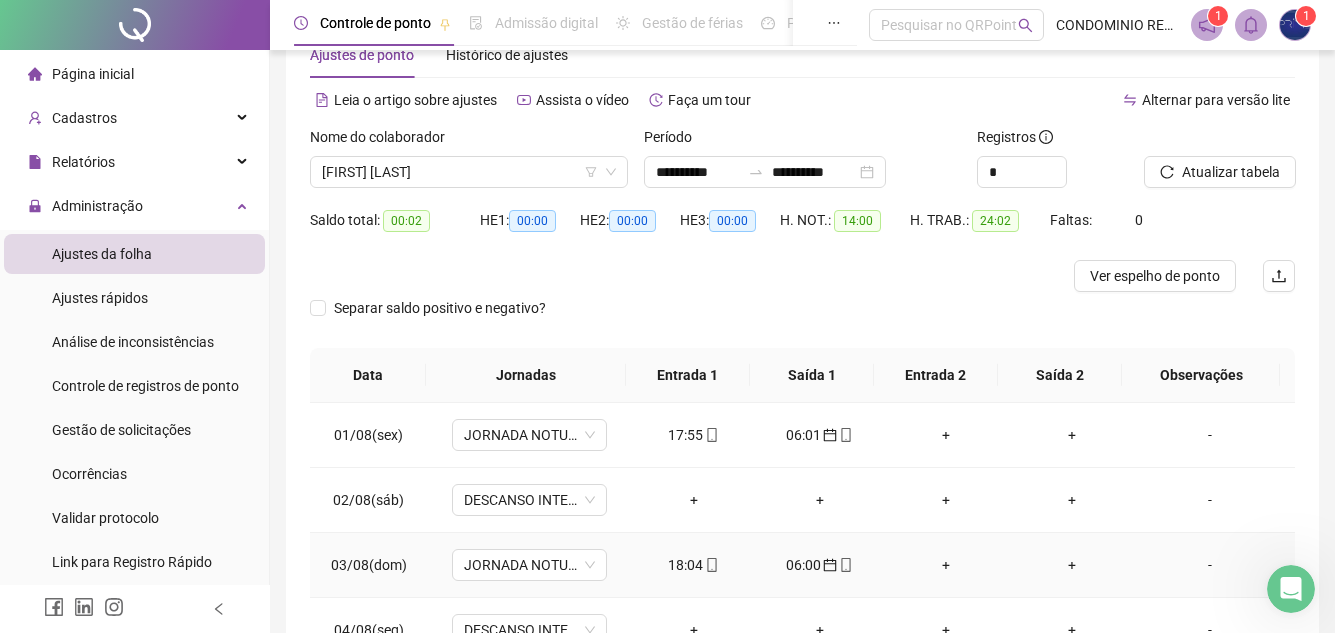 scroll, scrollTop: 0, scrollLeft: 0, axis: both 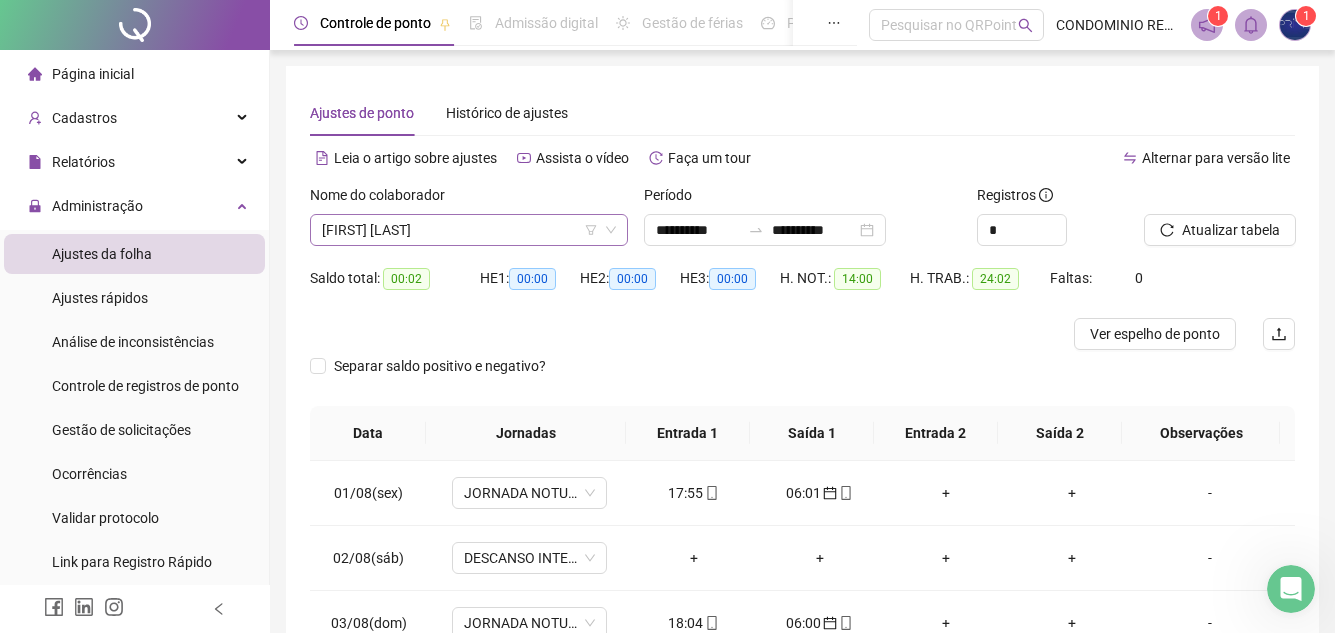 click on "[FIRST] [LAST]" at bounding box center (469, 230) 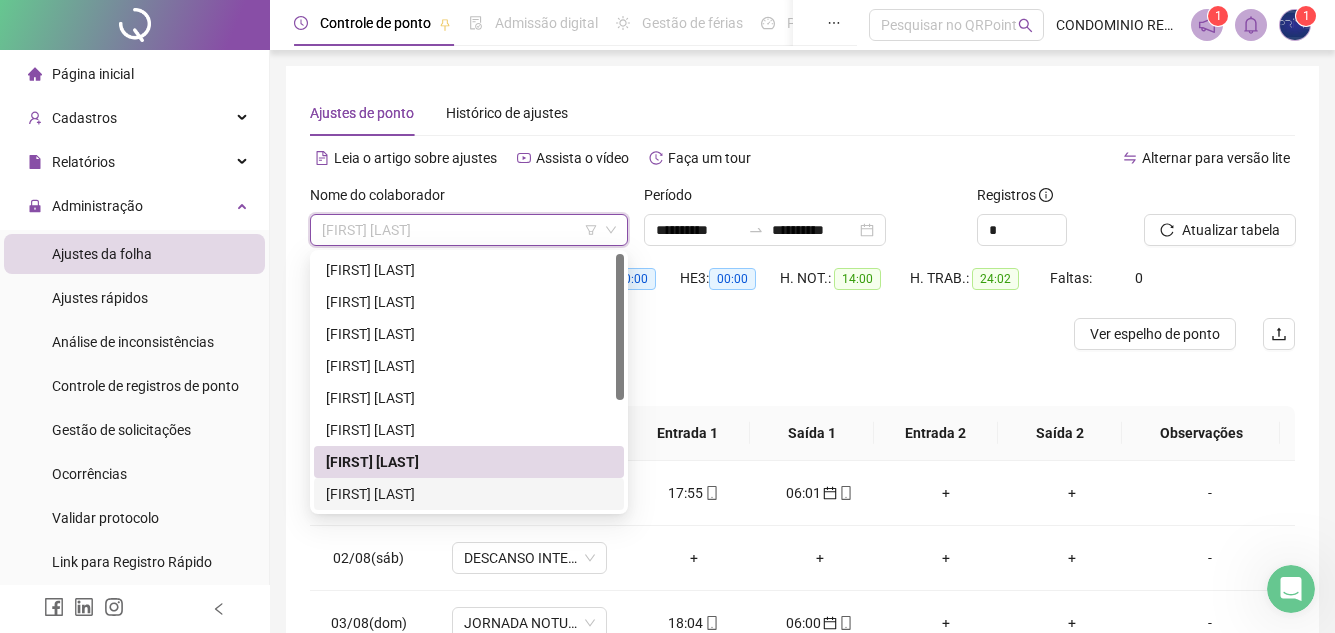 click on "[FIRST] [LAST]" at bounding box center [469, 494] 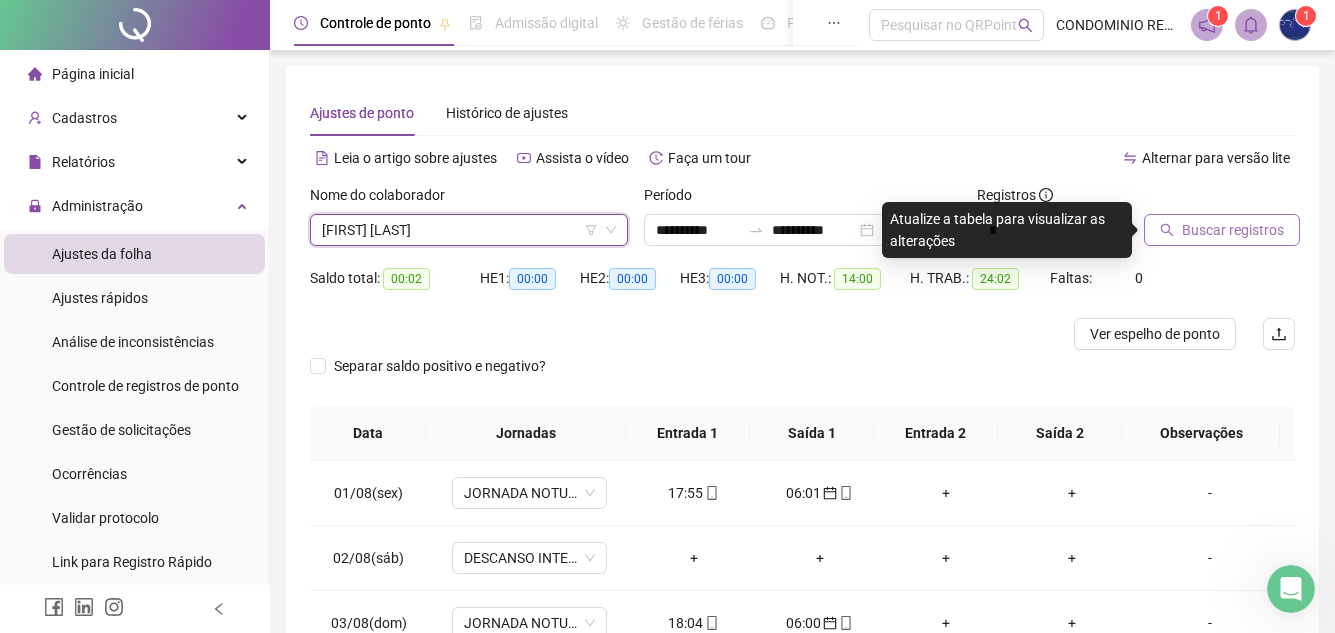 click on "Buscar registros" at bounding box center [1233, 230] 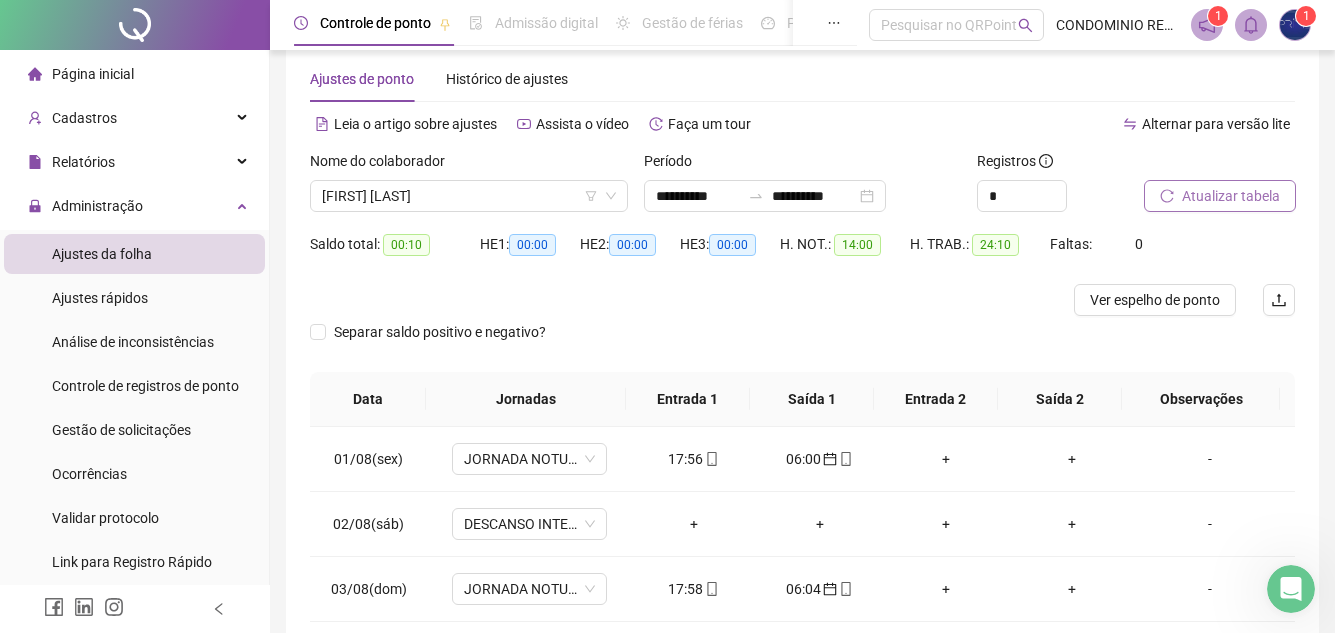 scroll, scrollTop: 0, scrollLeft: 0, axis: both 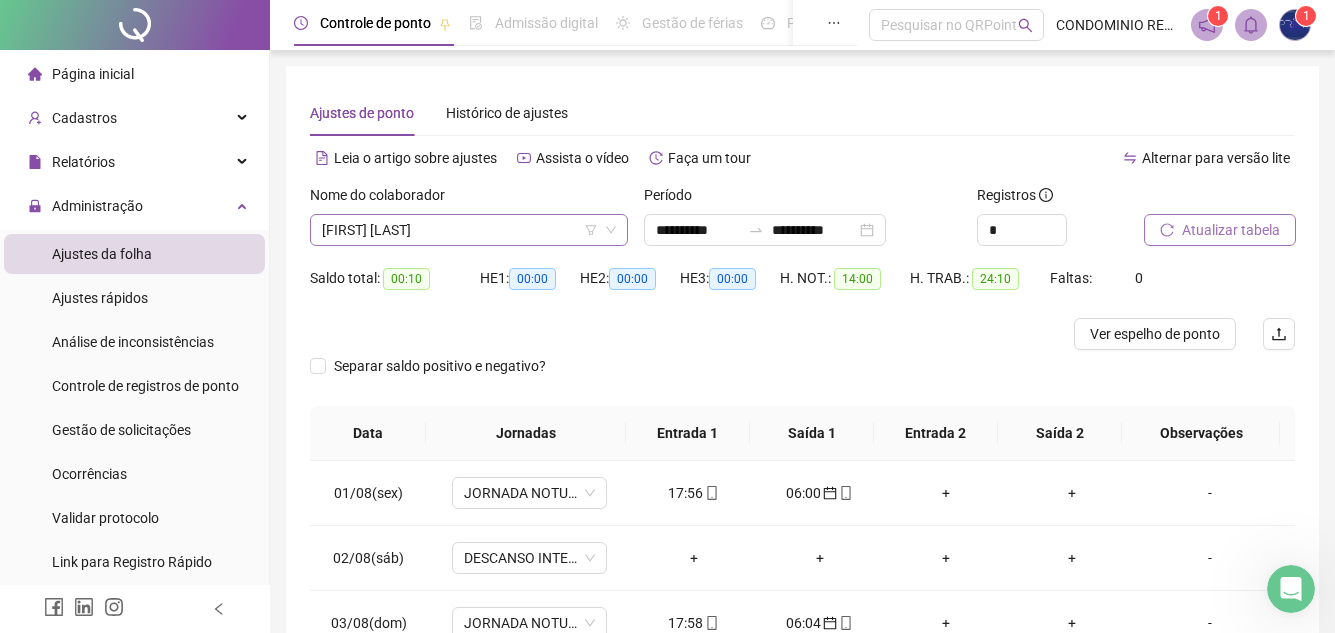 click on "[FIRST] [LAST]" at bounding box center (469, 230) 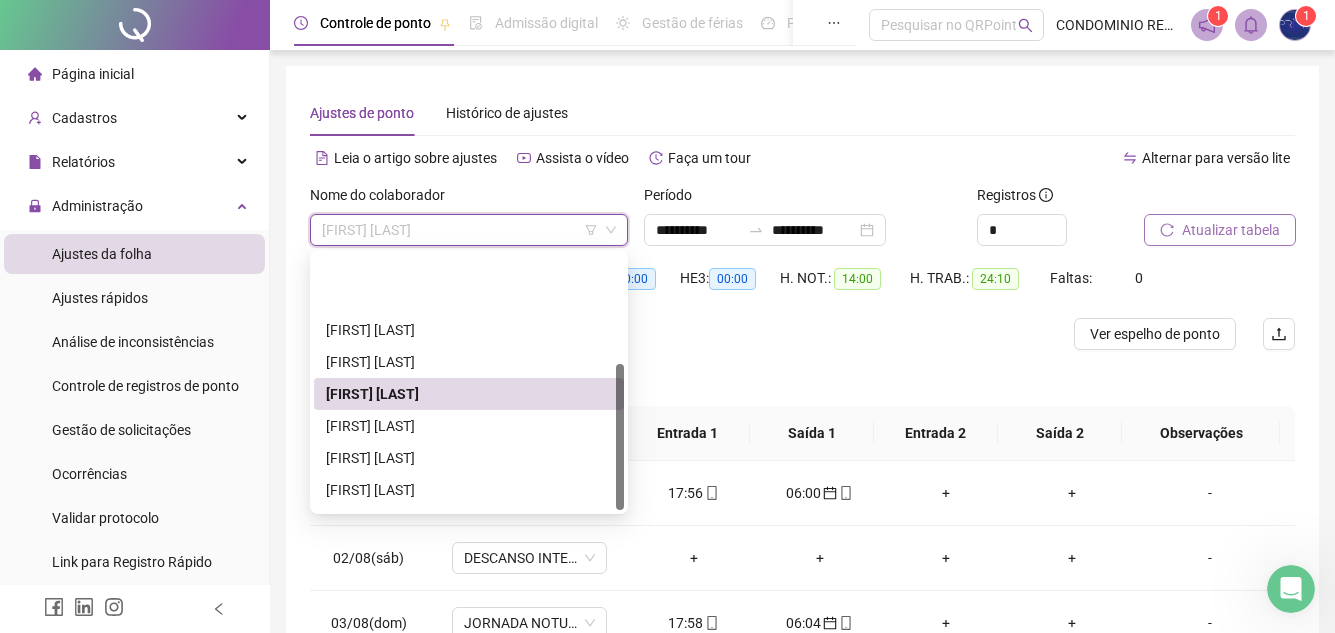 scroll, scrollTop: 192, scrollLeft: 0, axis: vertical 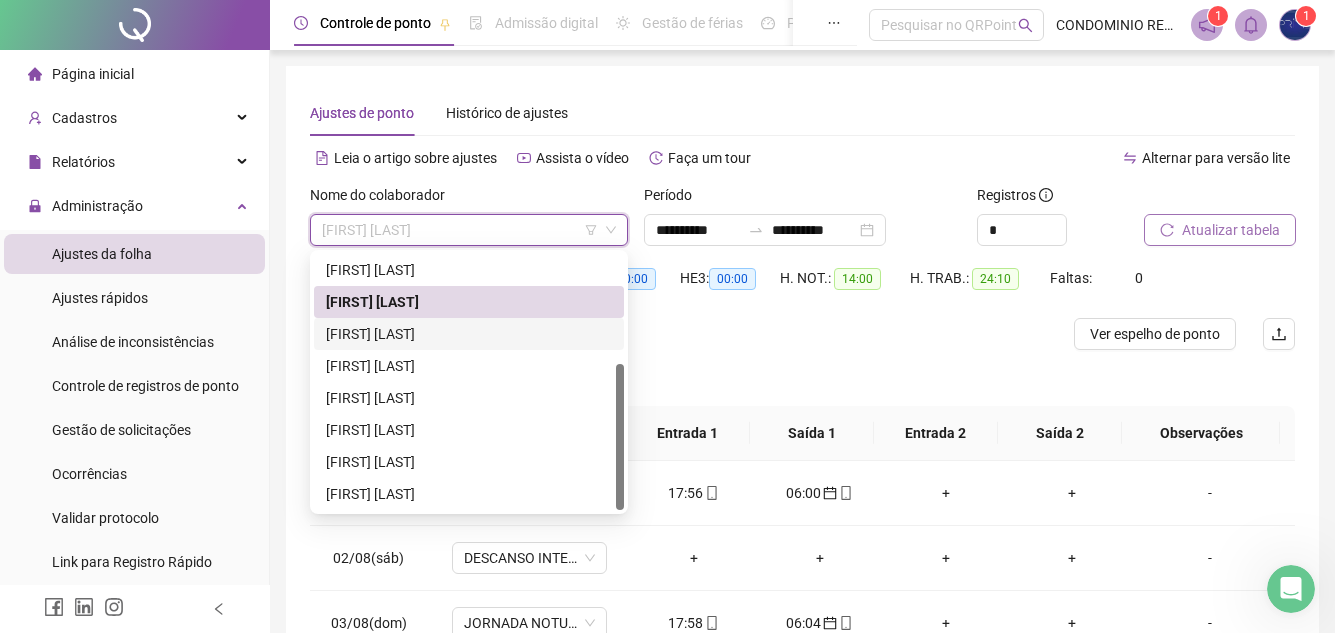 click on "[FIRST] [LAST]" at bounding box center (469, 334) 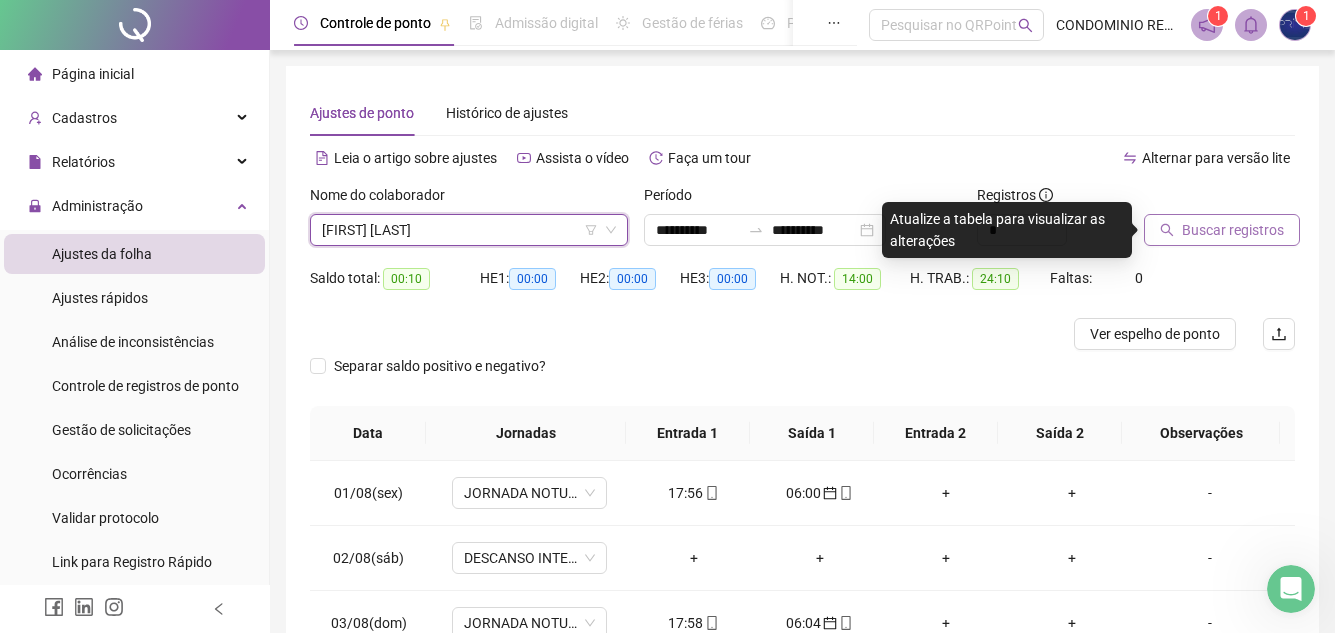click on "Buscar registros" at bounding box center [1222, 230] 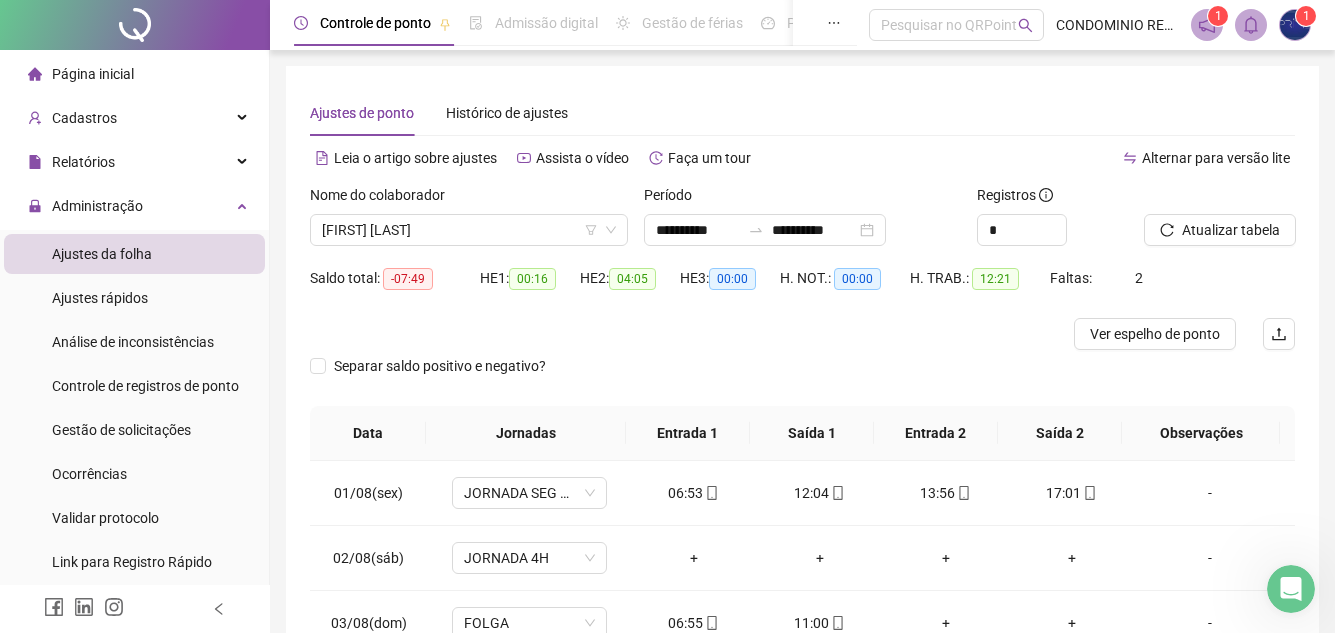 scroll, scrollTop: 198, scrollLeft: 0, axis: vertical 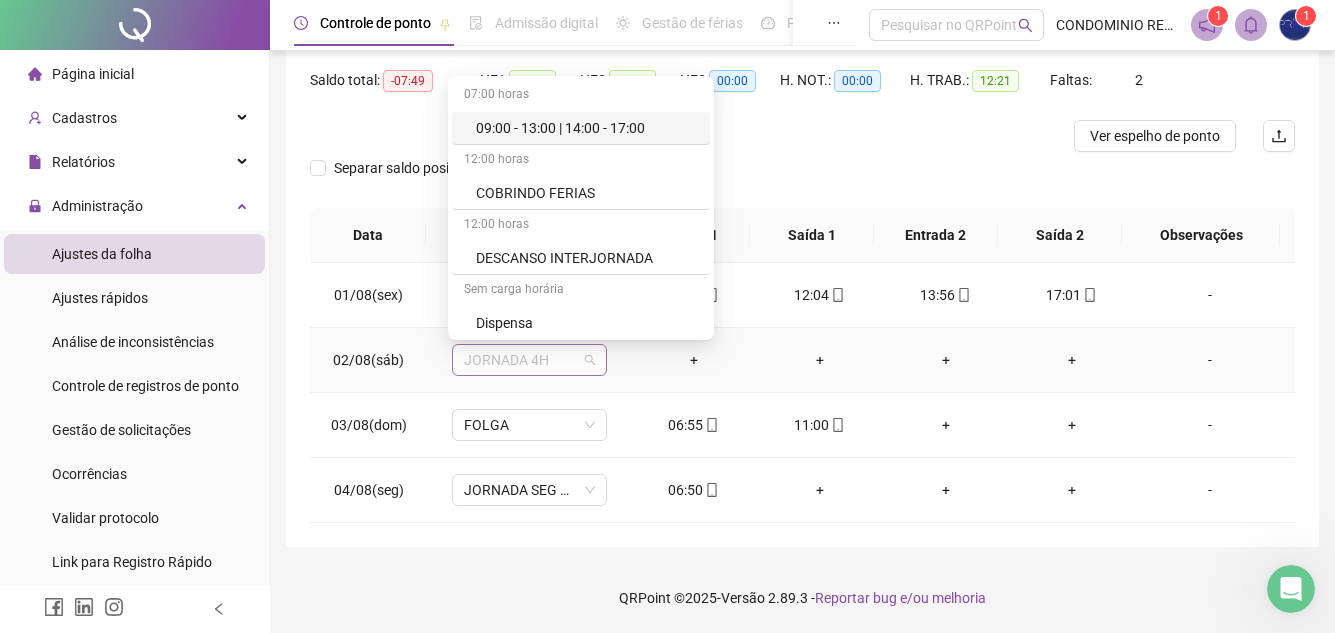 click on "JORNADA 4H" at bounding box center [529, 360] 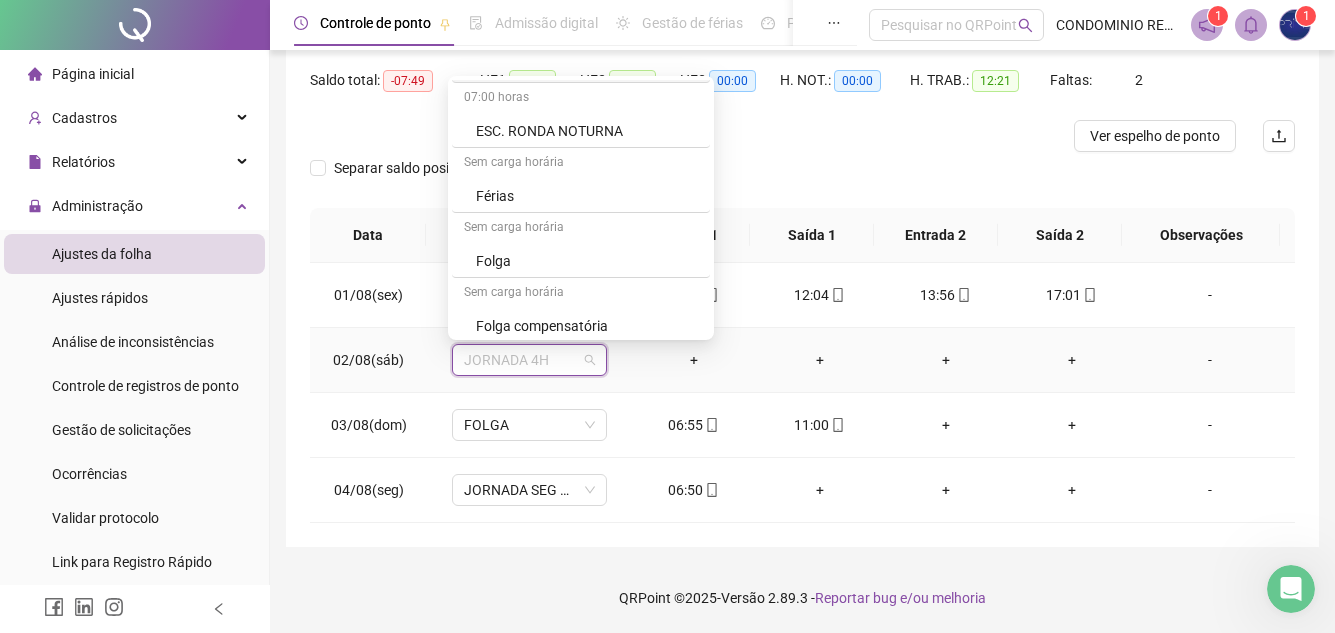 scroll, scrollTop: 300, scrollLeft: 0, axis: vertical 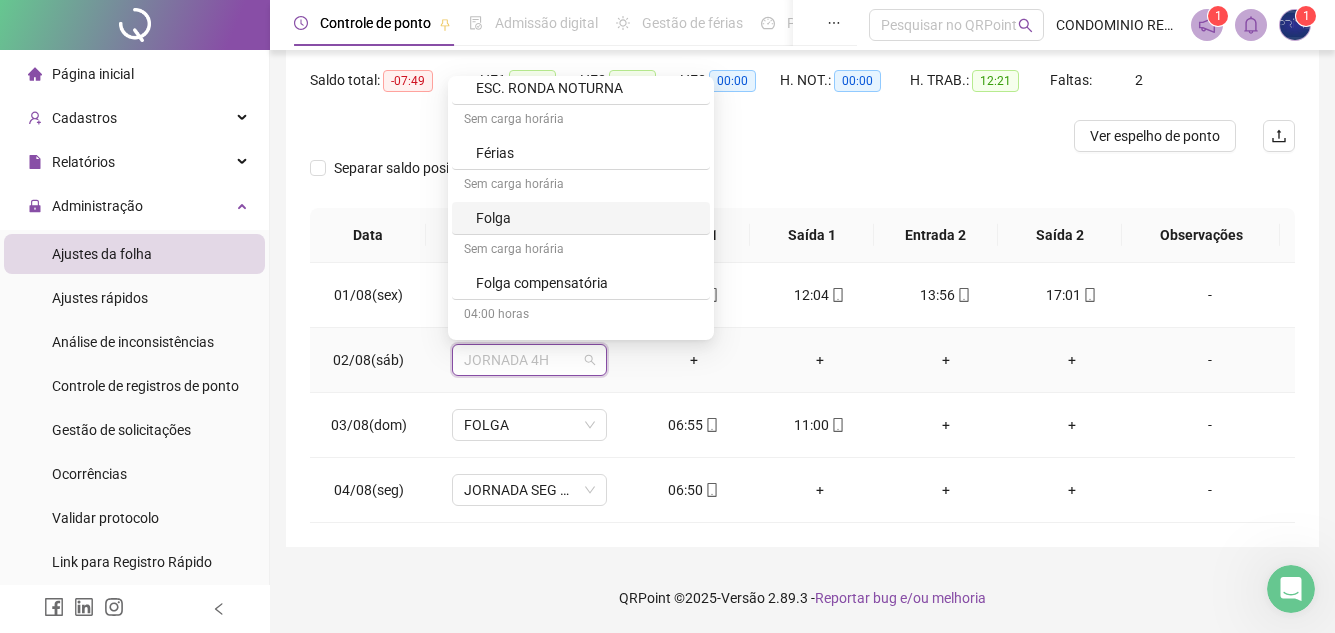 click on "Folga" at bounding box center [587, 218] 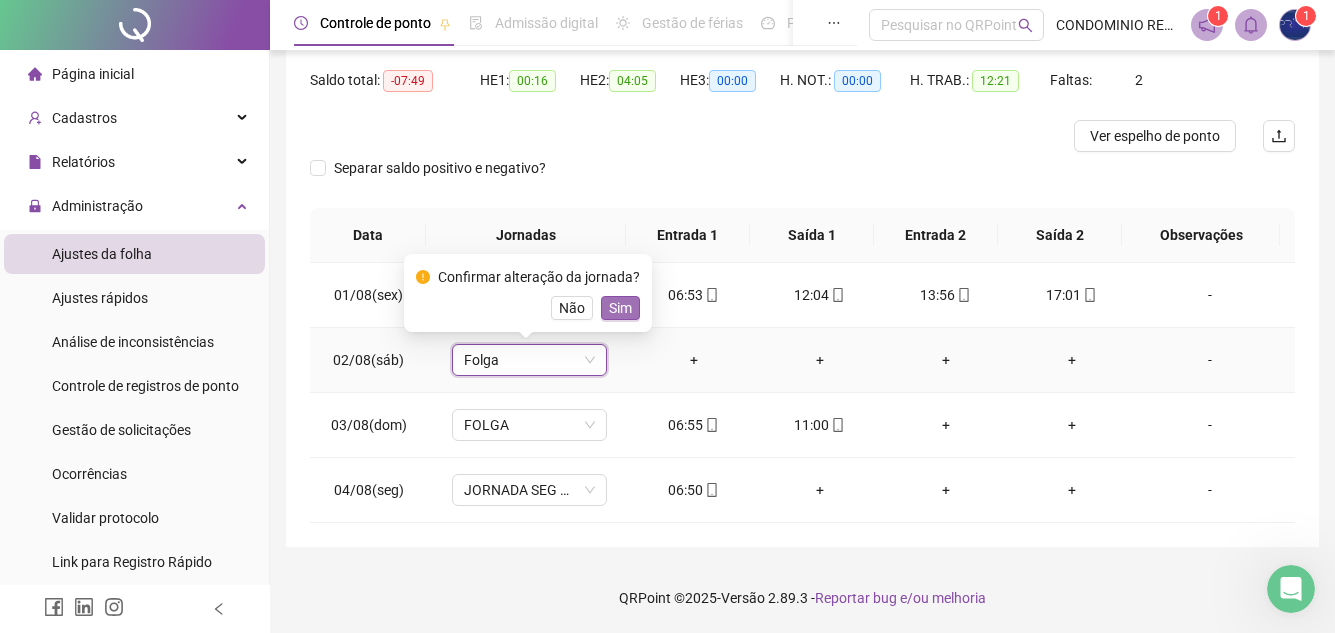 click on "Sim" at bounding box center (620, 308) 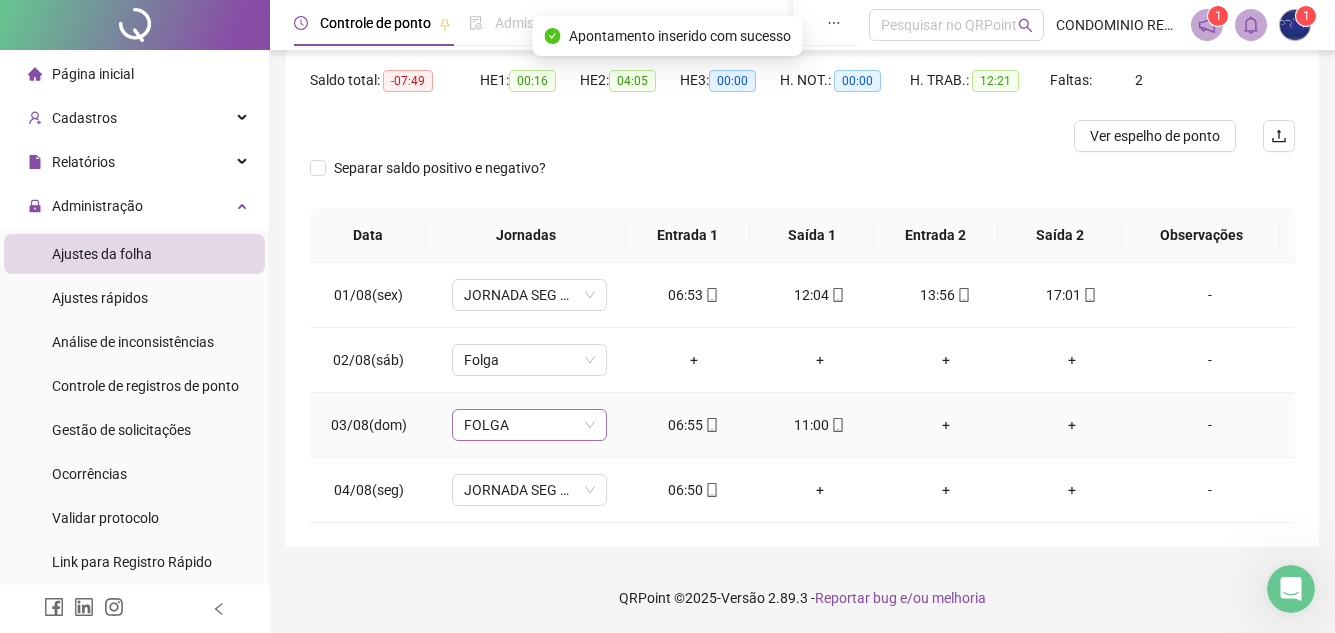 click on "FOLGA" at bounding box center (529, 425) 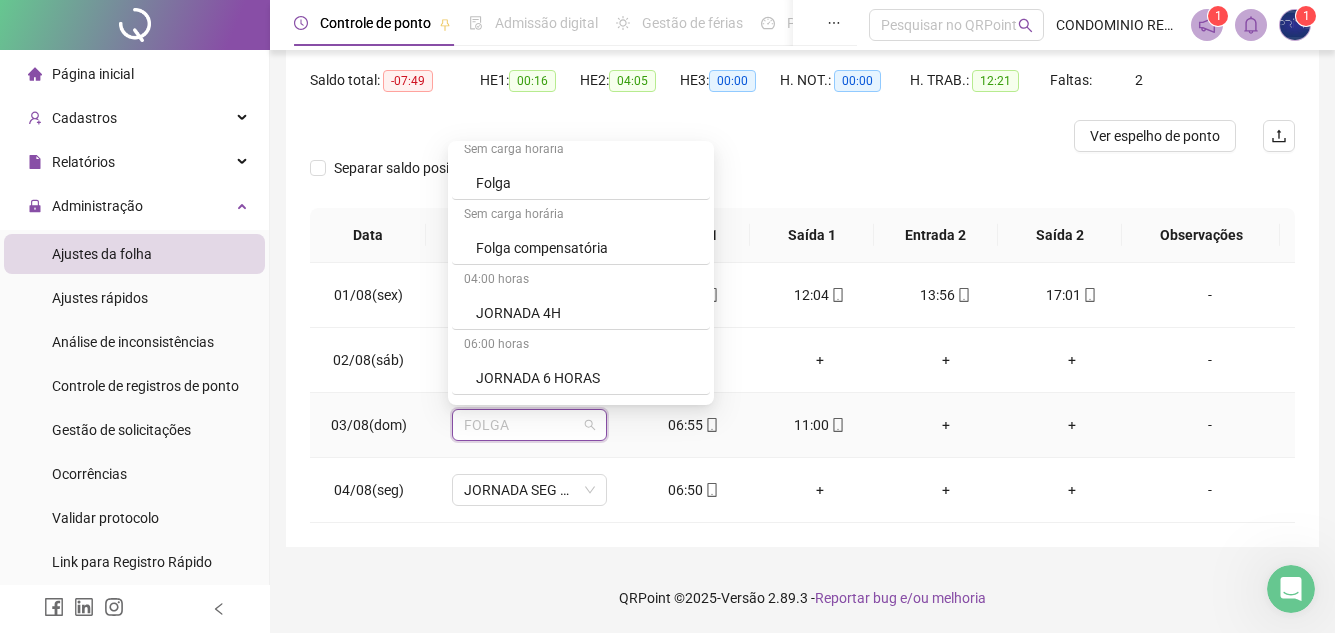scroll, scrollTop: 500, scrollLeft: 0, axis: vertical 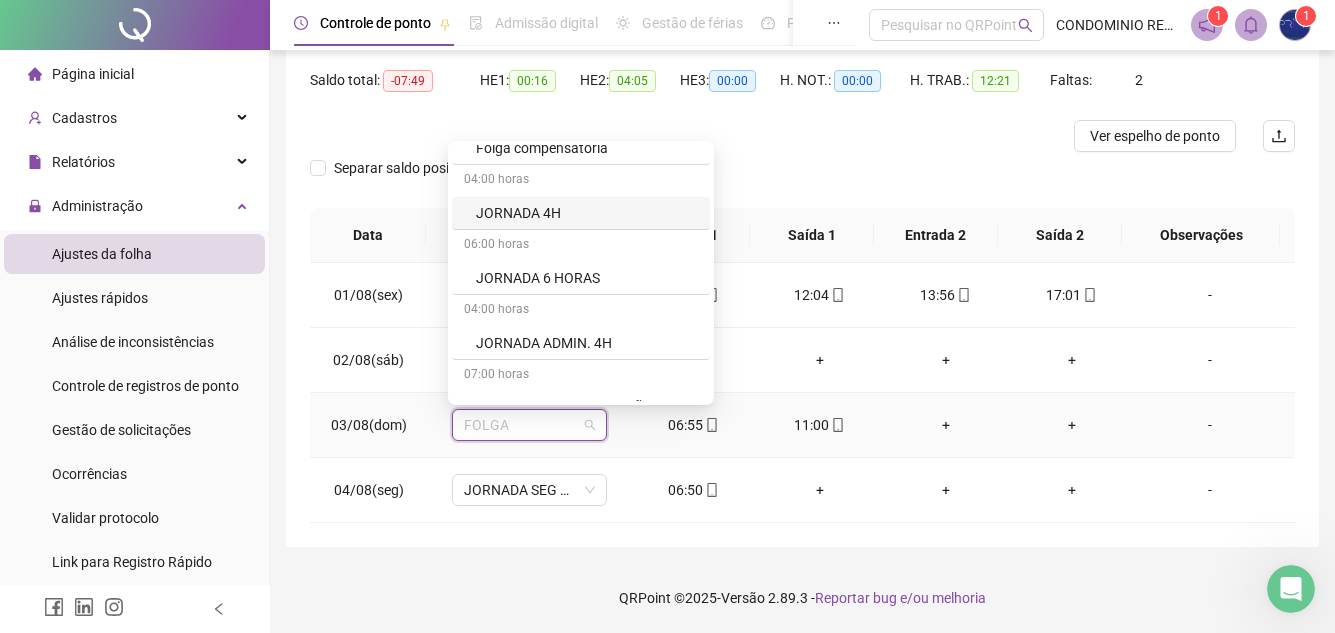 click on "JORNADA 4H" at bounding box center [587, 213] 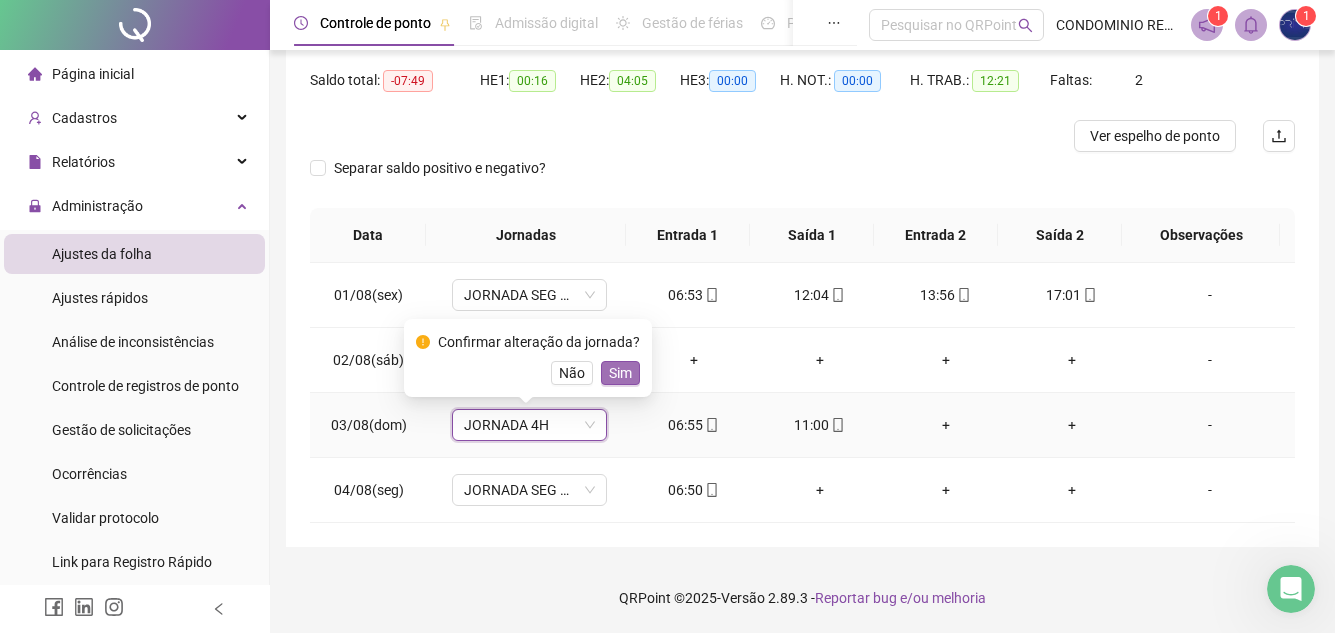 click on "Sim" at bounding box center [620, 373] 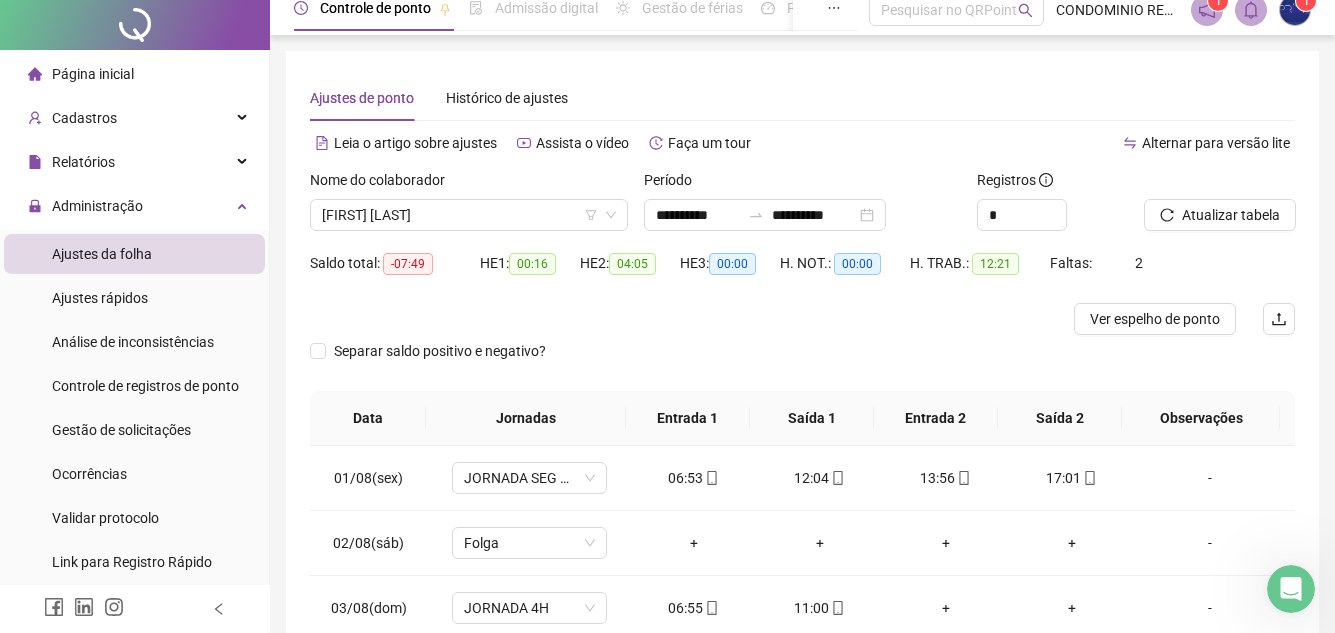 scroll, scrollTop: 0, scrollLeft: 0, axis: both 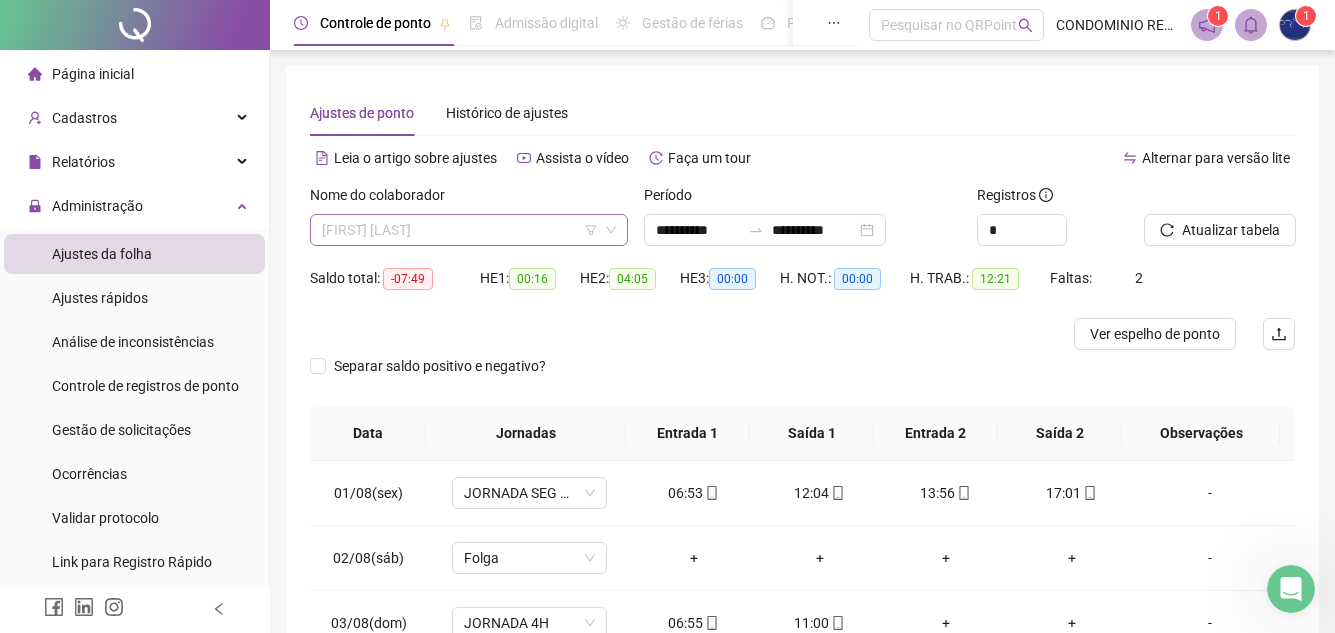 click on "[FIRST] [LAST]" at bounding box center [469, 230] 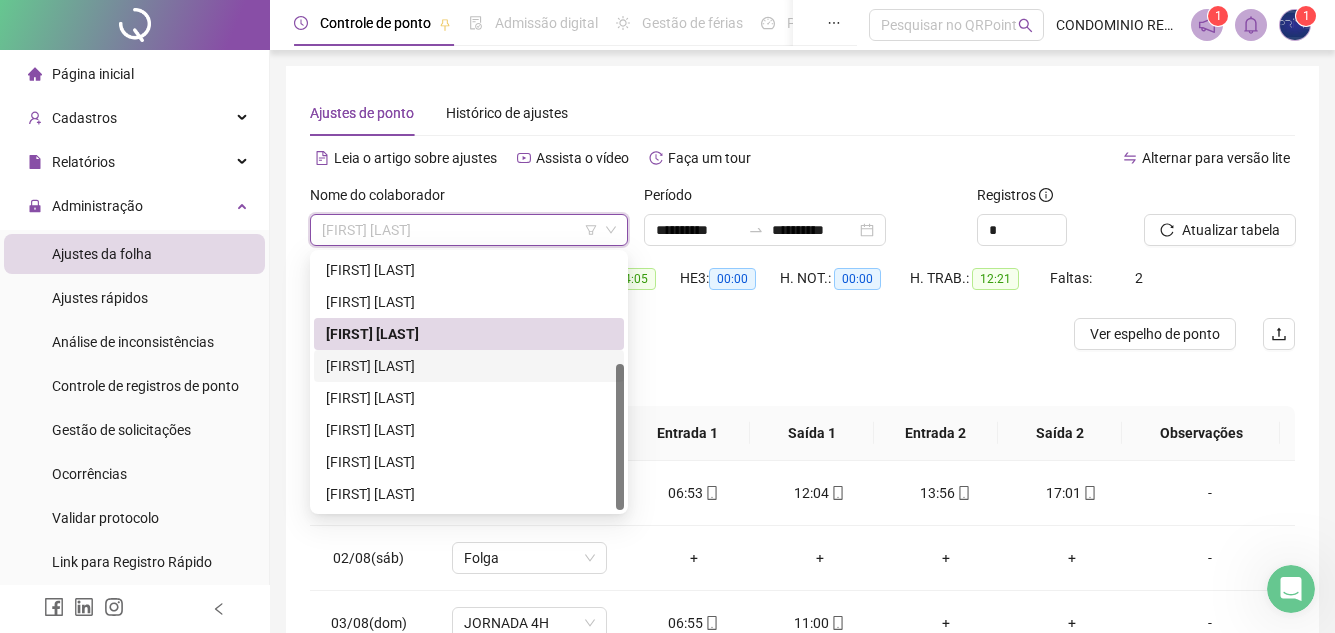 click on "[FIRST] [LAST]" at bounding box center [469, 366] 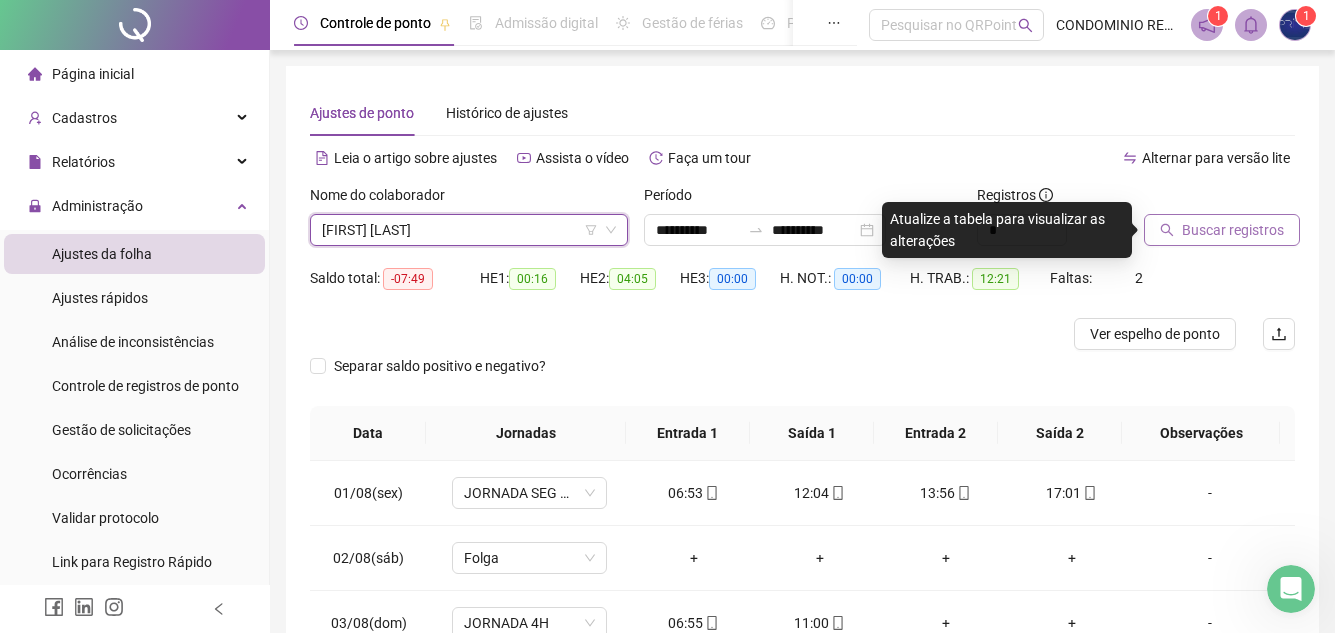 click on "Buscar registros" at bounding box center [1233, 230] 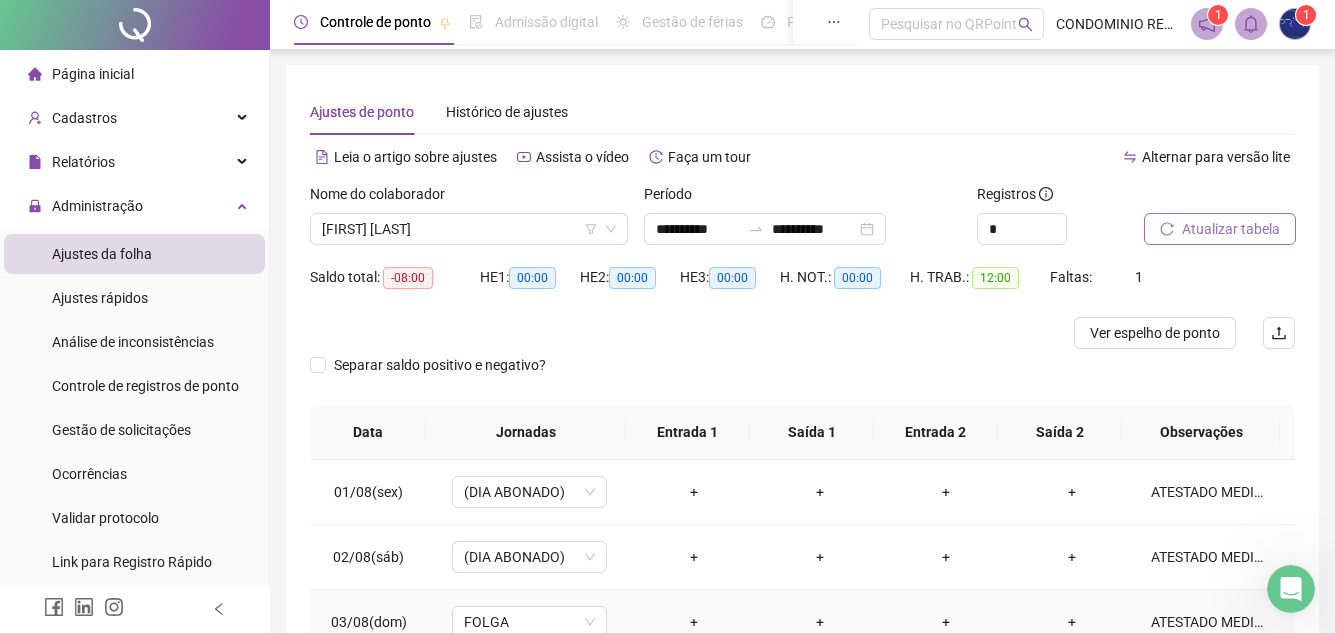 scroll, scrollTop: 0, scrollLeft: 0, axis: both 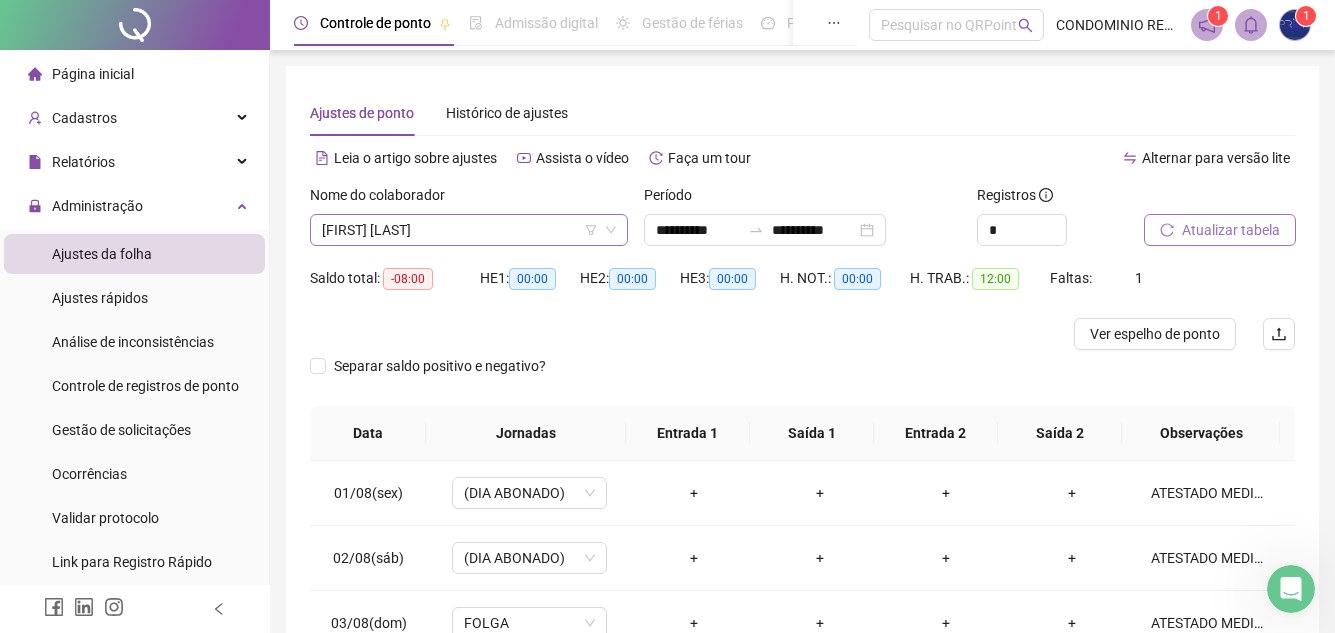 click on "[FIRST] [LAST]" at bounding box center [469, 230] 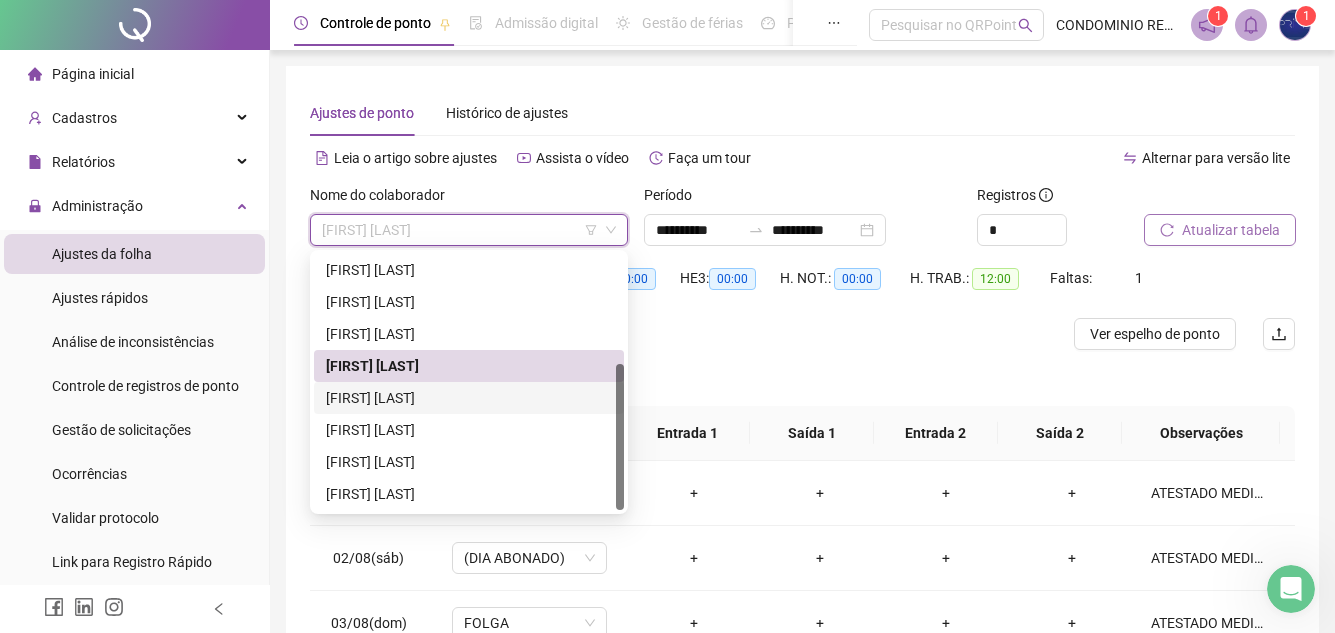 click on "[FIRST] [LAST]" at bounding box center (469, 398) 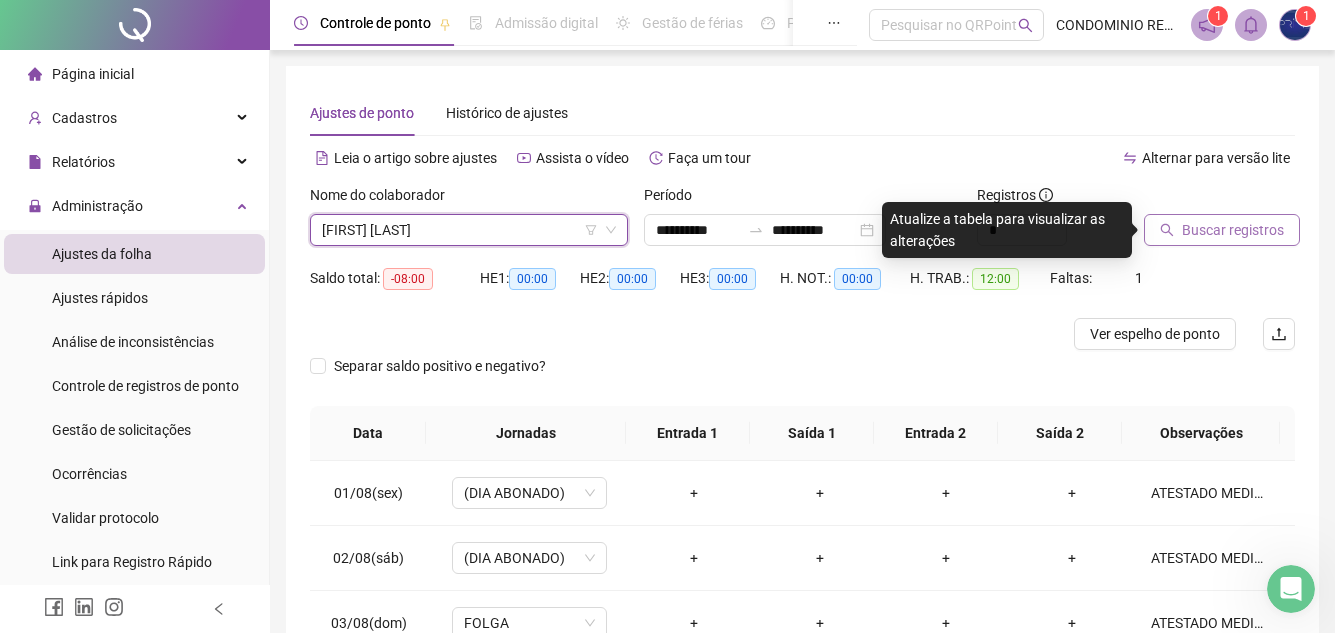 click on "Buscar registros" at bounding box center [1233, 230] 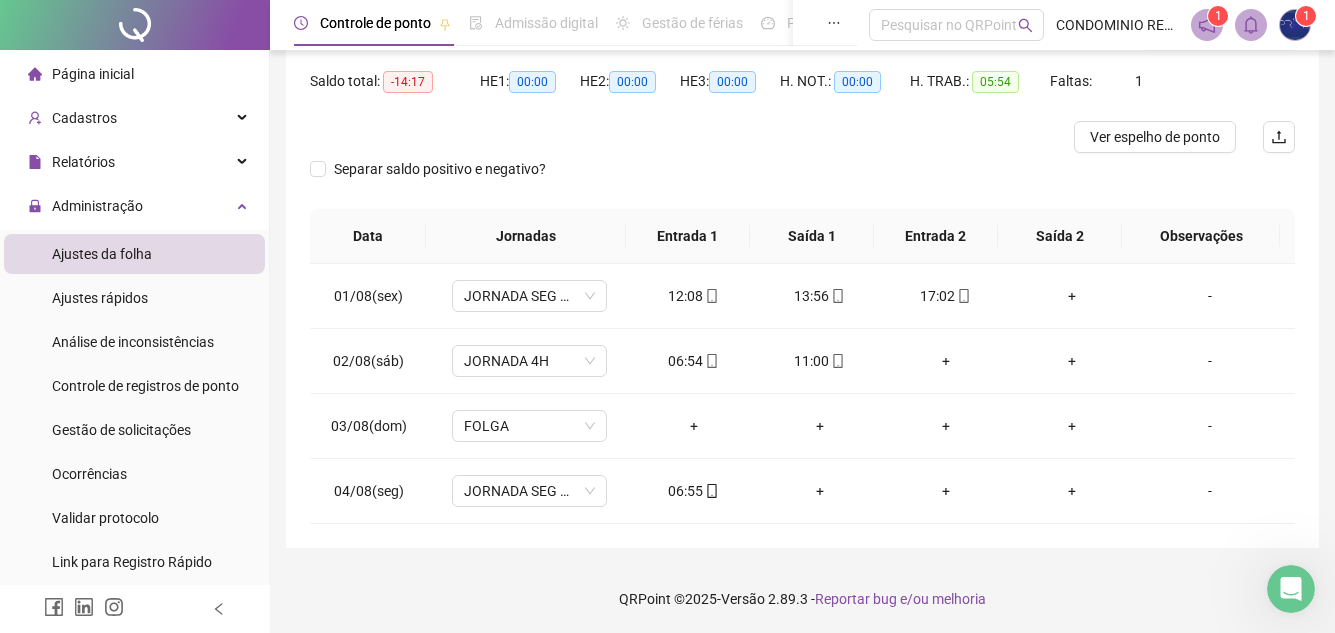 scroll, scrollTop: 198, scrollLeft: 0, axis: vertical 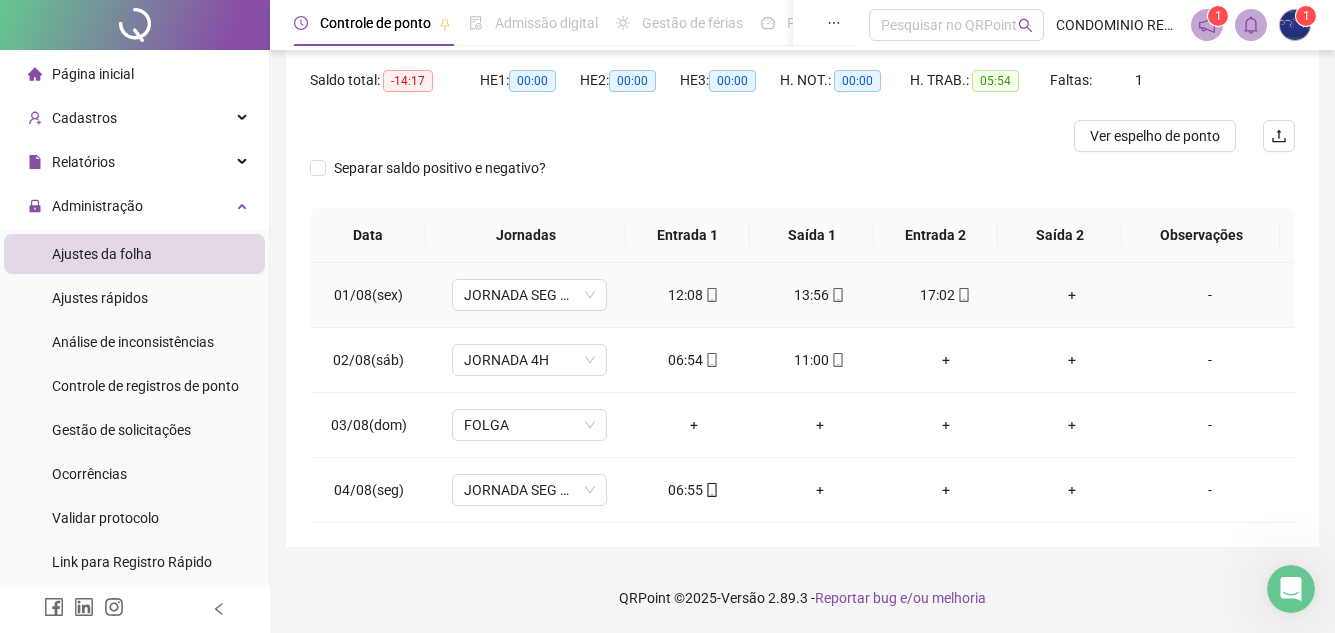 click on "+" at bounding box center [1072, 295] 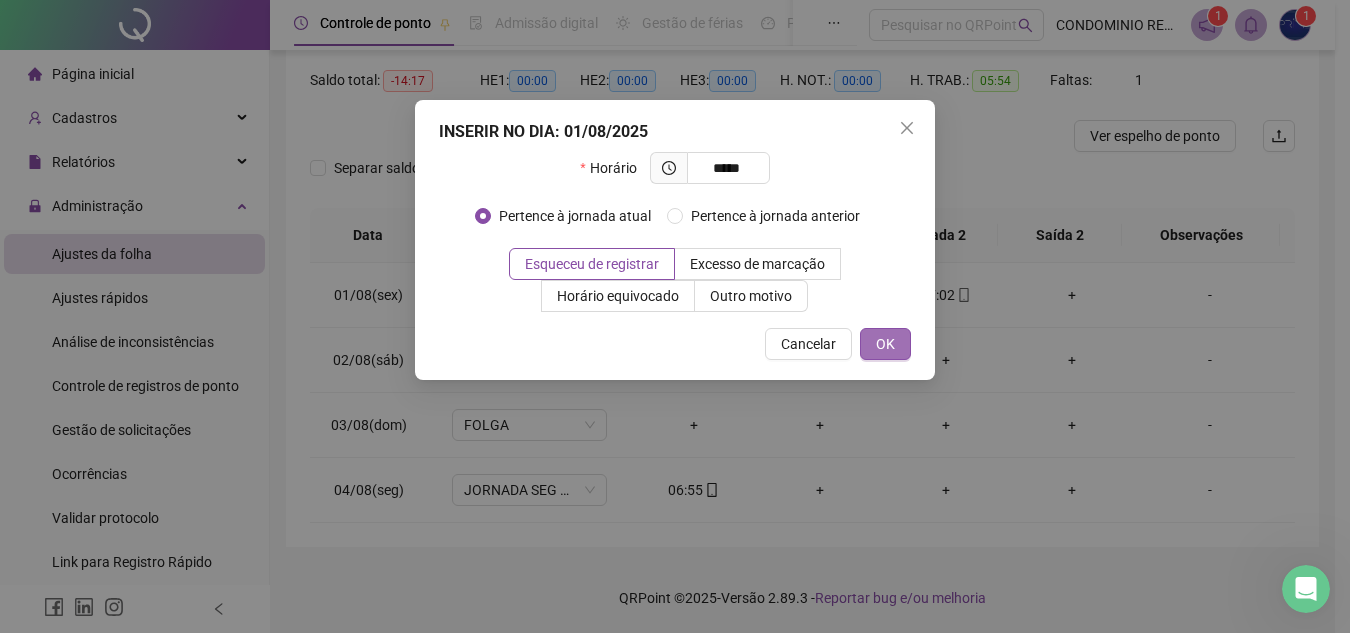 type on "*****" 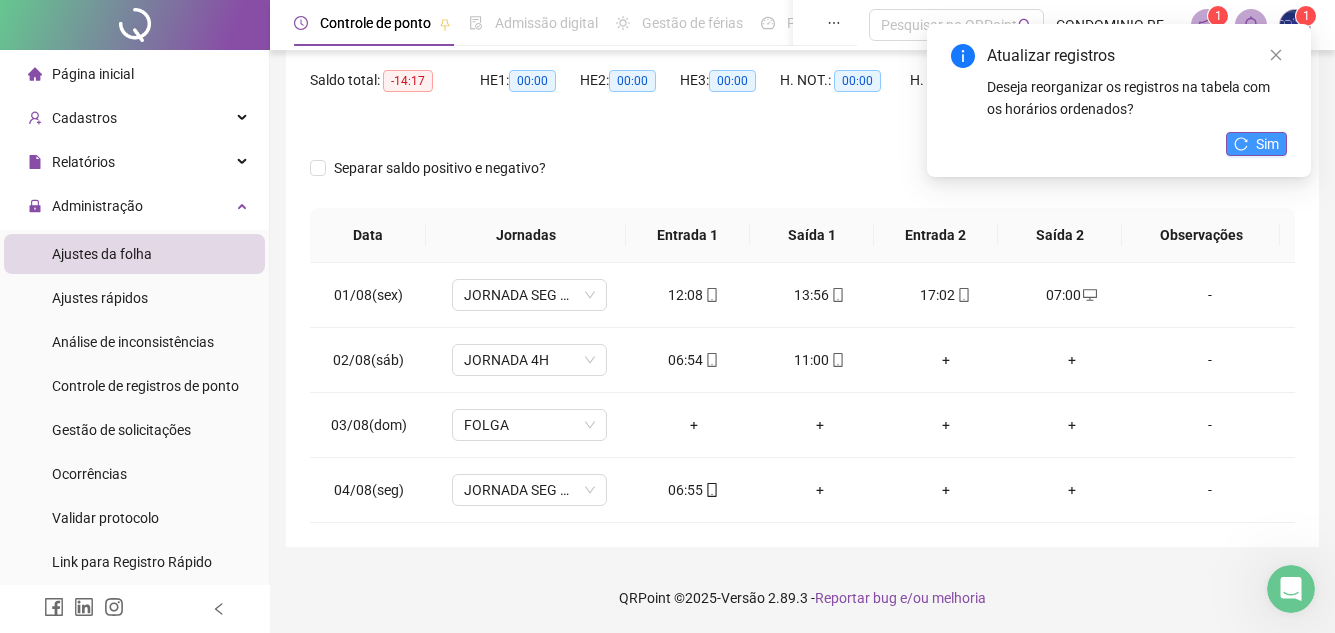 click on "Sim" at bounding box center (1267, 144) 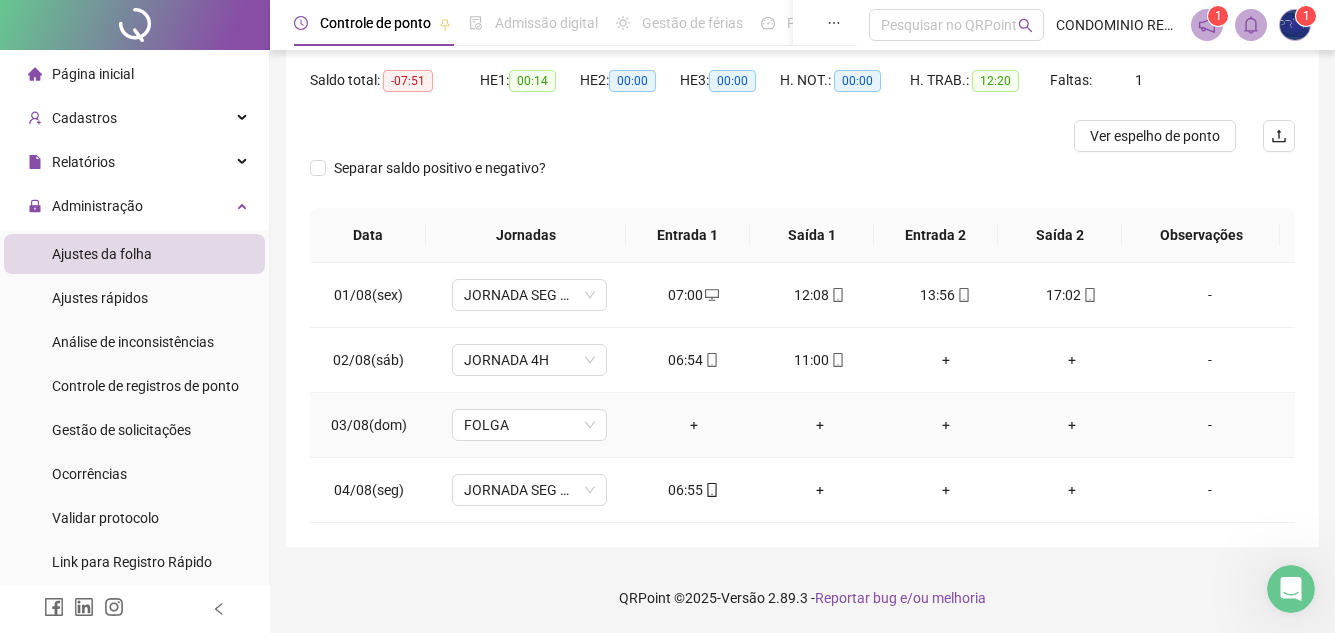 scroll, scrollTop: 98, scrollLeft: 0, axis: vertical 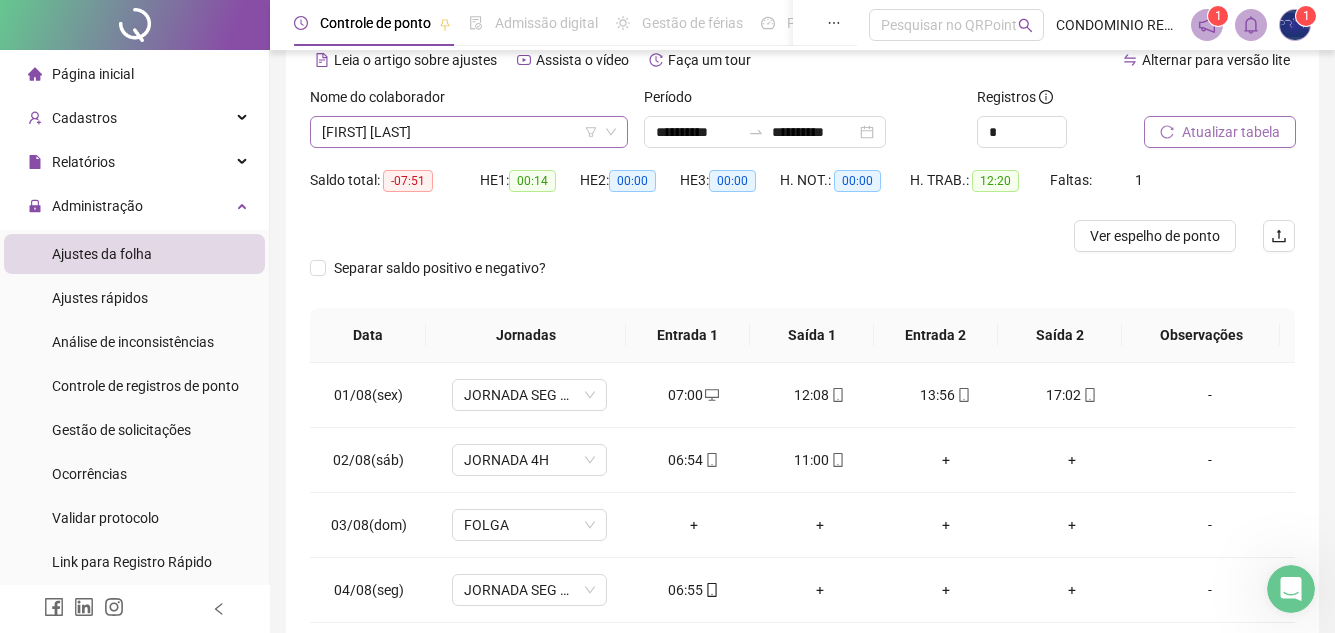 click on "[FIRST] [LAST]" at bounding box center (469, 132) 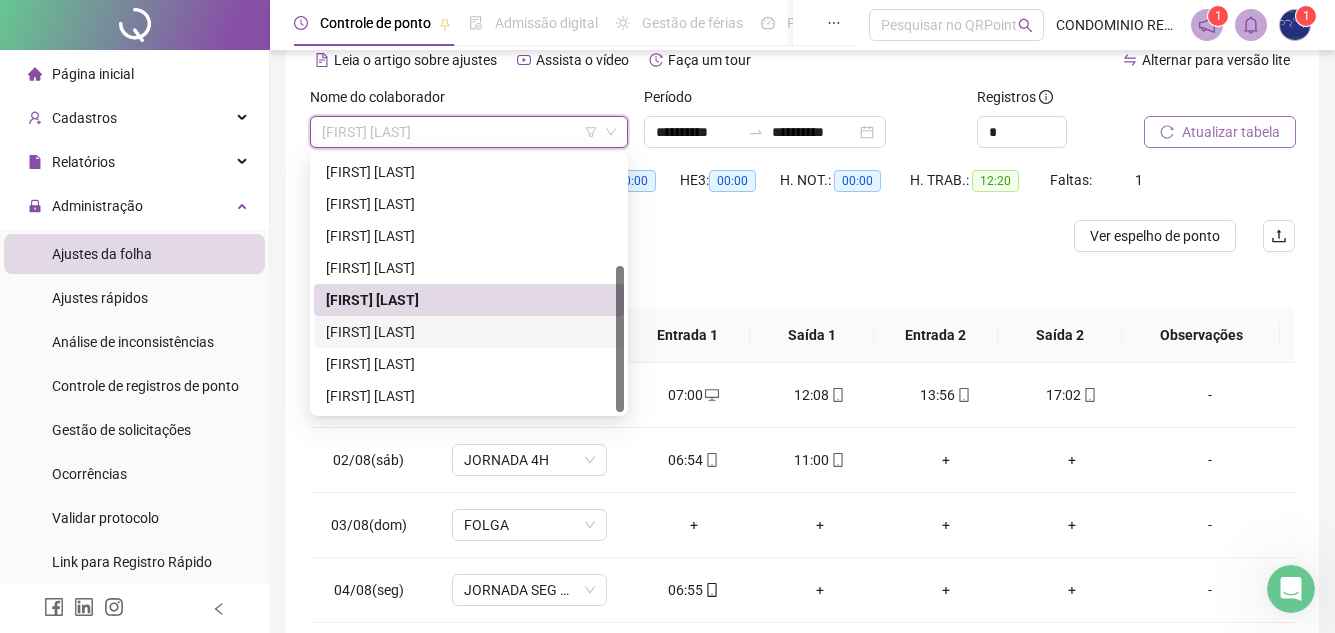 click on "[FIRST] [LAST]" at bounding box center [469, 332] 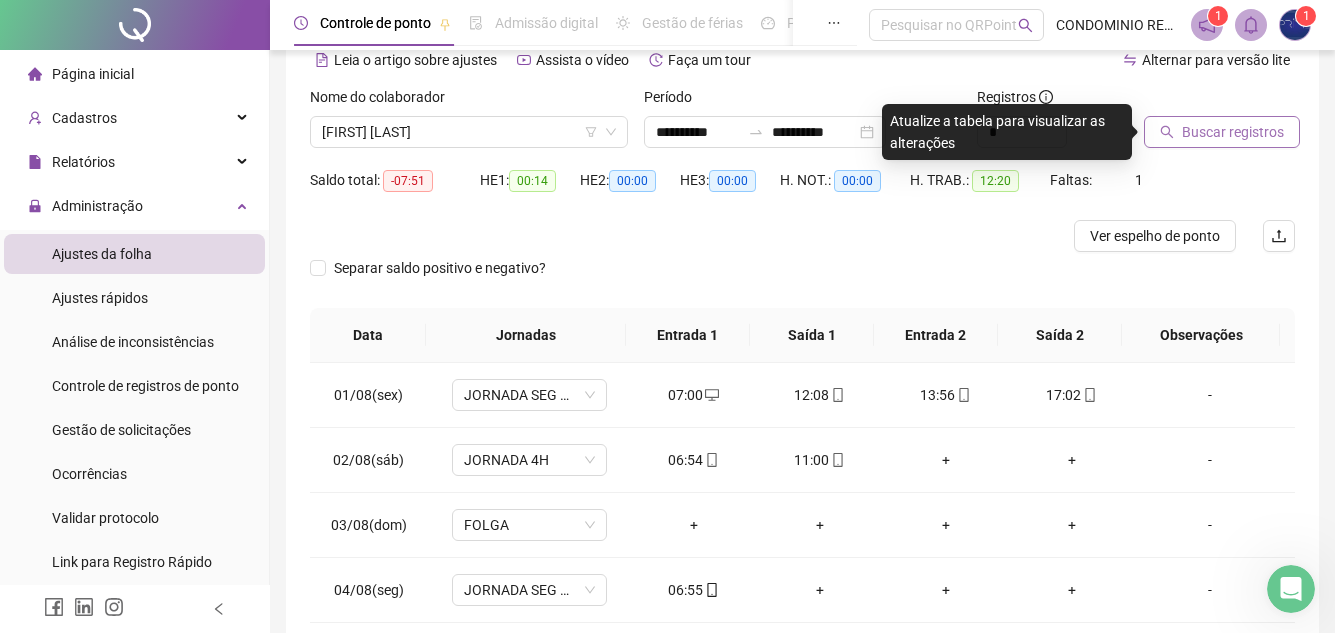 click on "Buscar registros" at bounding box center (1233, 132) 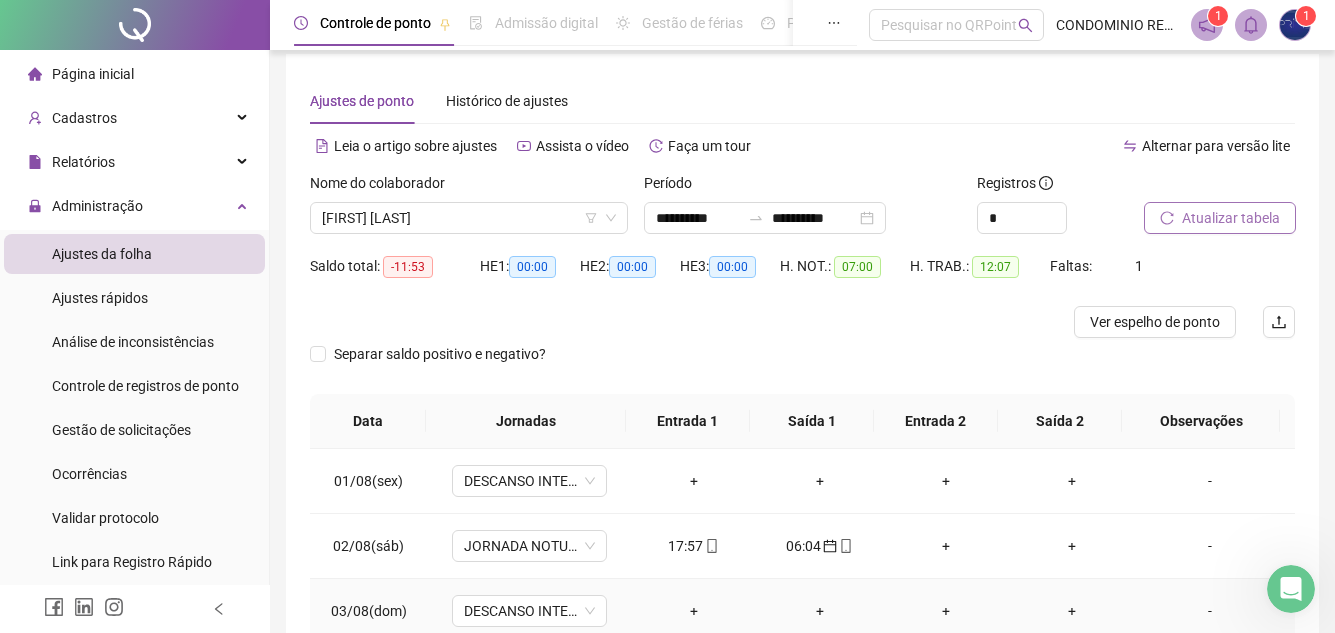 scroll, scrollTop: 0, scrollLeft: 0, axis: both 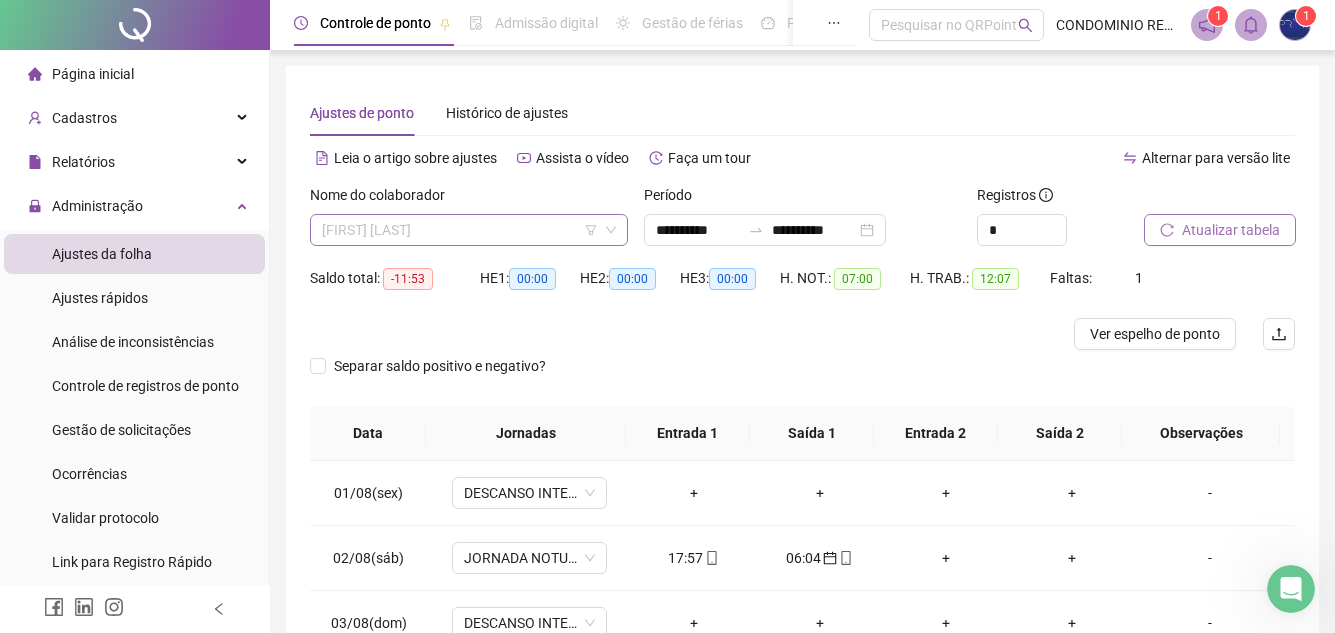 click on "[FIRST] [LAST]" at bounding box center [469, 230] 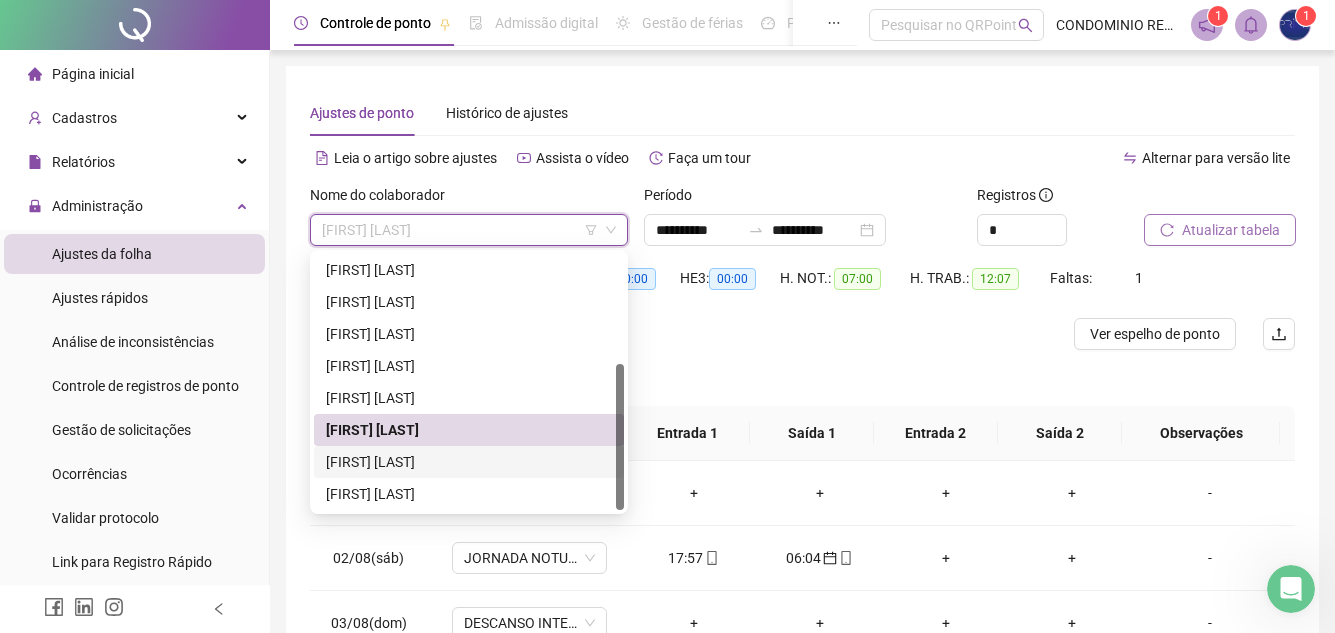 click on "[FIRST] [LAST]" at bounding box center (469, 462) 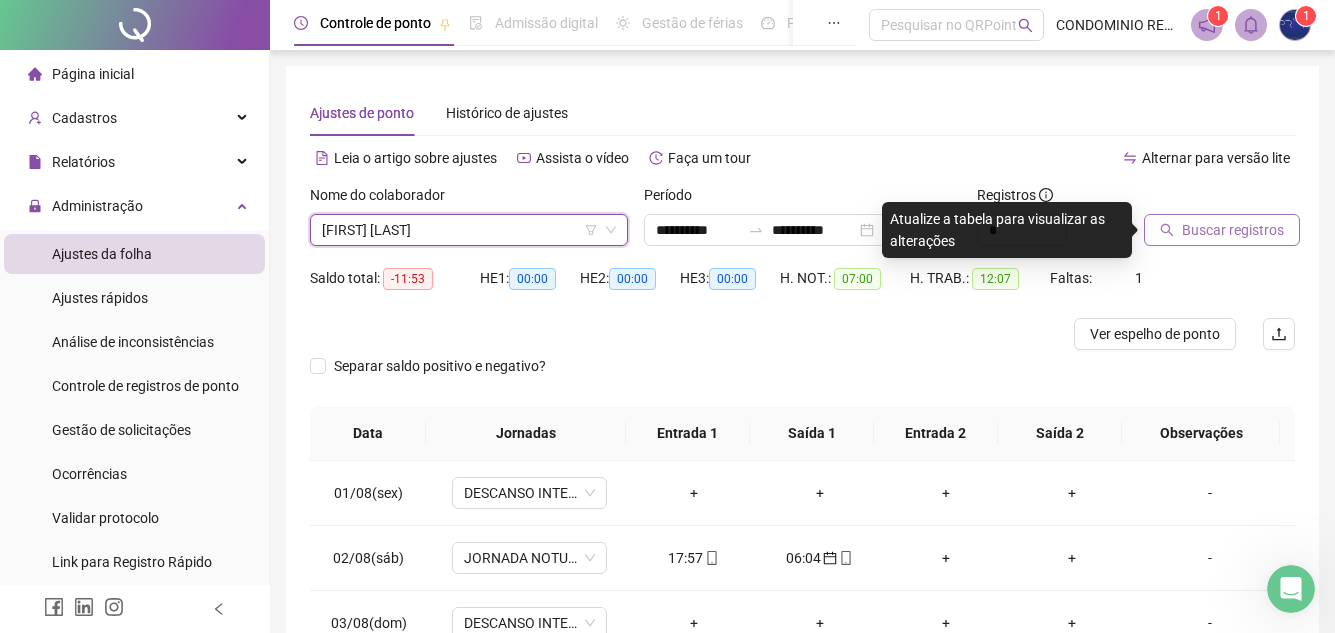 click on "Buscar registros" at bounding box center [1233, 230] 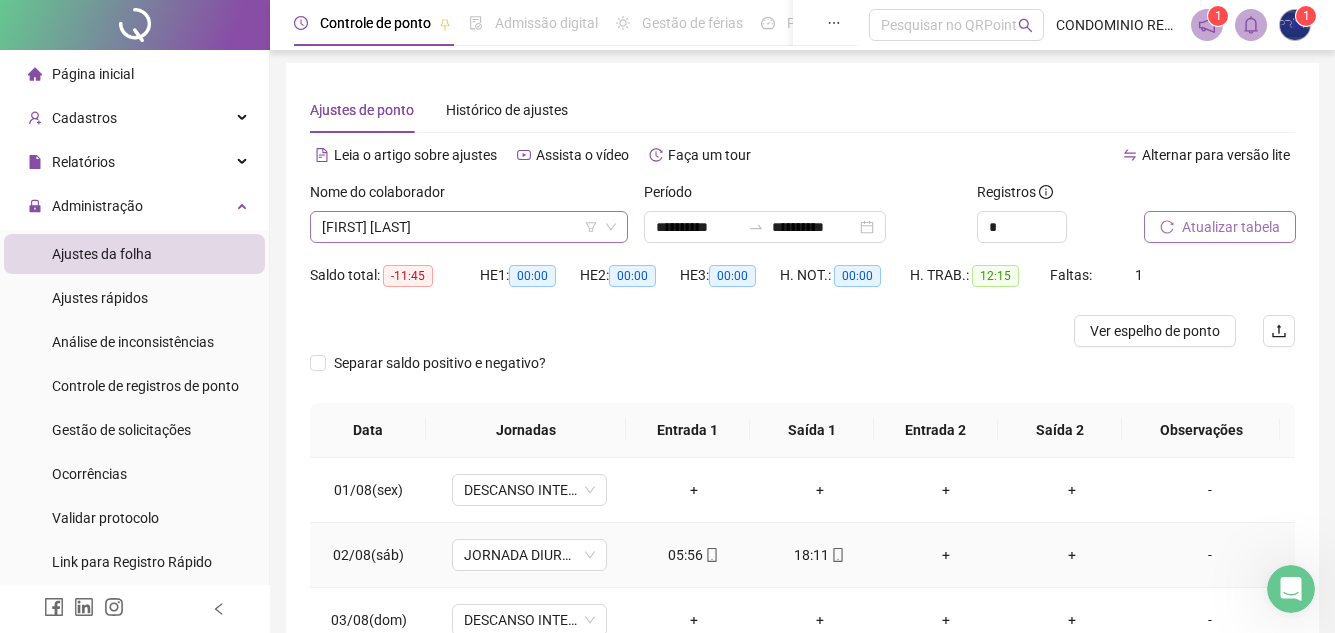 scroll, scrollTop: 0, scrollLeft: 0, axis: both 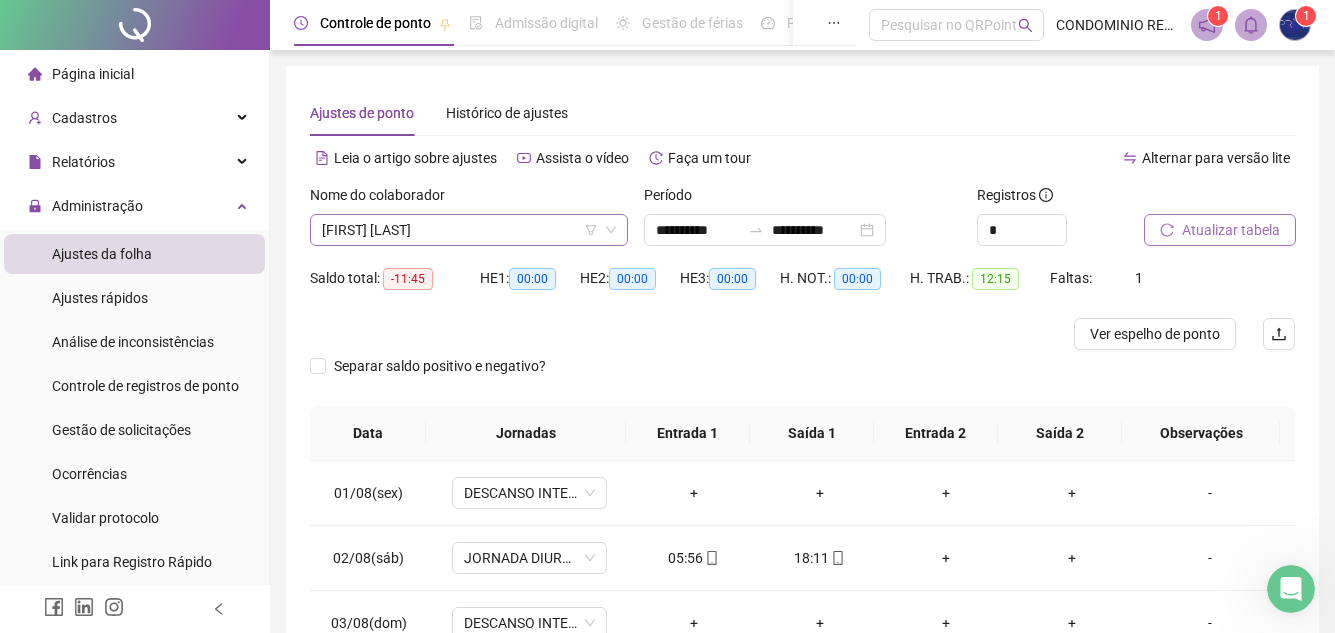 click on "[FIRST] [LAST]" at bounding box center (469, 230) 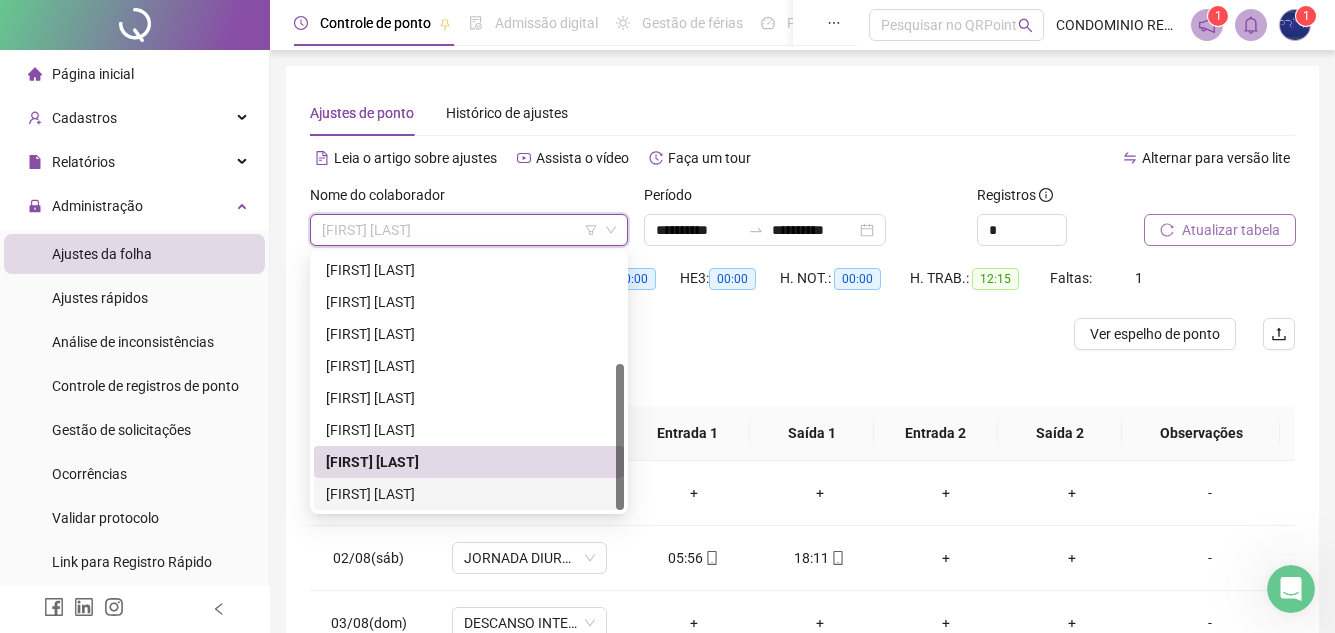 click on "[FIRST] [LAST]" at bounding box center (469, 494) 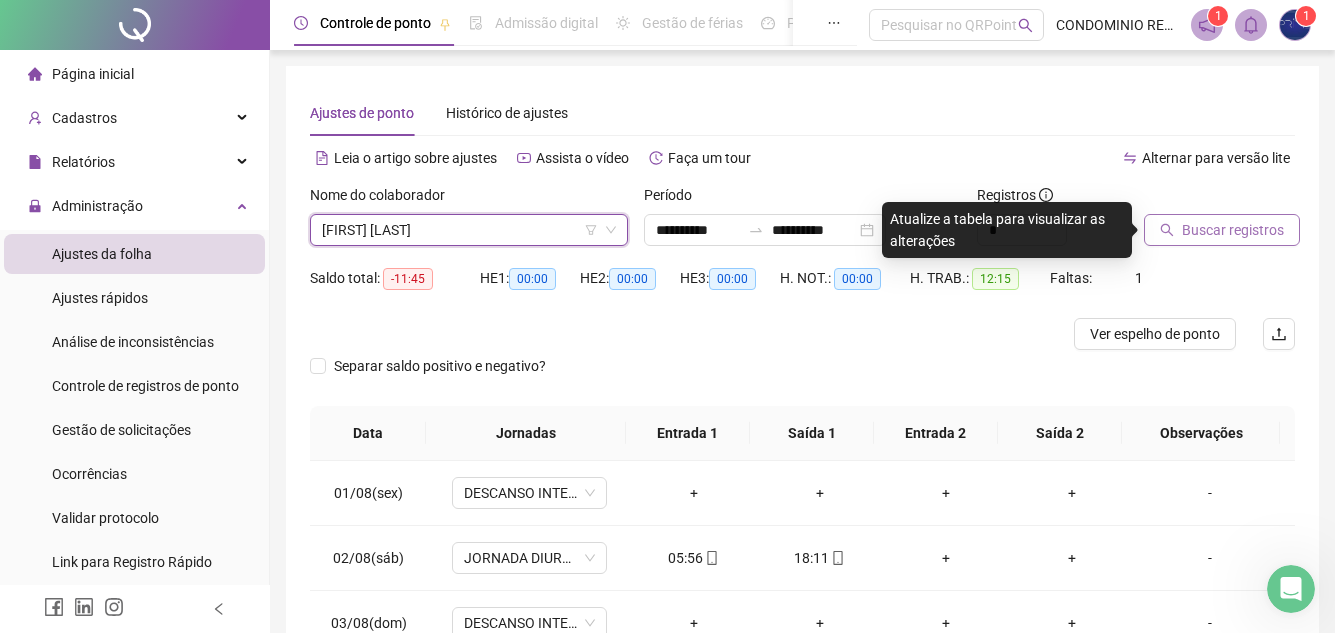 click on "Buscar registros" at bounding box center [1233, 230] 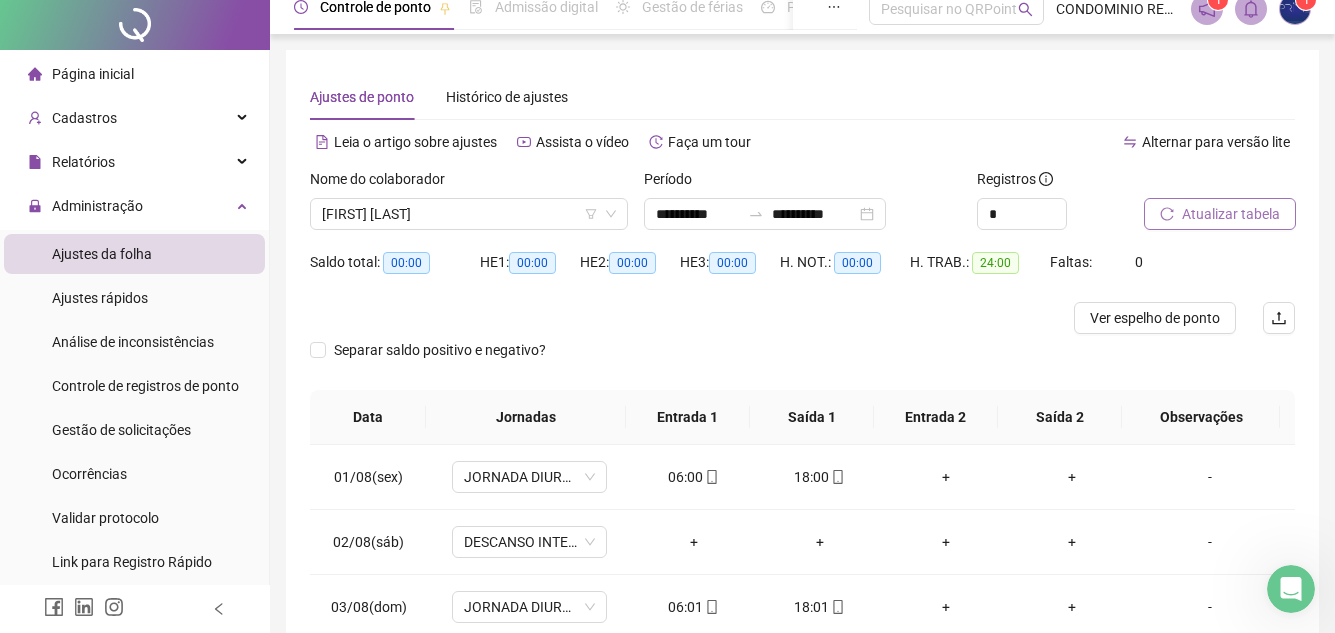 scroll, scrollTop: 0, scrollLeft: 0, axis: both 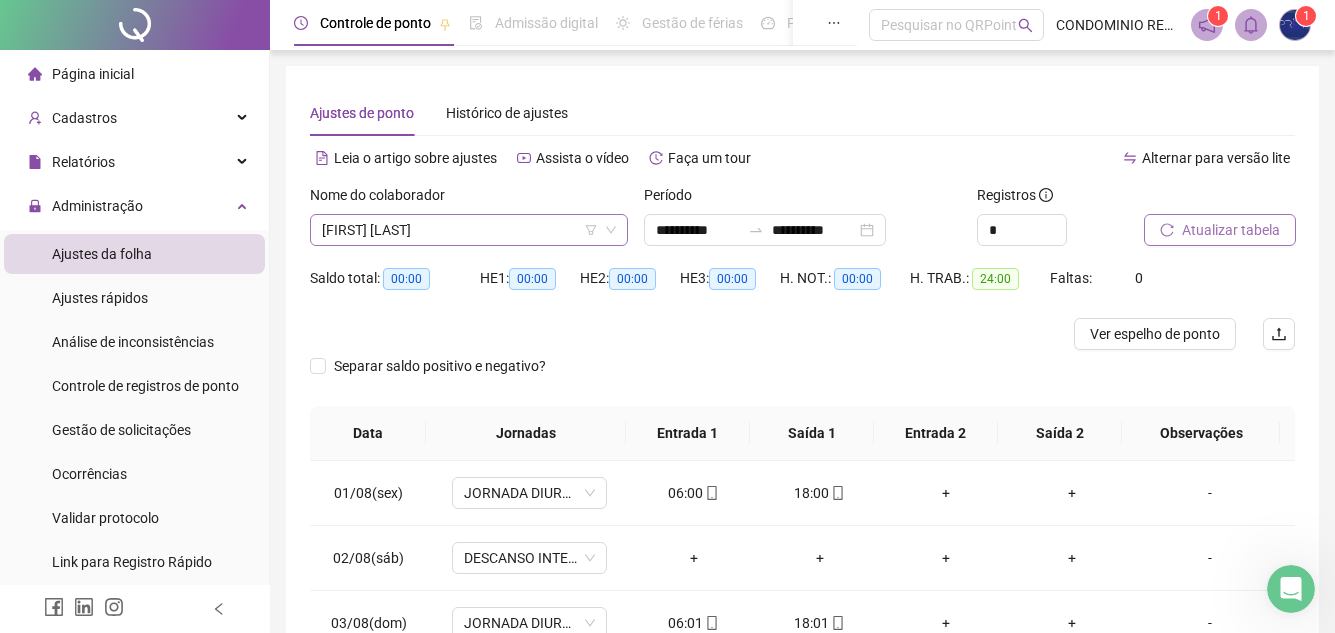 click on "[FIRST] [LAST]" at bounding box center [469, 230] 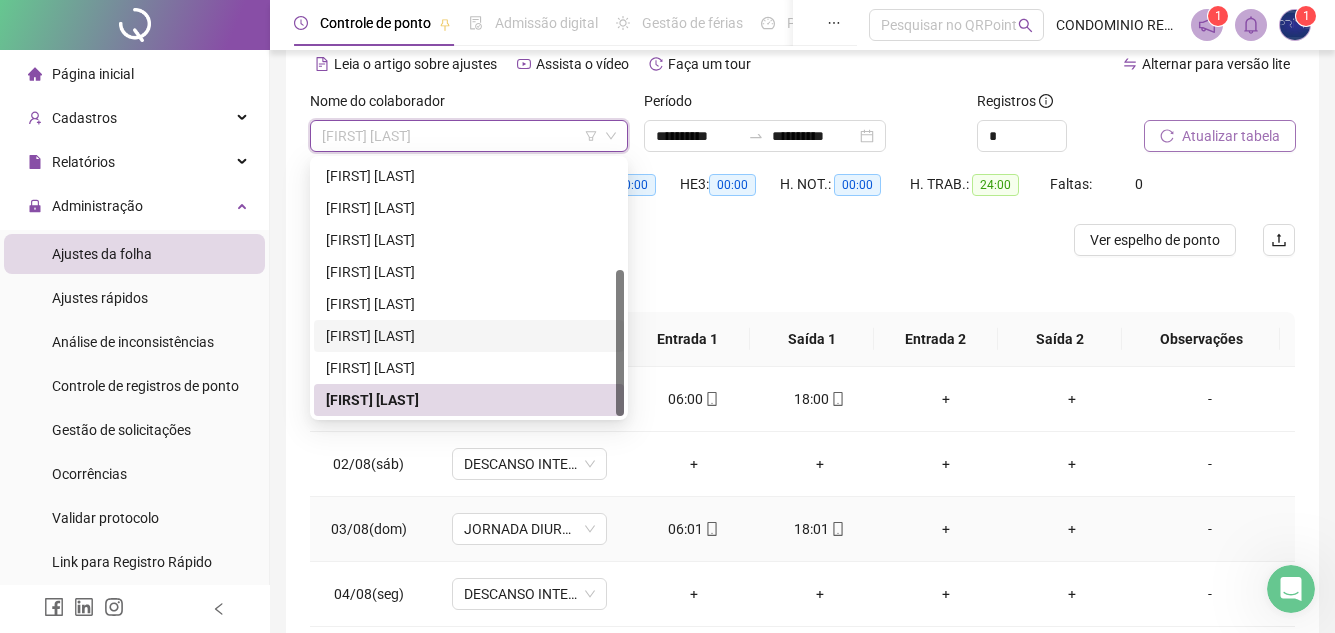scroll, scrollTop: 198, scrollLeft: 0, axis: vertical 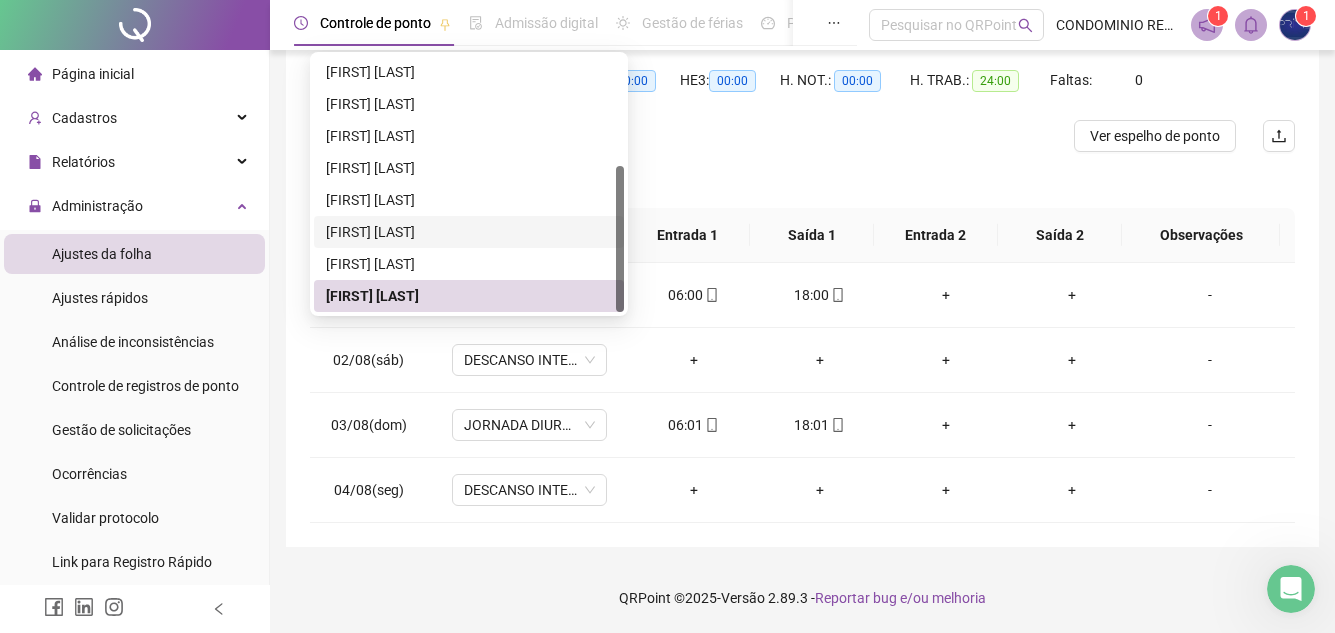 click on "**********" at bounding box center [802, 207] 